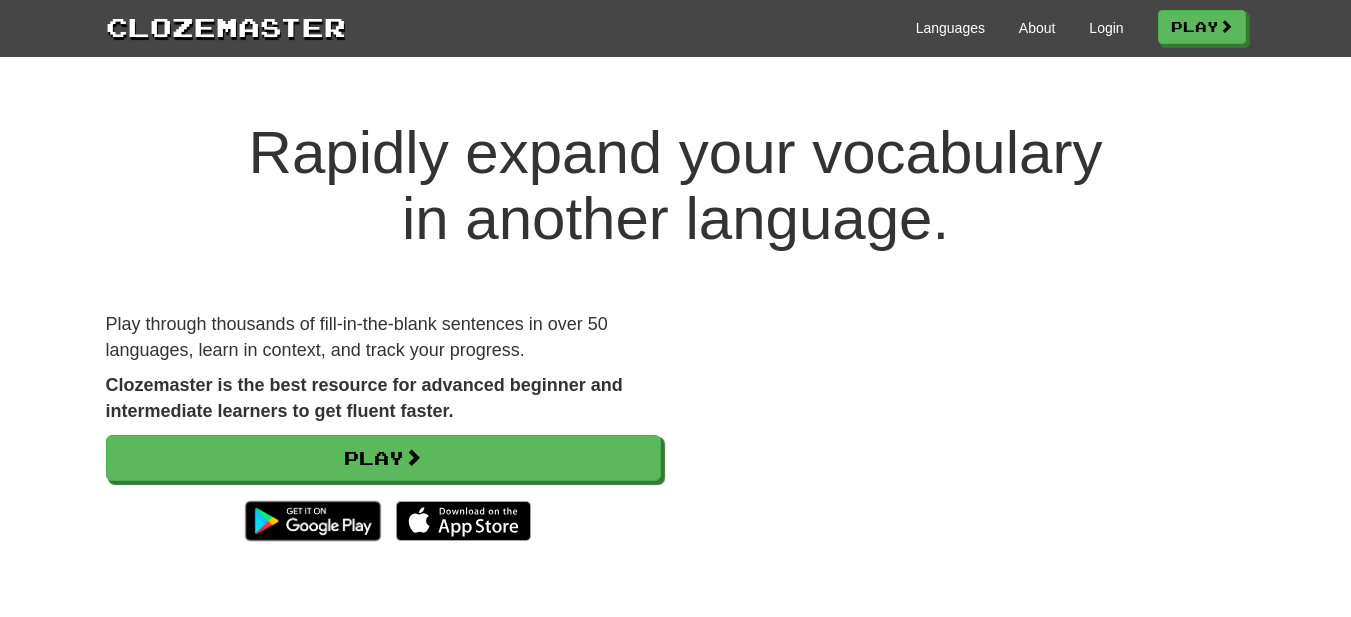 scroll, scrollTop: 0, scrollLeft: 0, axis: both 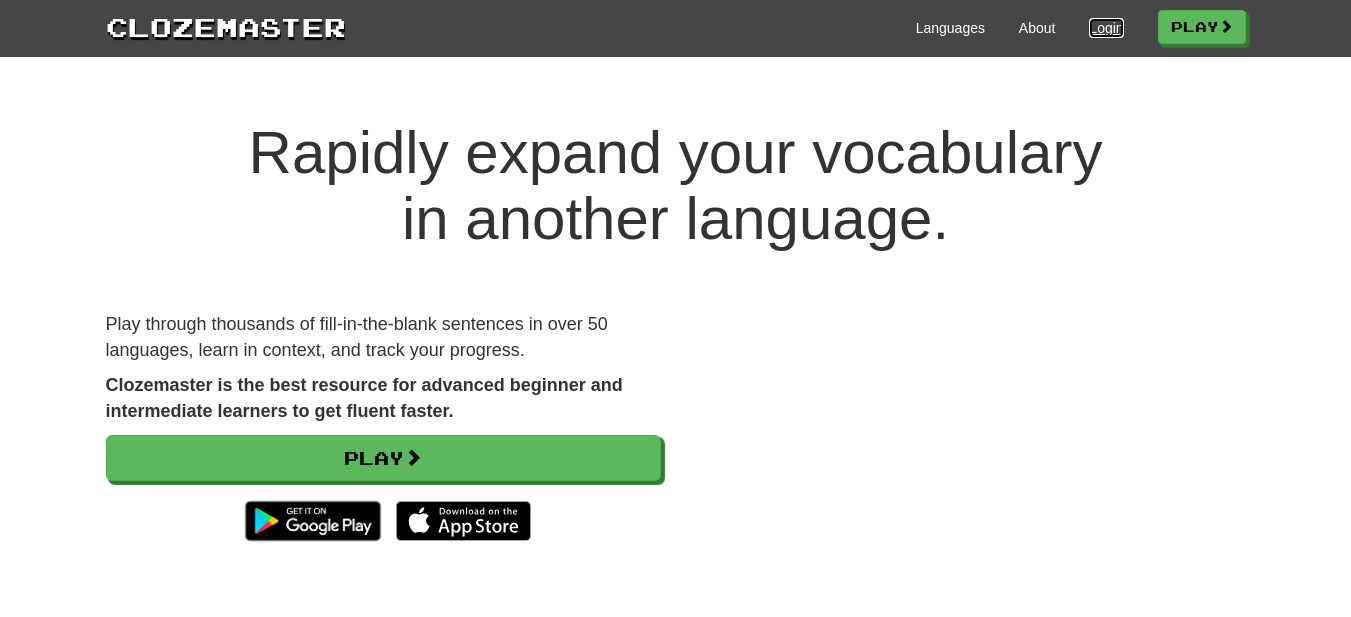 click on "Login" at bounding box center [1106, 28] 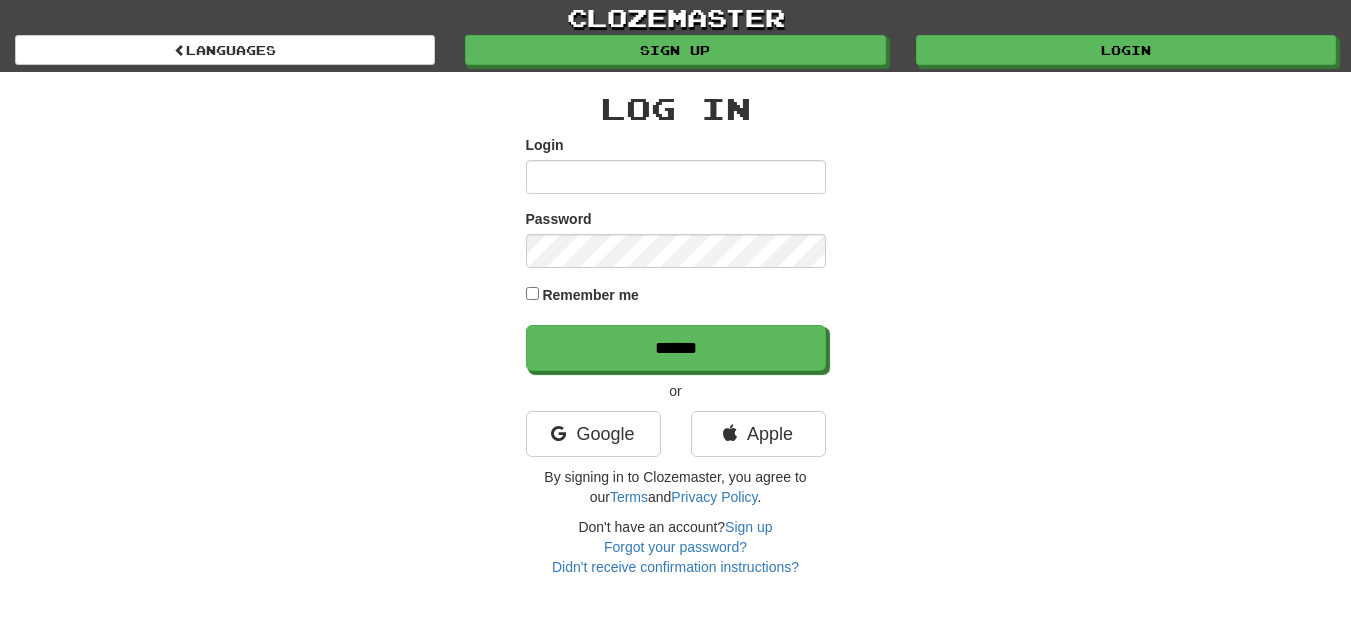 scroll, scrollTop: 0, scrollLeft: 0, axis: both 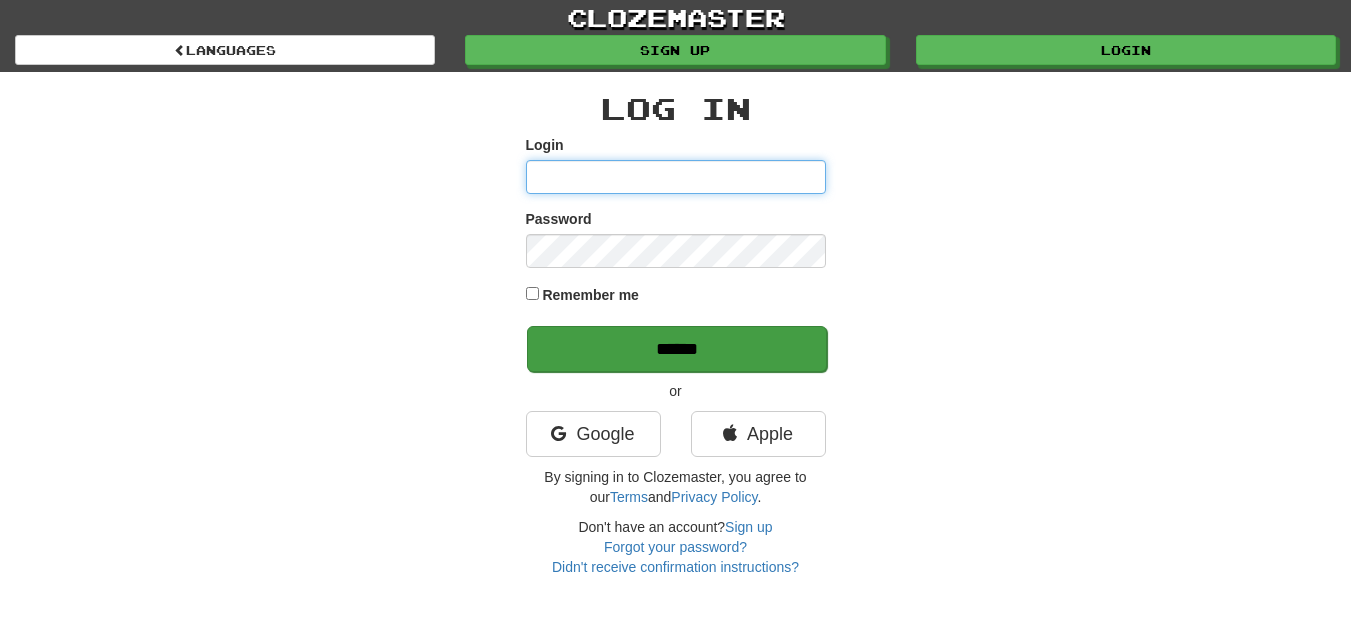type on "*********" 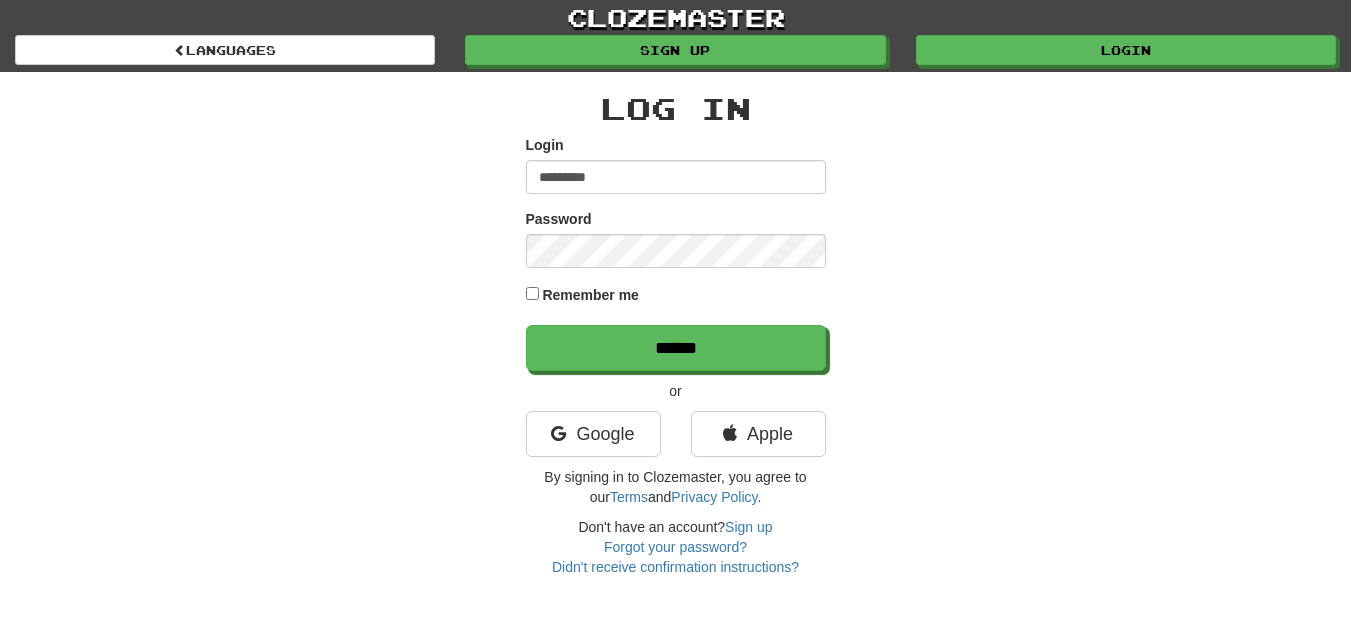 drag, startPoint x: 720, startPoint y: 345, endPoint x: 1173, endPoint y: 294, distance: 455.86182 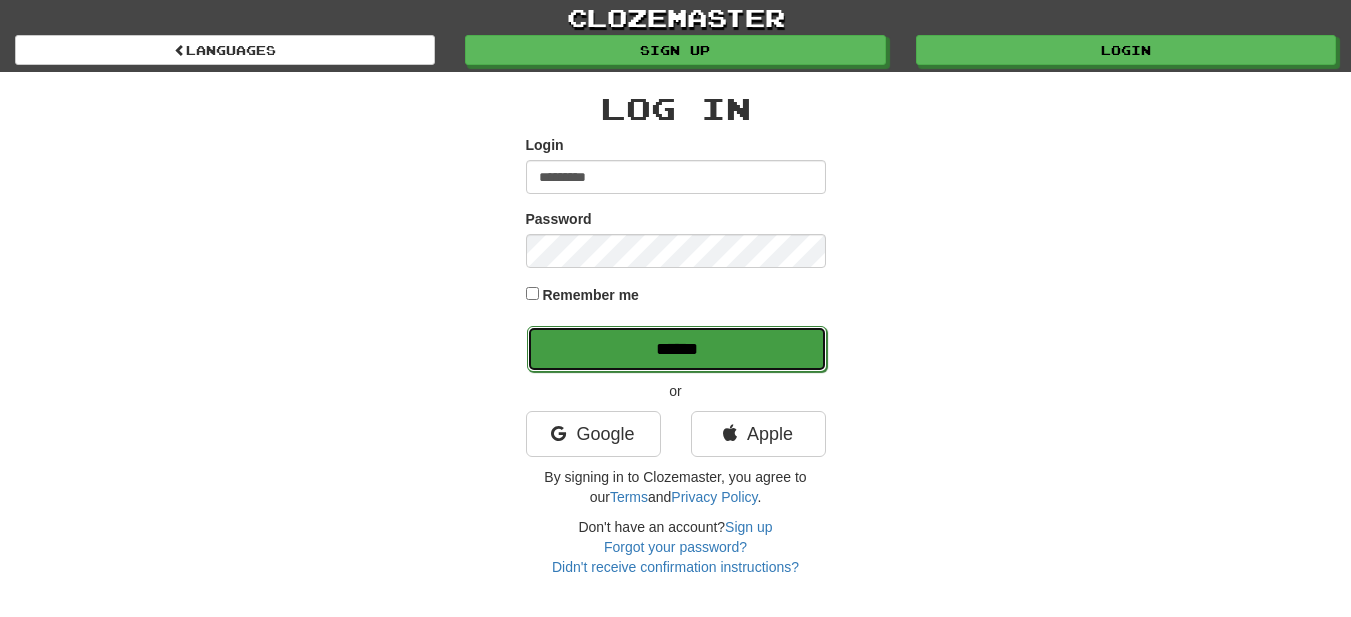 click on "******" at bounding box center [677, 349] 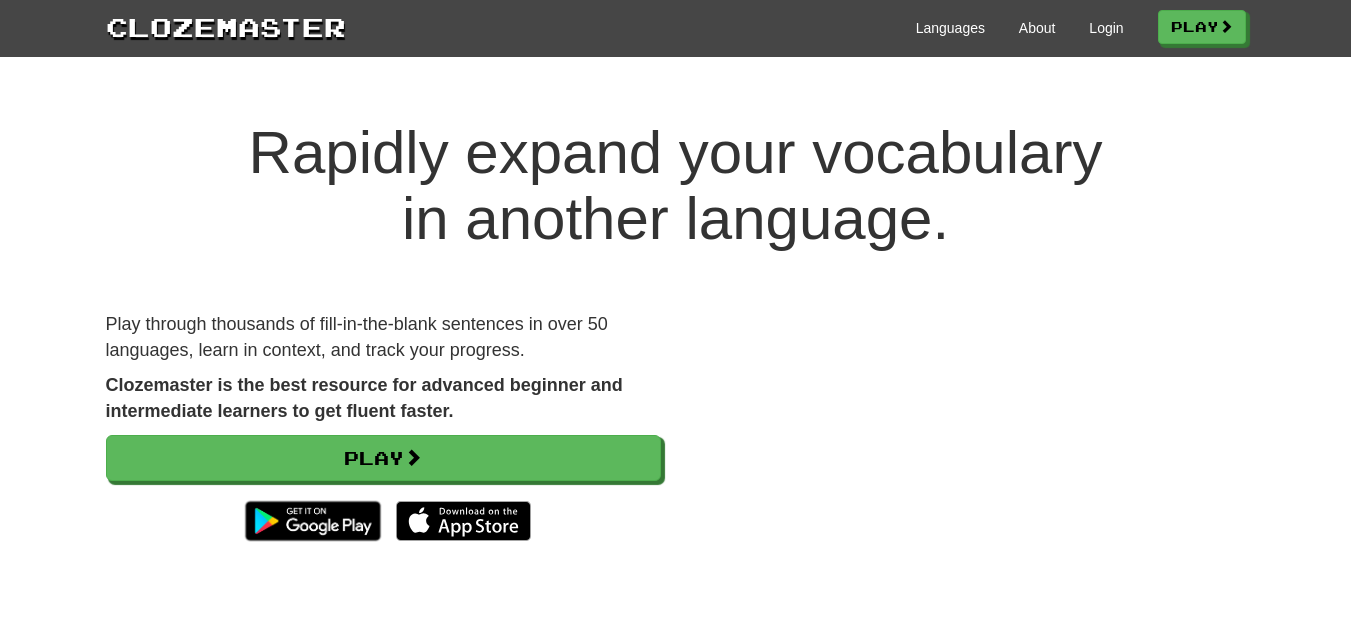 scroll, scrollTop: 0, scrollLeft: 0, axis: both 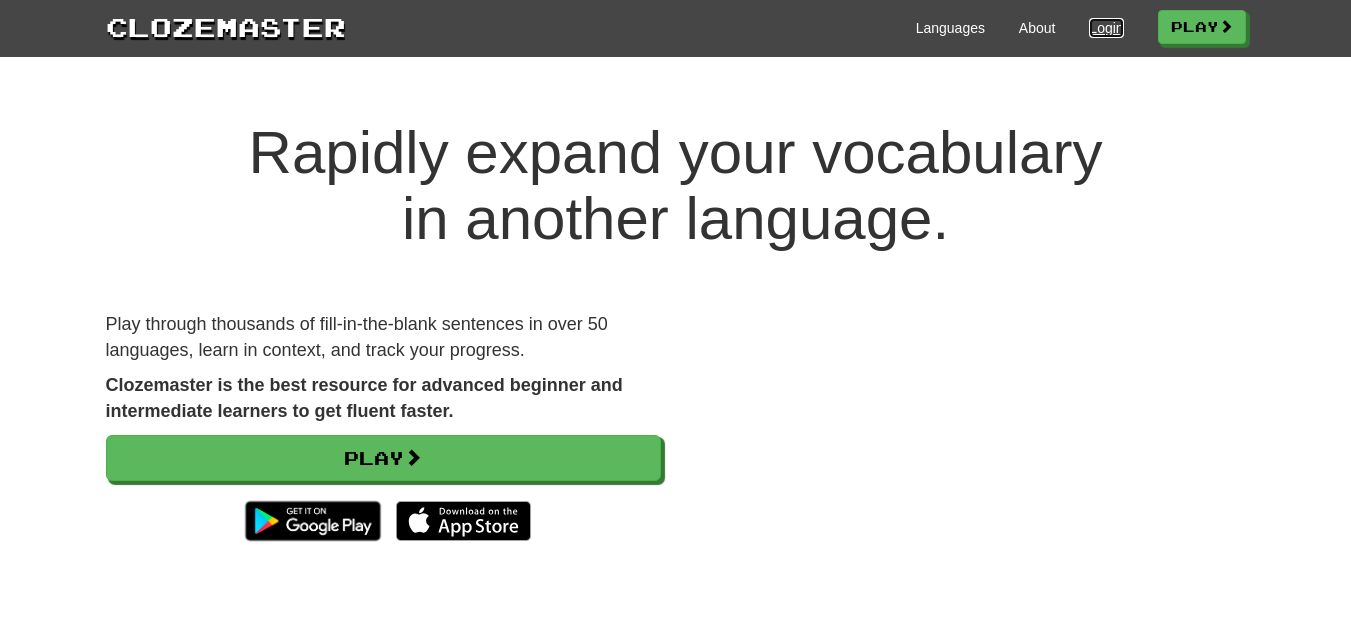 click on "Login" at bounding box center [1106, 28] 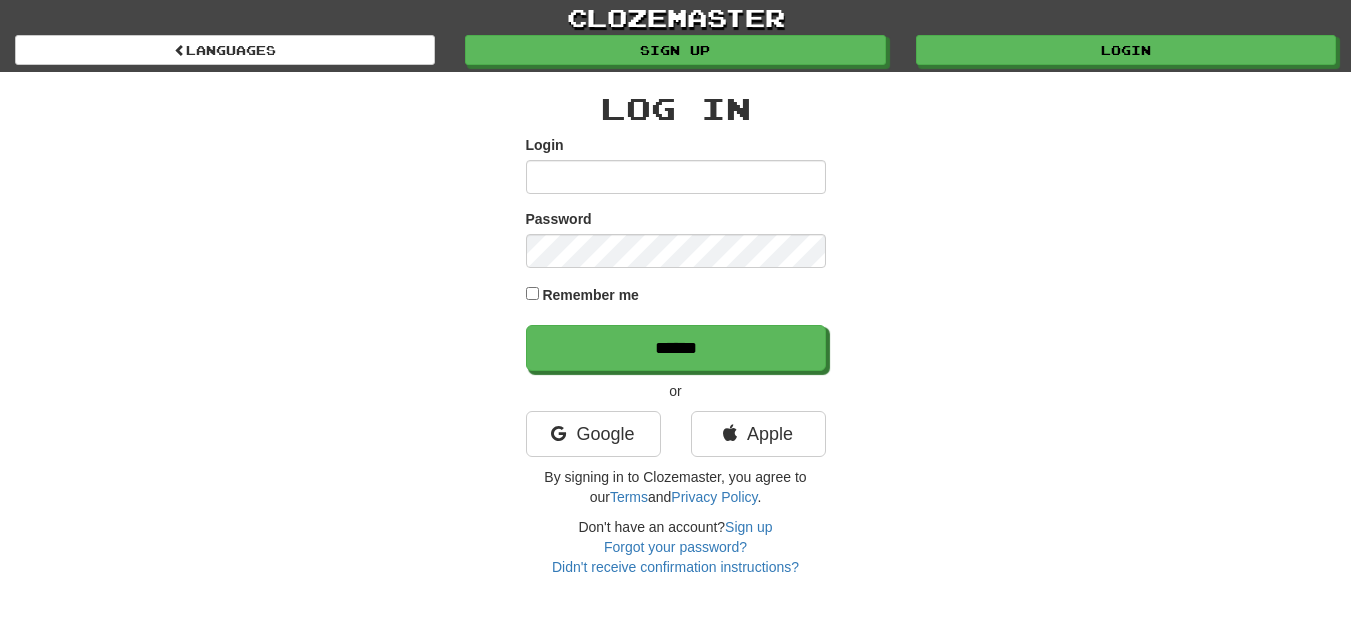 scroll, scrollTop: 0, scrollLeft: 0, axis: both 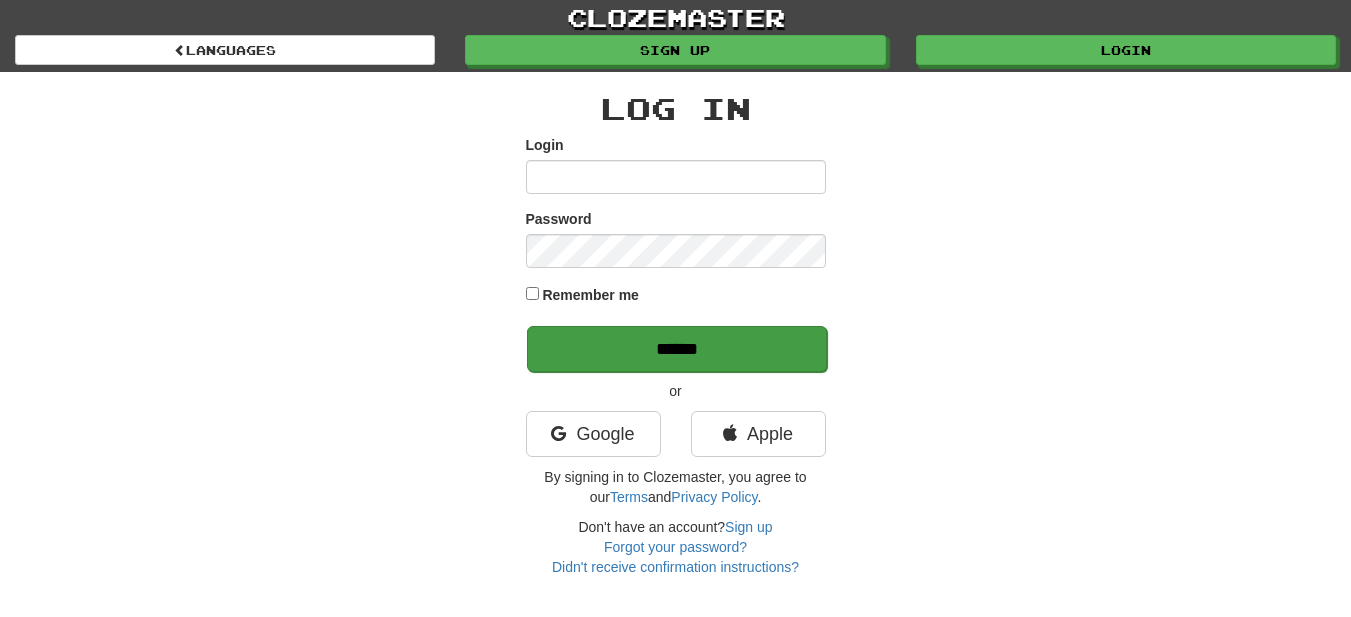 type on "*********" 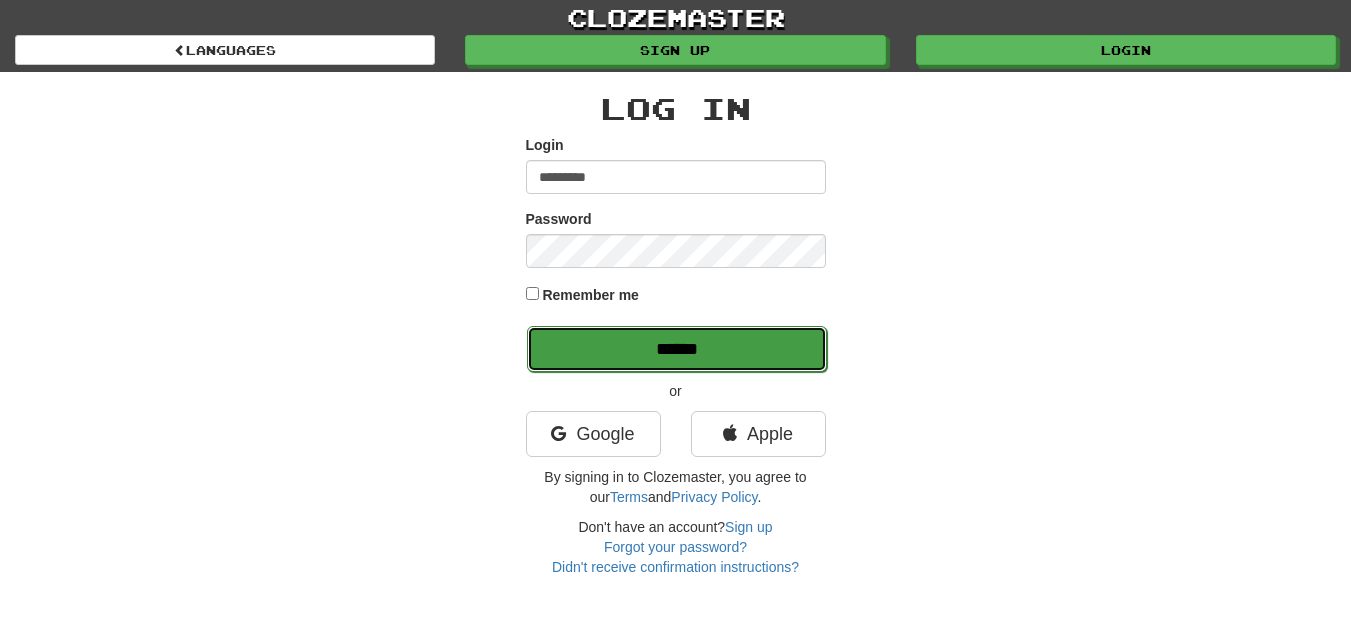click on "******" at bounding box center (677, 349) 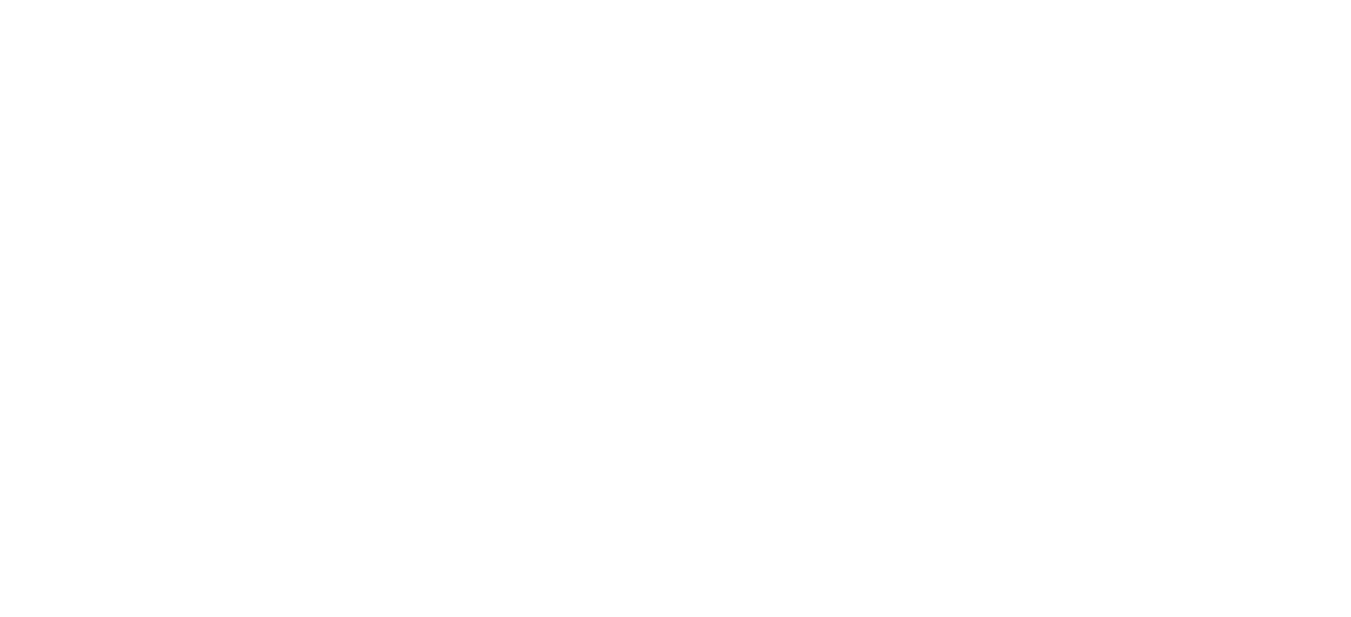 scroll, scrollTop: 0, scrollLeft: 0, axis: both 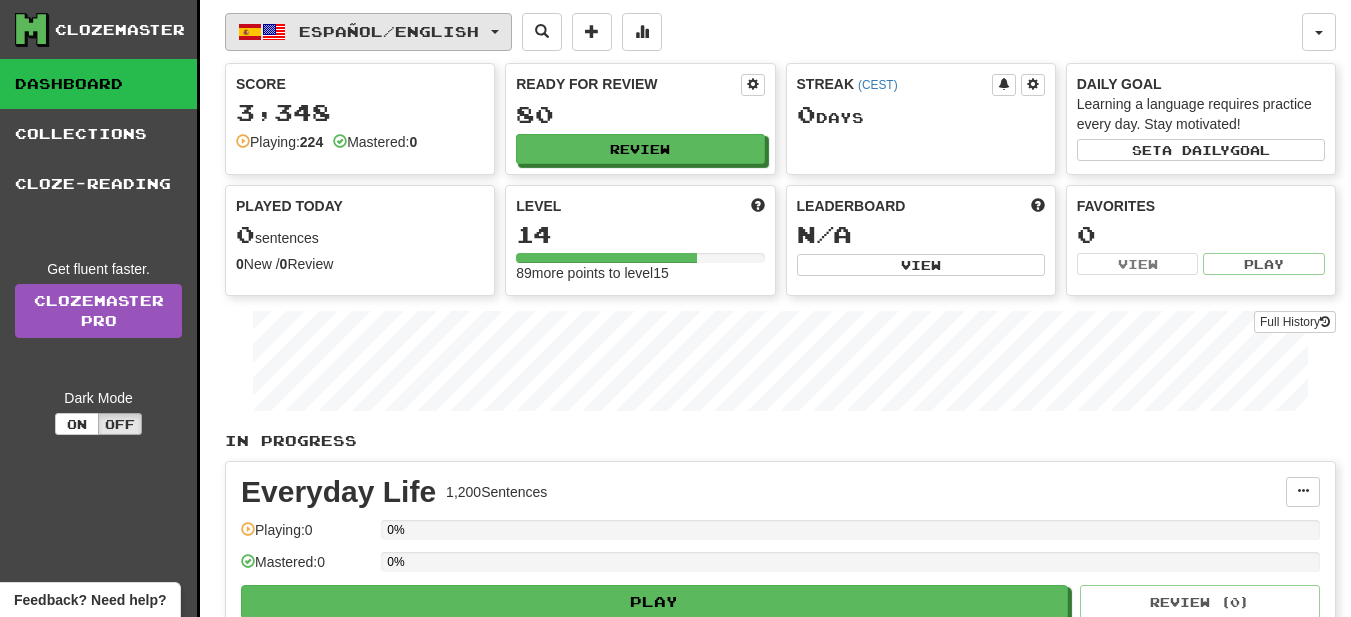 click at bounding box center (495, 32) 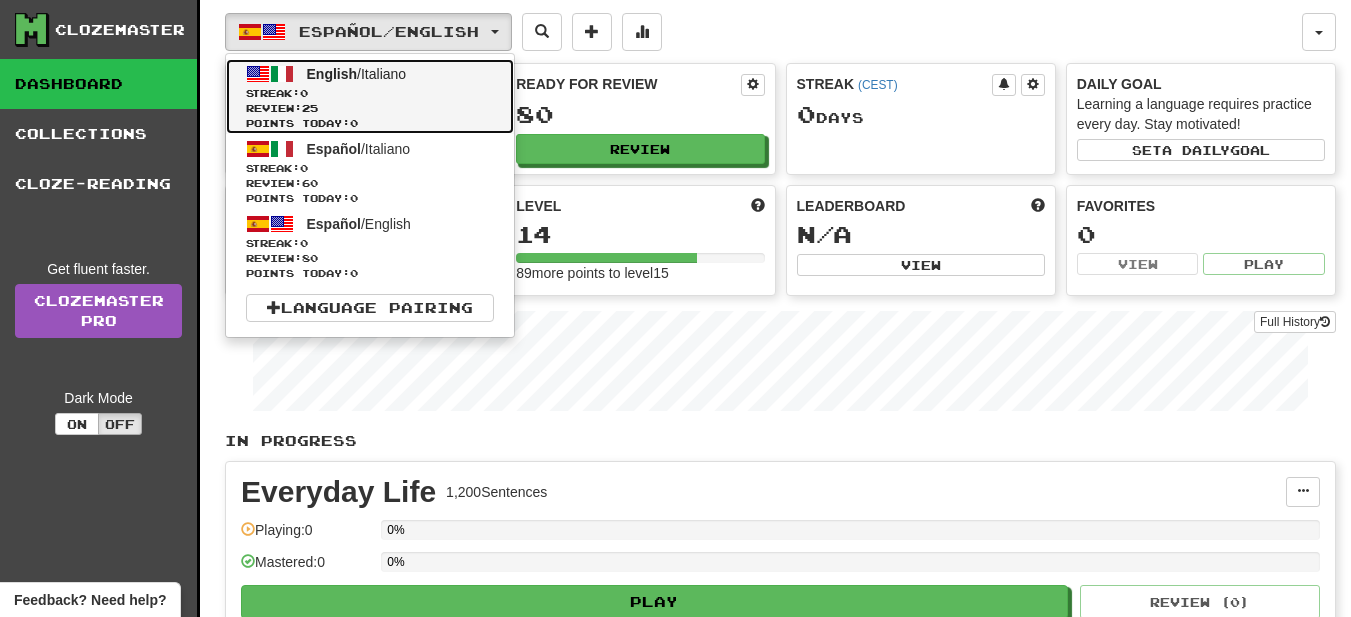 click on "Streak:  0" at bounding box center (370, 93) 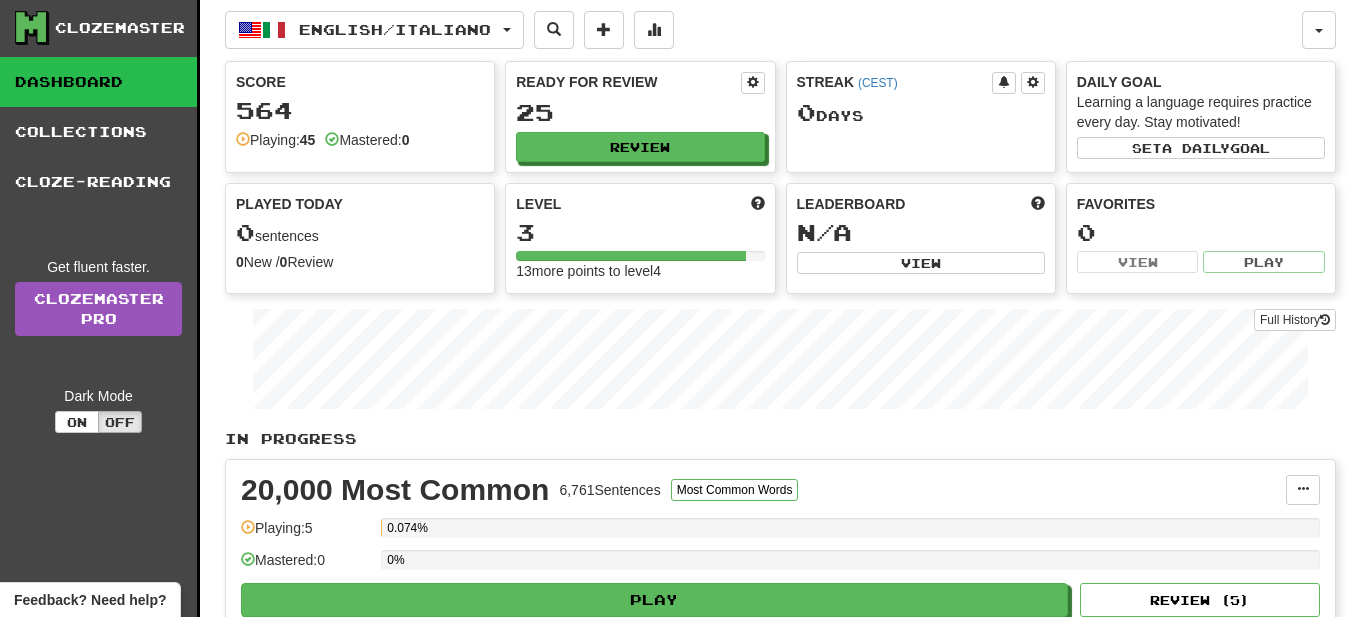 scroll, scrollTop: 0, scrollLeft: 0, axis: both 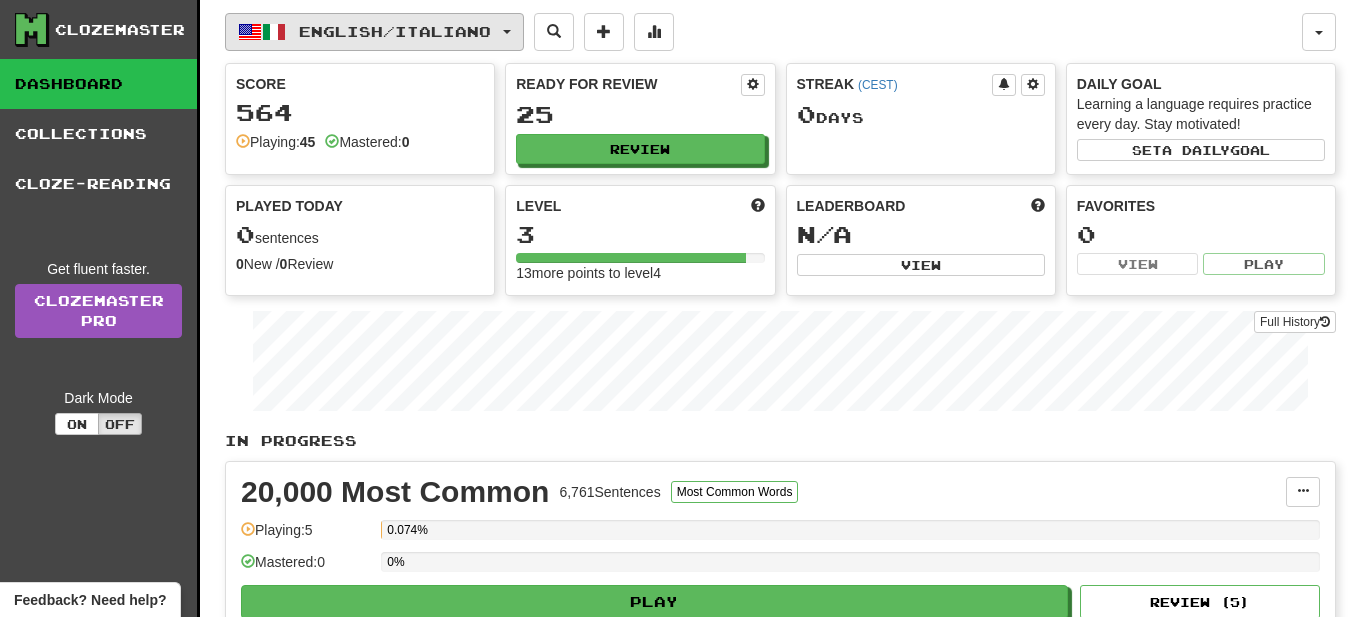 click at bounding box center [507, 32] 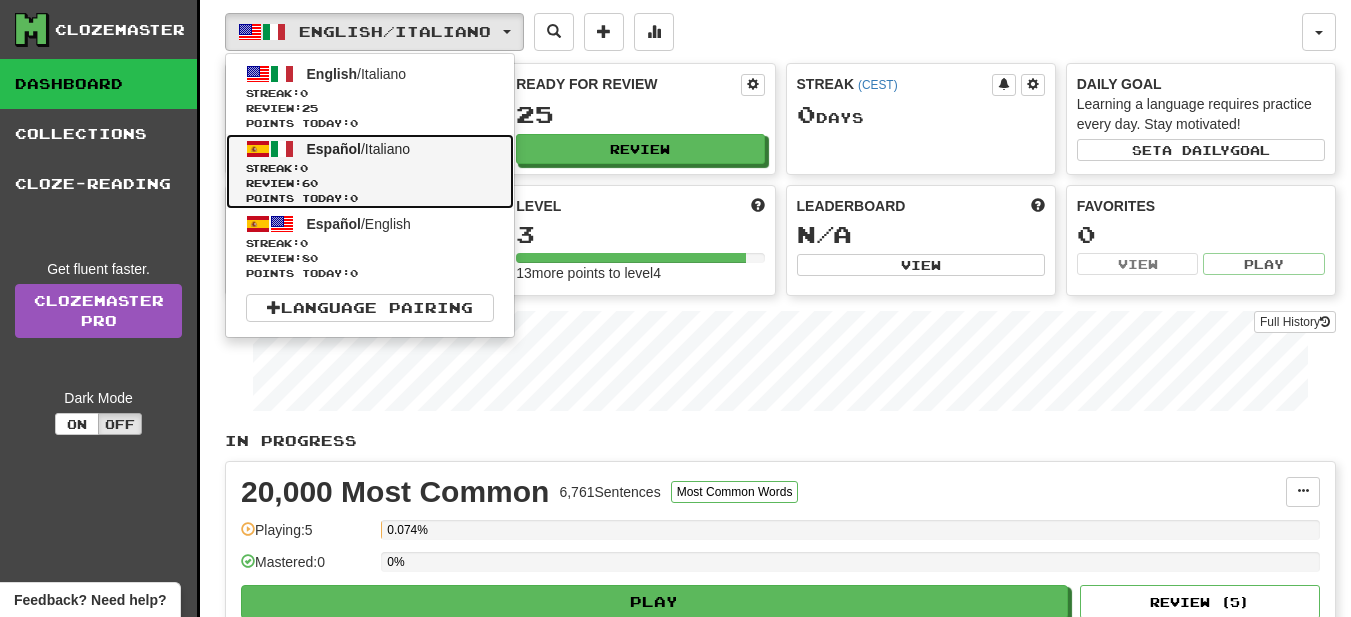 click on "Español  /  Italiano Streak:  0   Review:  60 Points today:  0" at bounding box center [370, 171] 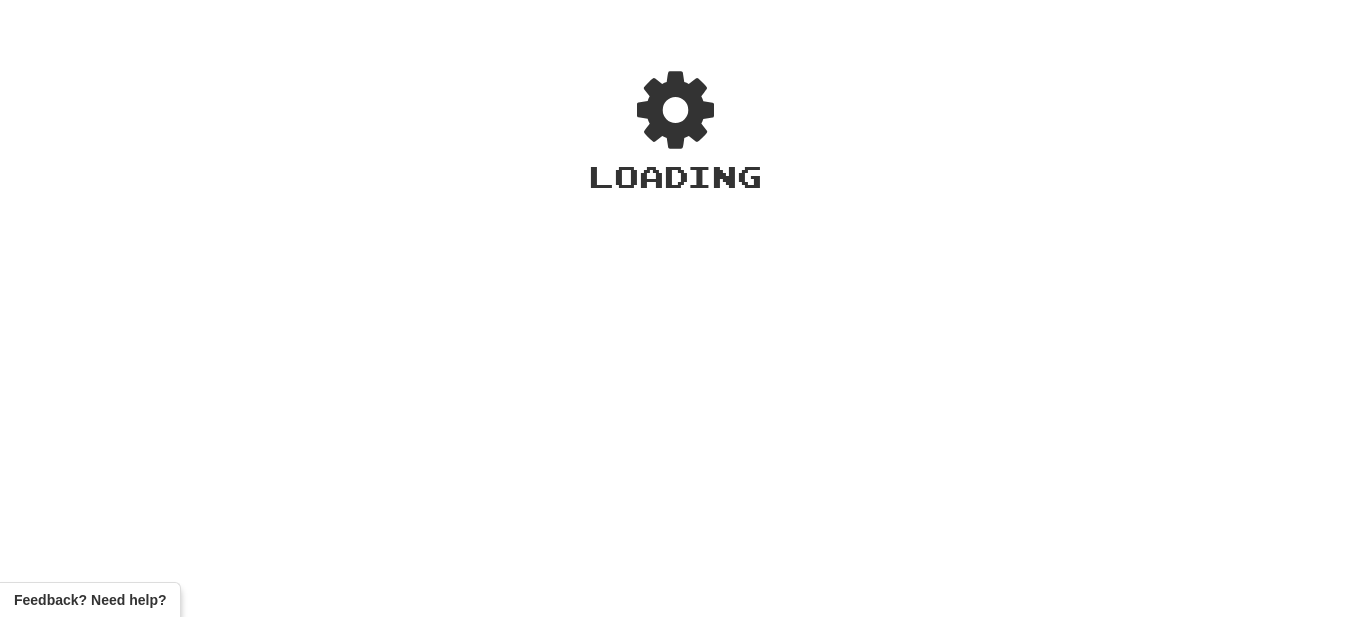 scroll, scrollTop: 0, scrollLeft: 0, axis: both 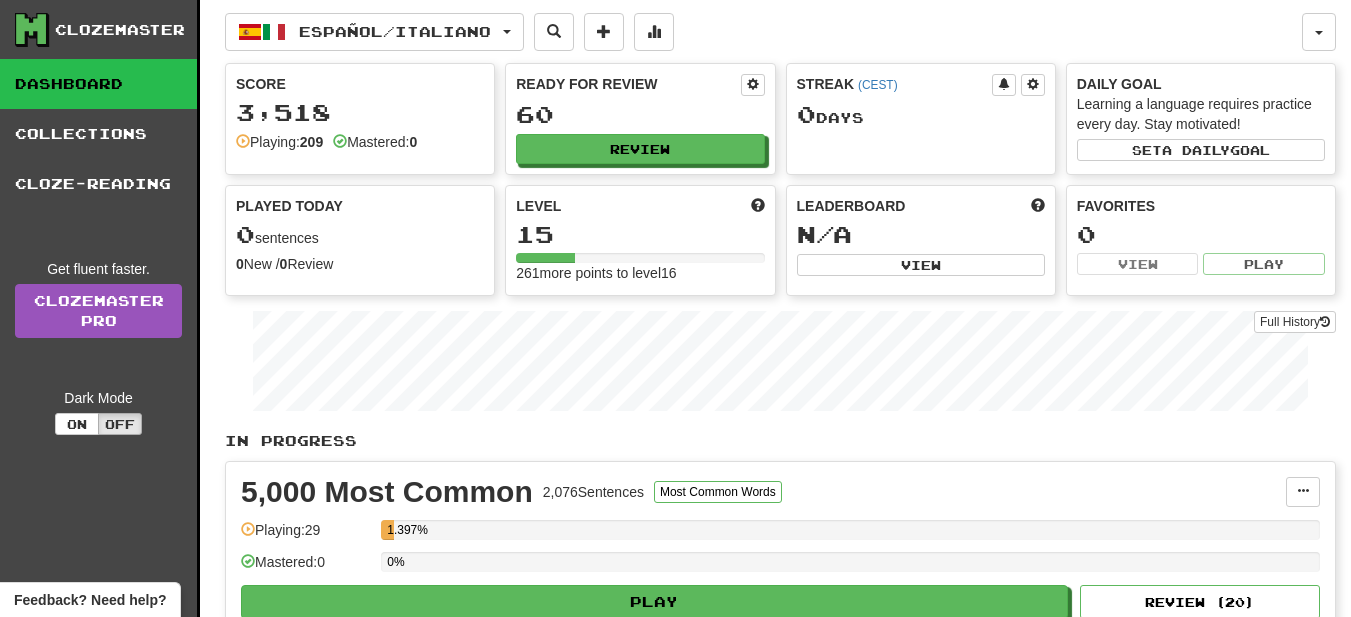 click on "Score 3,518  Playing:  209  Mastered:  0" at bounding box center (360, 113) 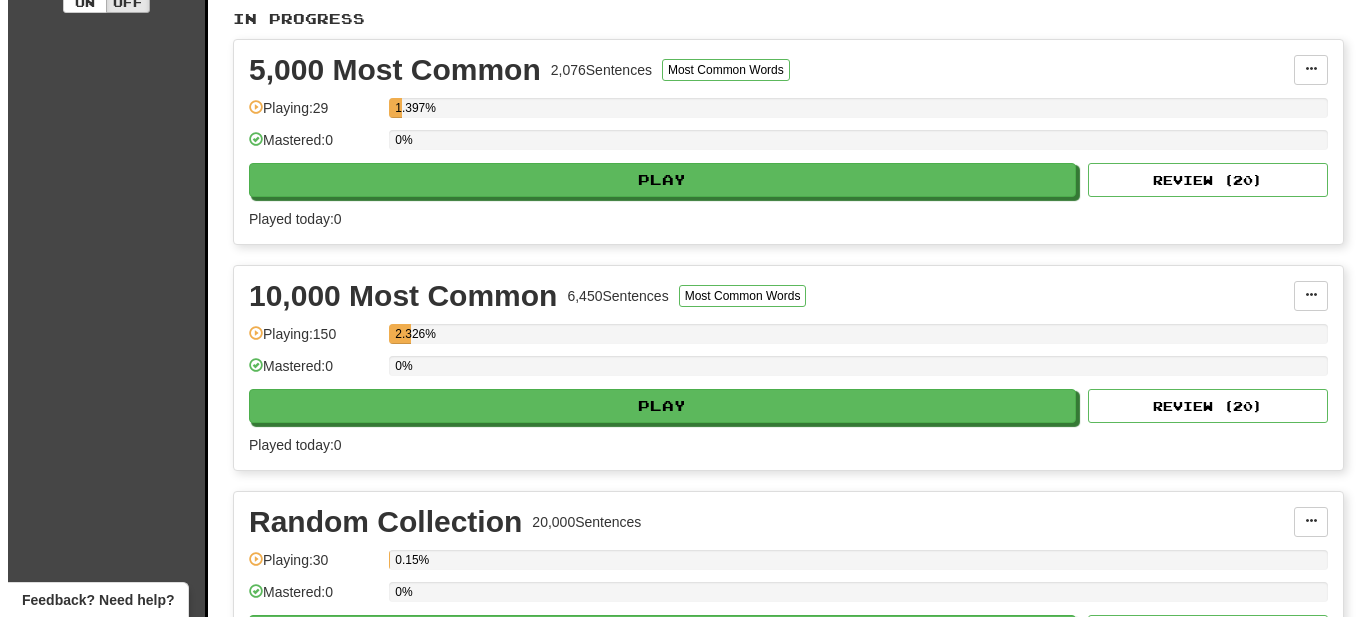 scroll, scrollTop: 468, scrollLeft: 0, axis: vertical 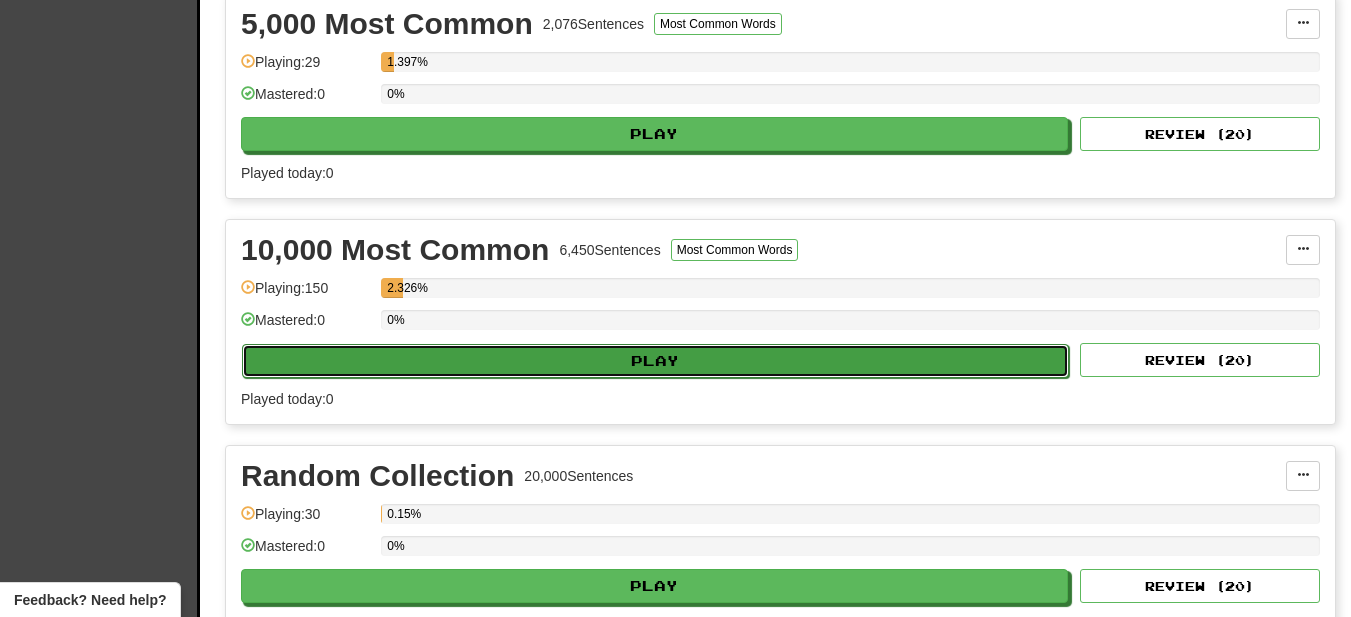 click on "Play" at bounding box center [655, 361] 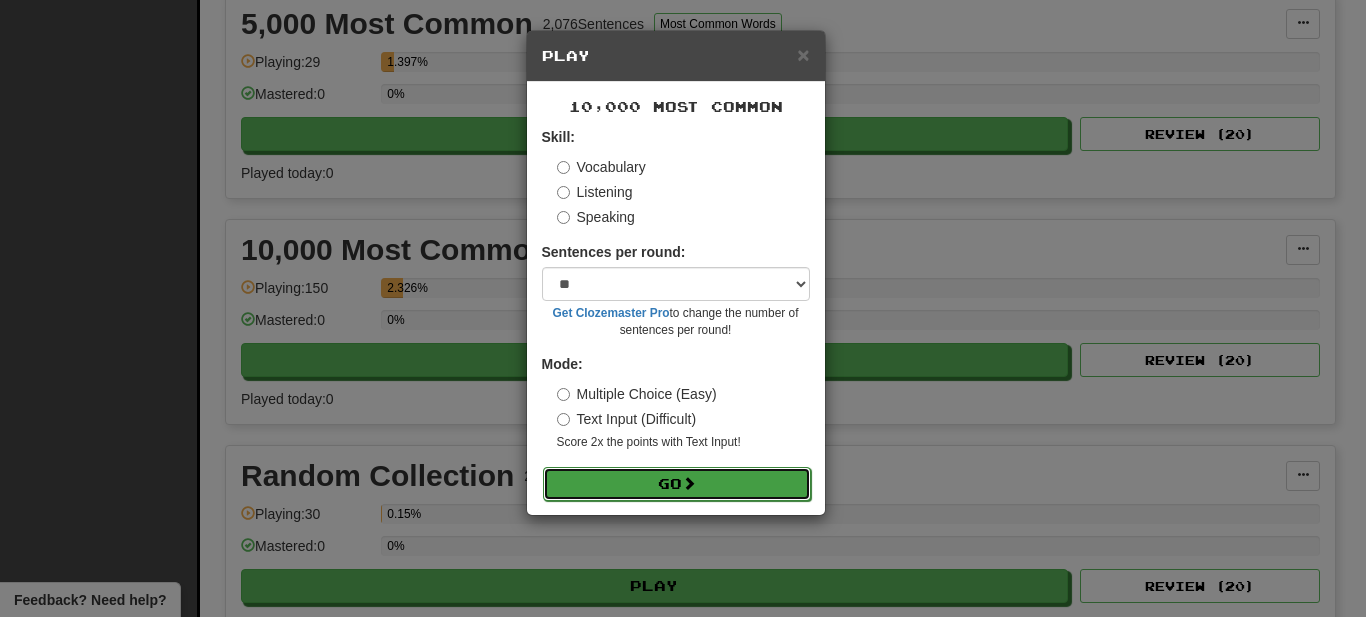 click at bounding box center (689, 483) 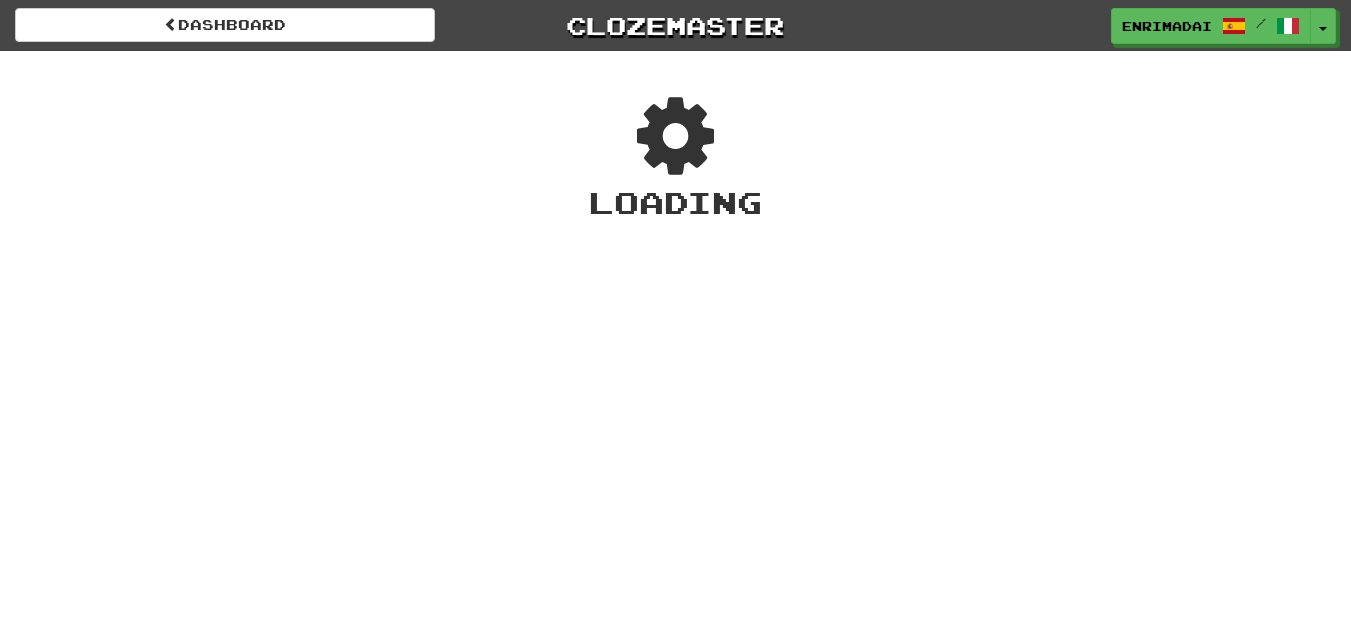scroll, scrollTop: 0, scrollLeft: 0, axis: both 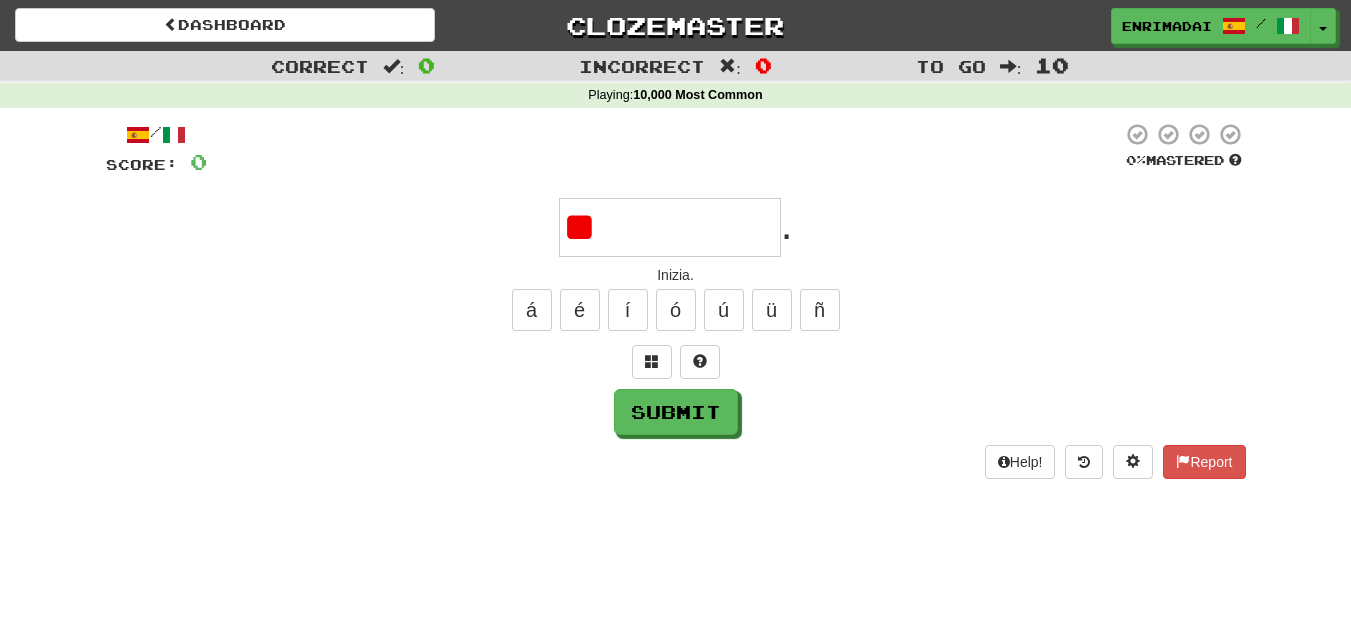 type on "*" 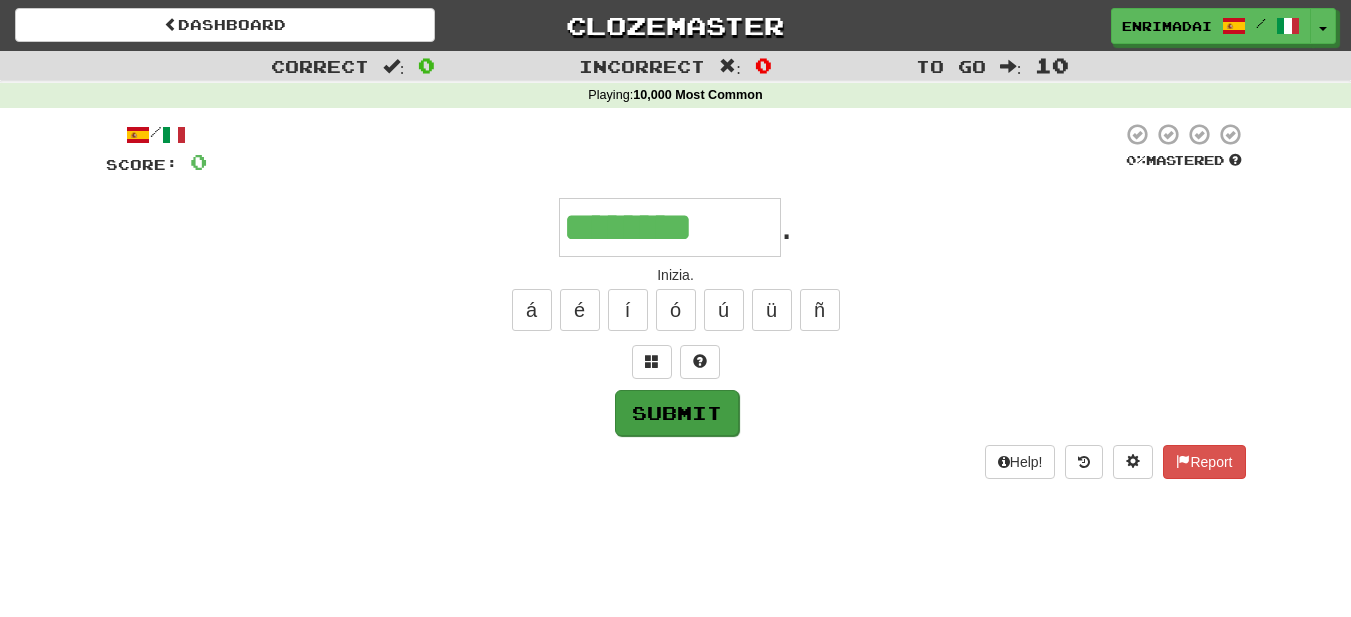 type on "********" 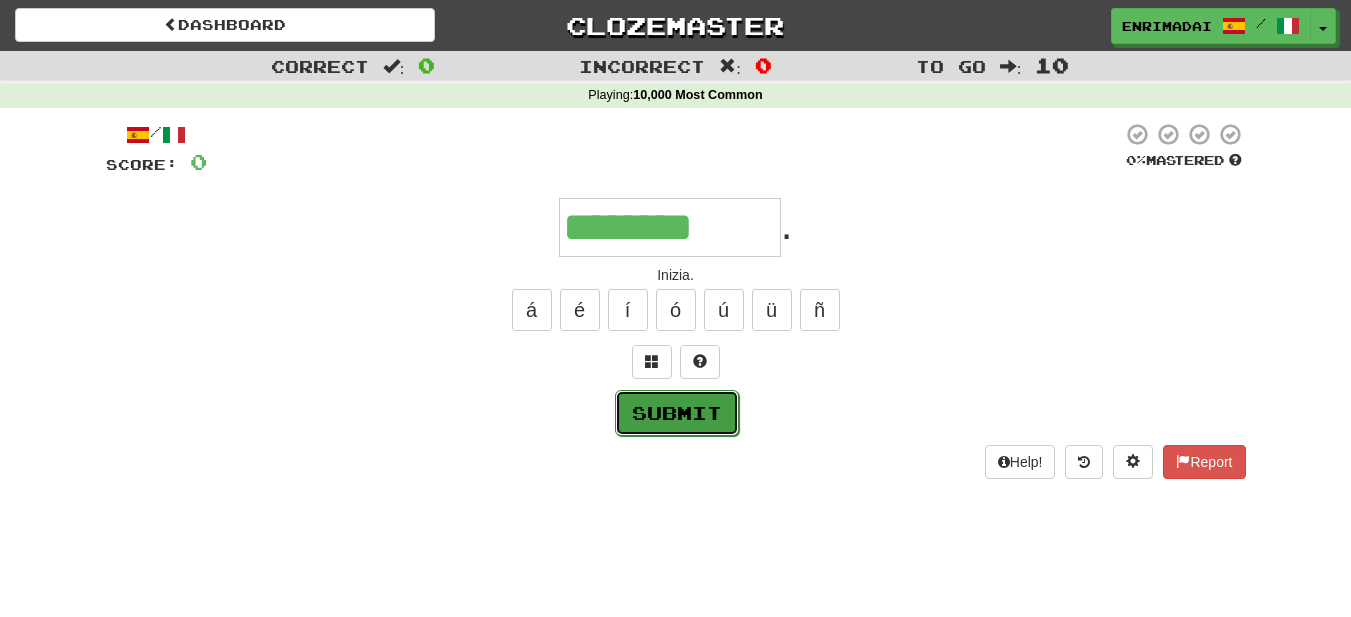 click on "Submit" at bounding box center (677, 413) 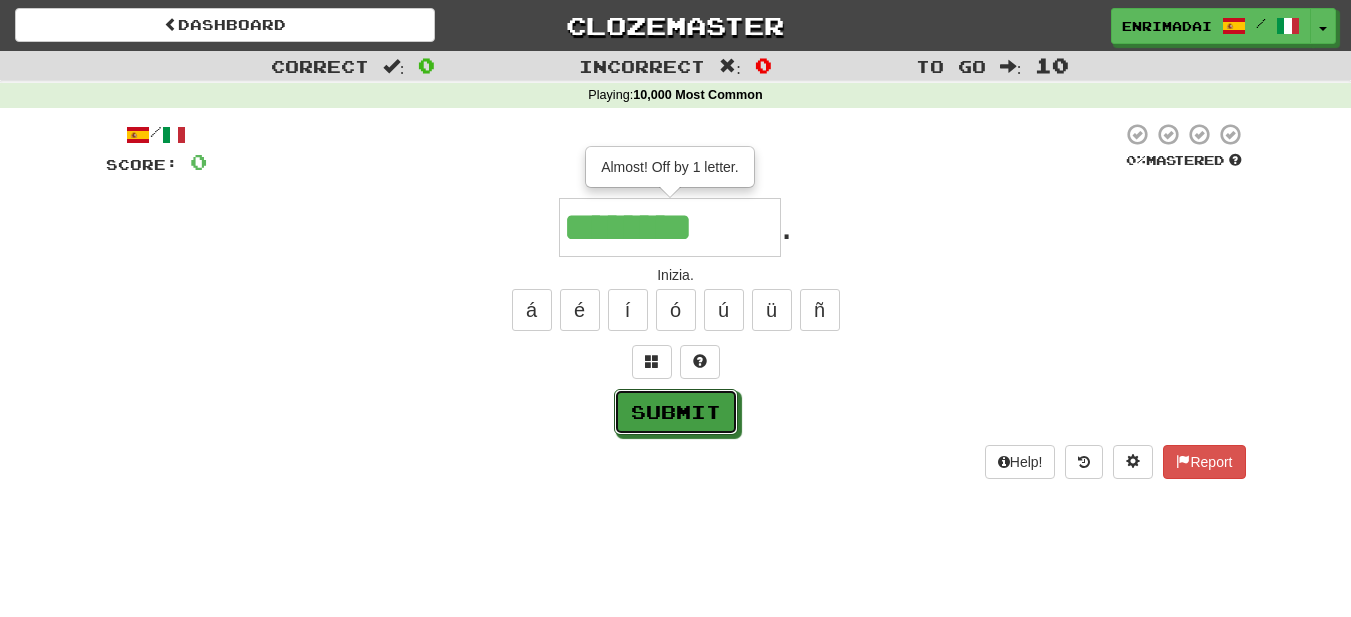 type 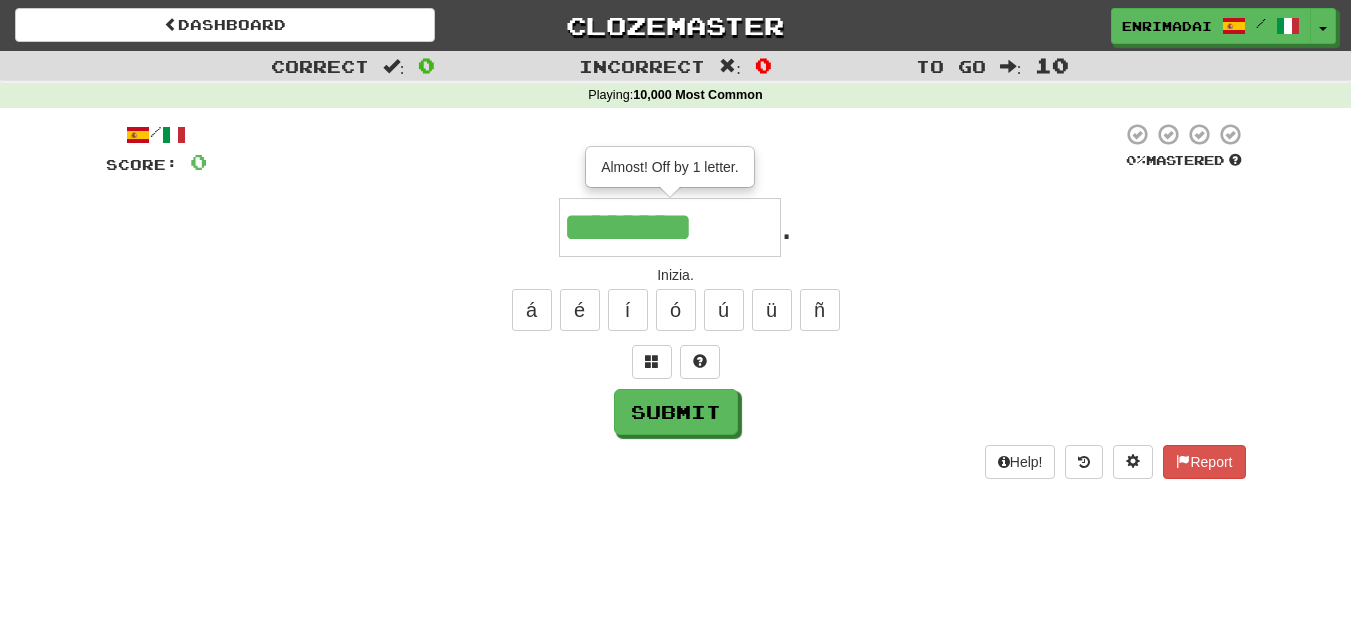 click on "********" at bounding box center [670, 227] 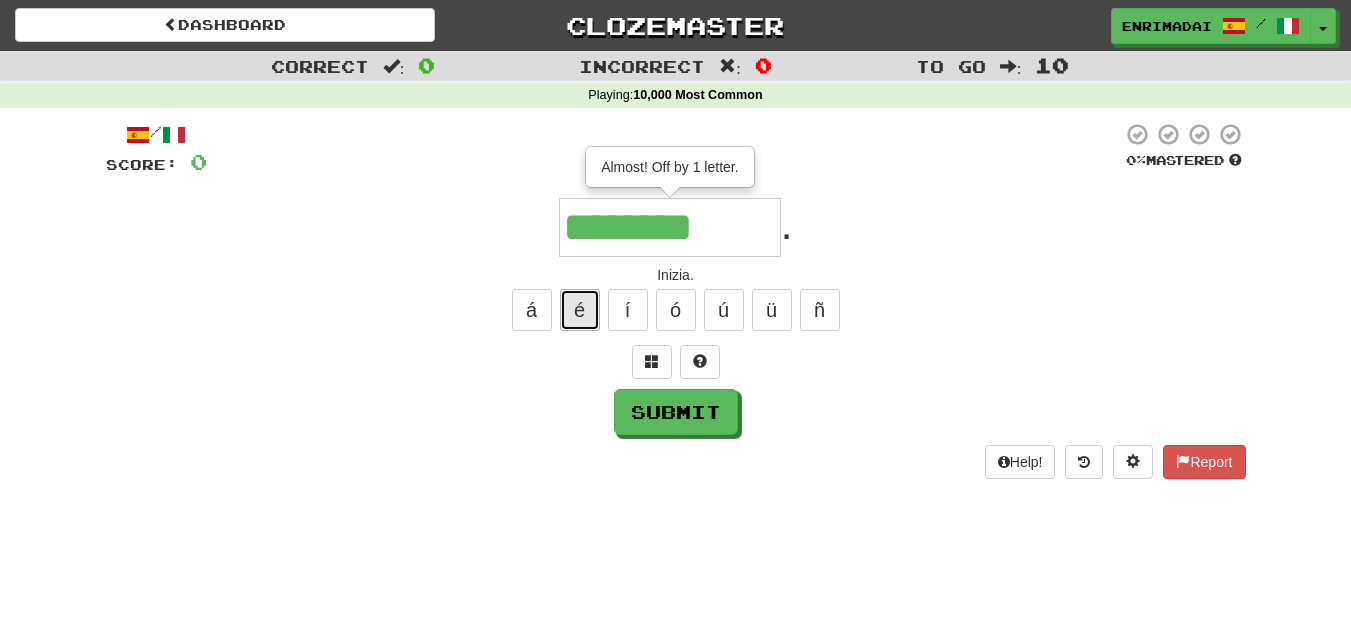 click on "é" at bounding box center [580, 310] 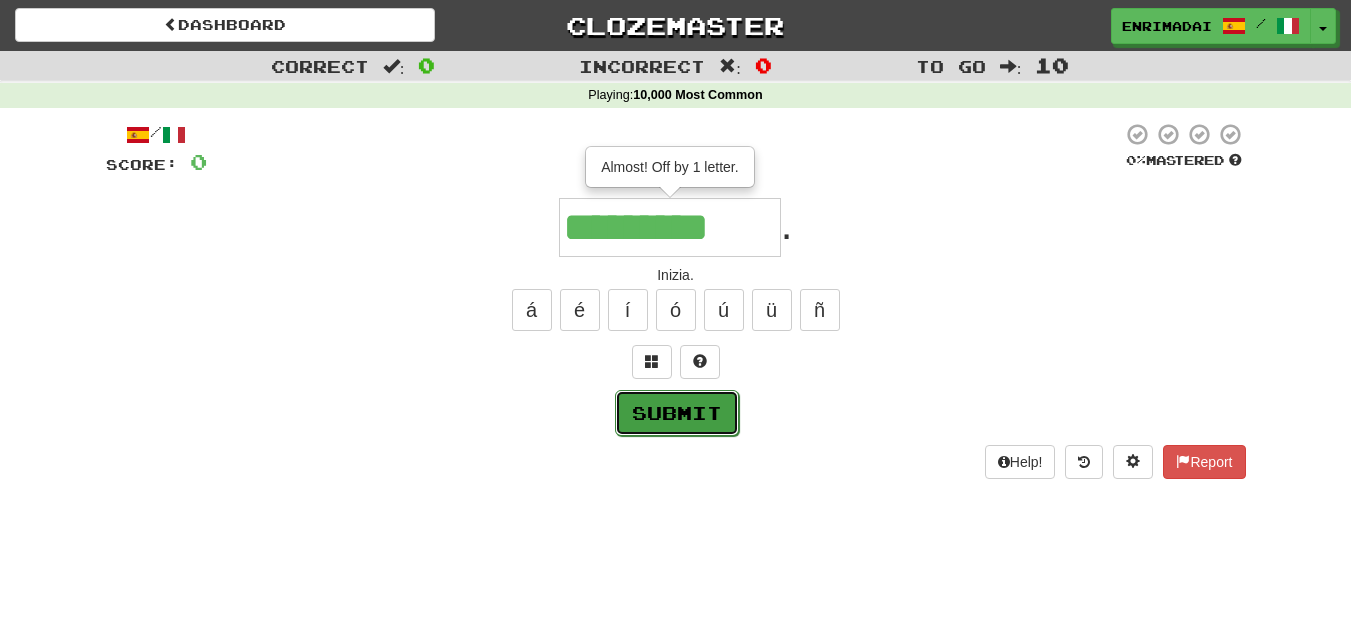 click on "Submit" at bounding box center [677, 413] 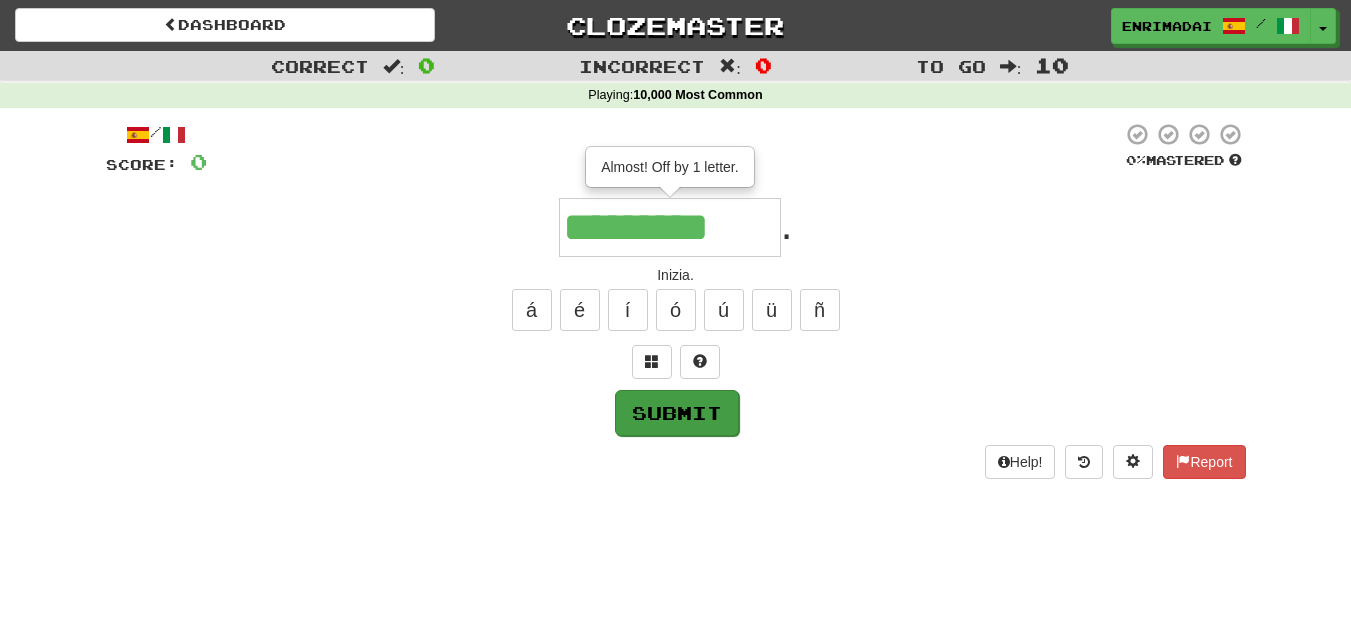 type on "*********" 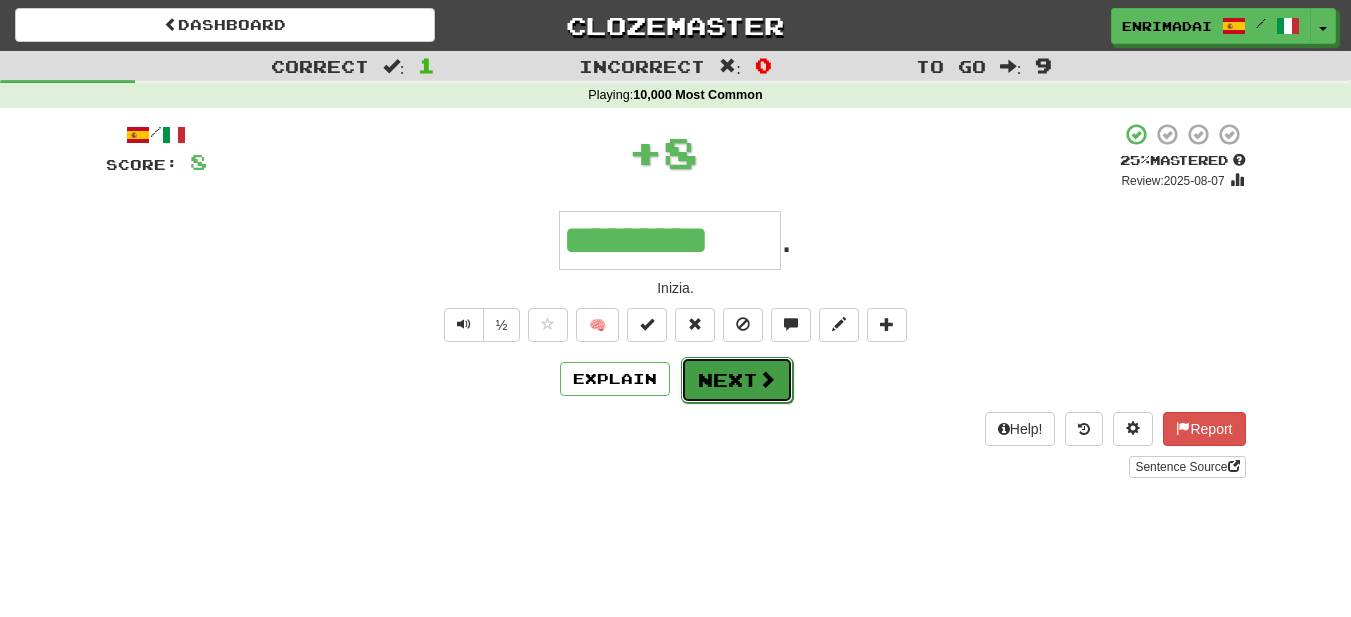 click on "Next" at bounding box center (737, 380) 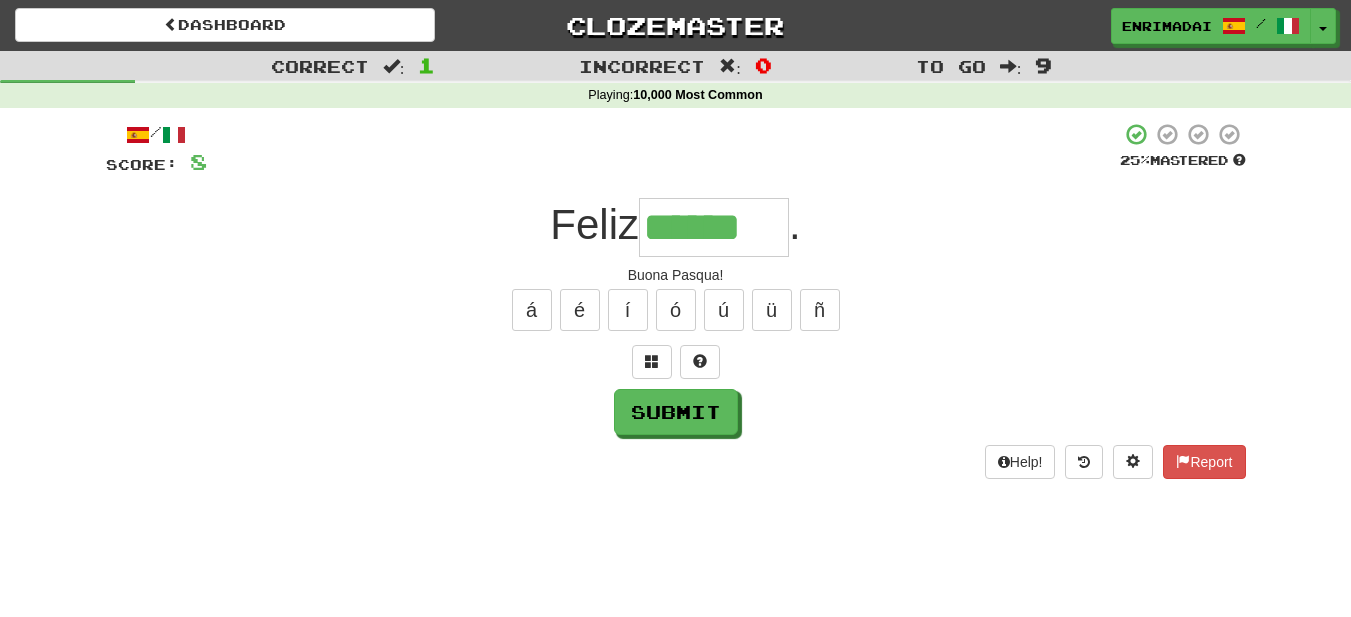 type on "******" 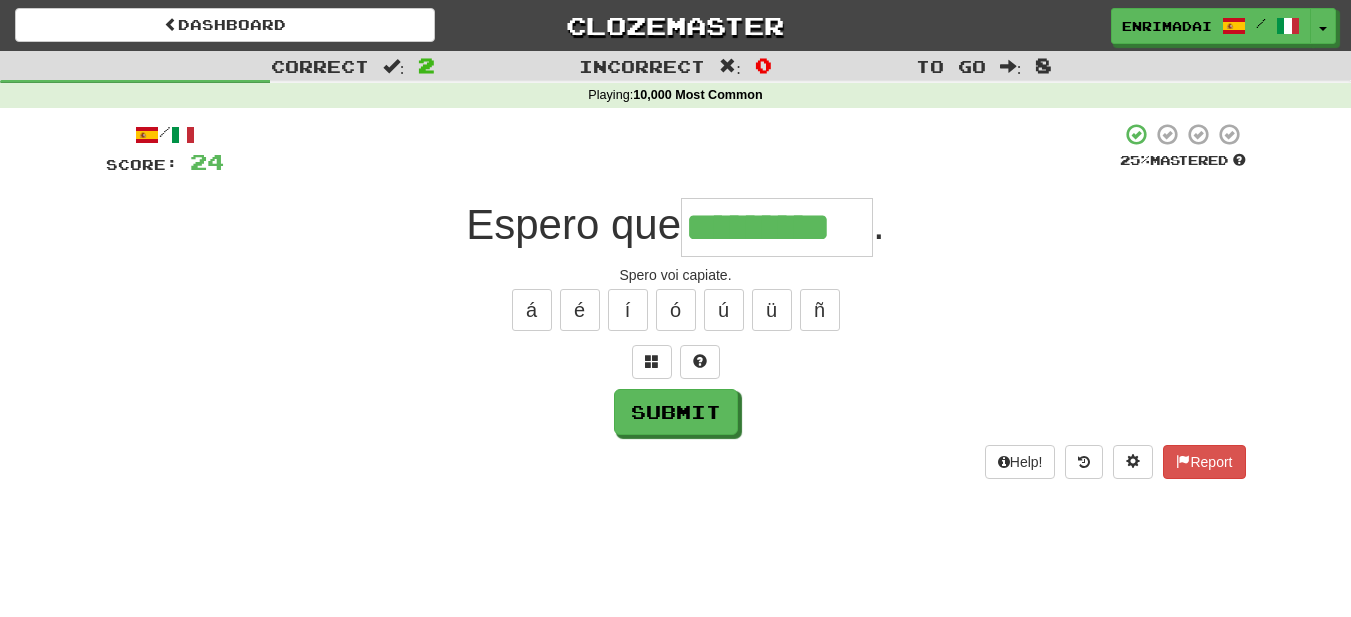 type on "*********" 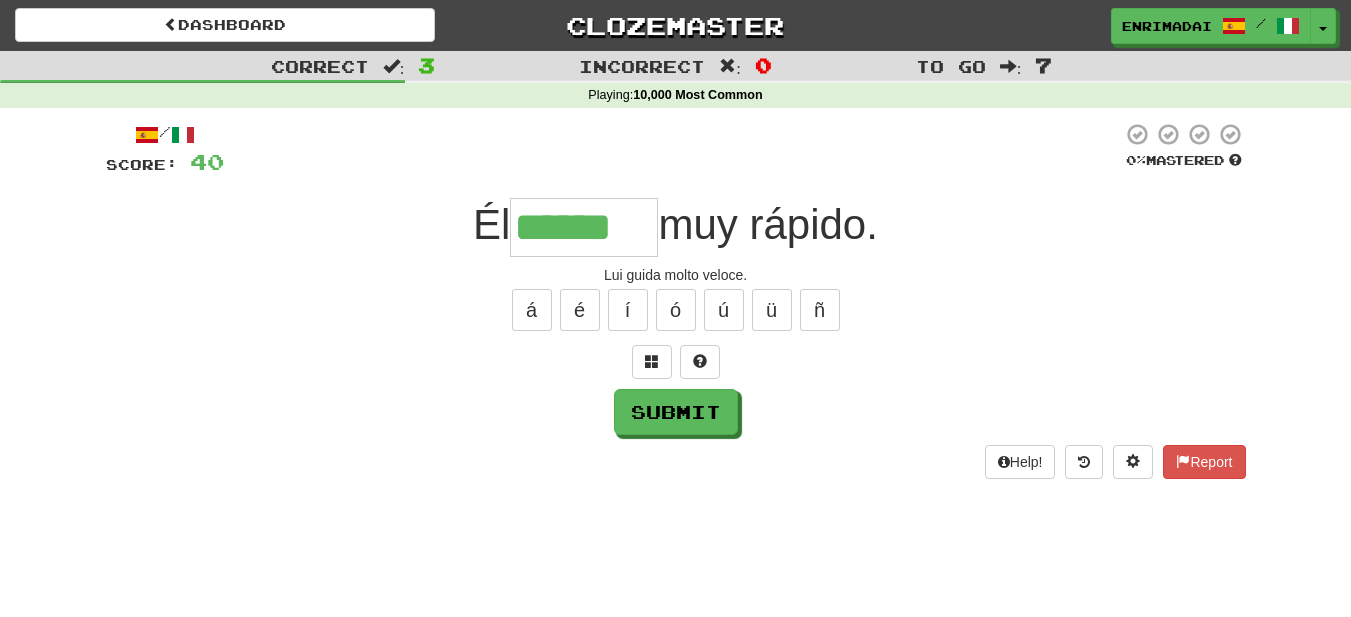 type on "******" 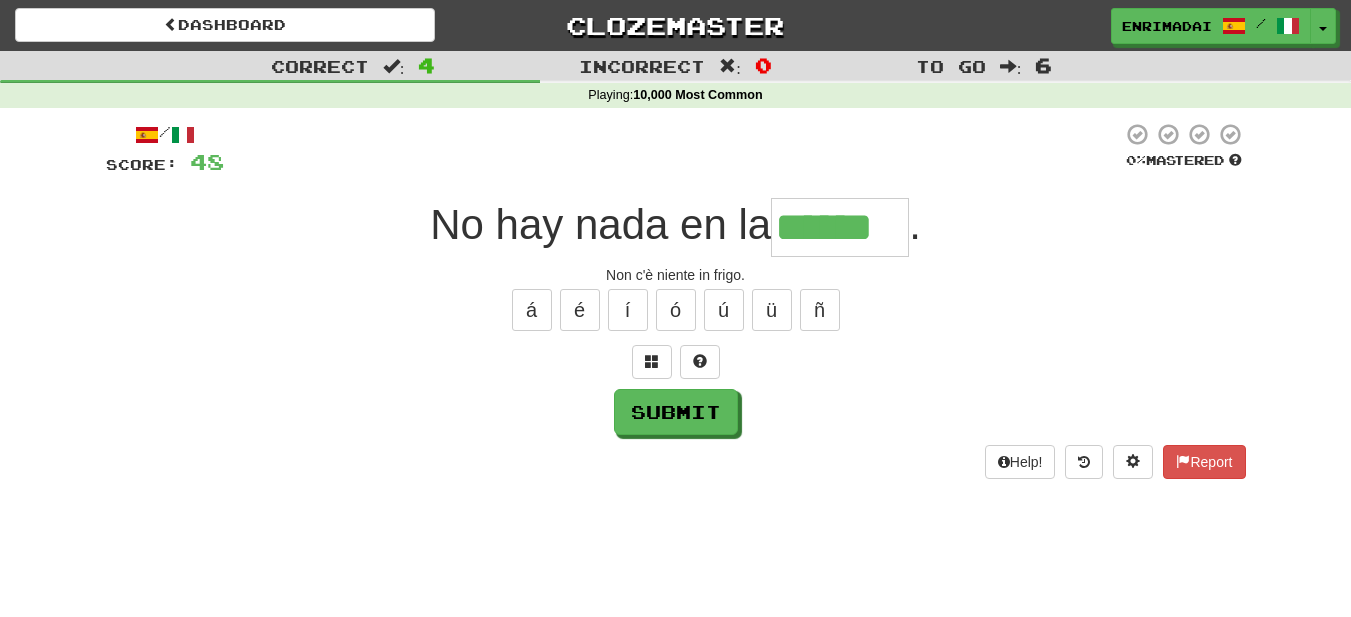 type on "******" 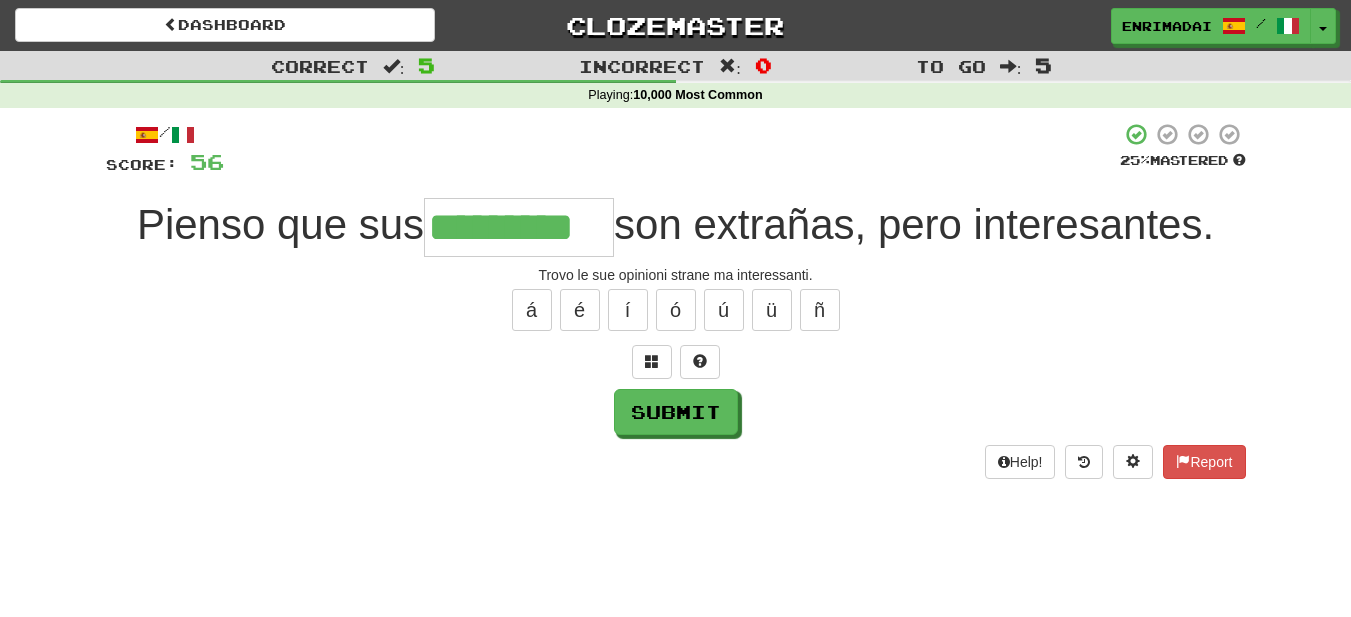 scroll, scrollTop: 0, scrollLeft: 0, axis: both 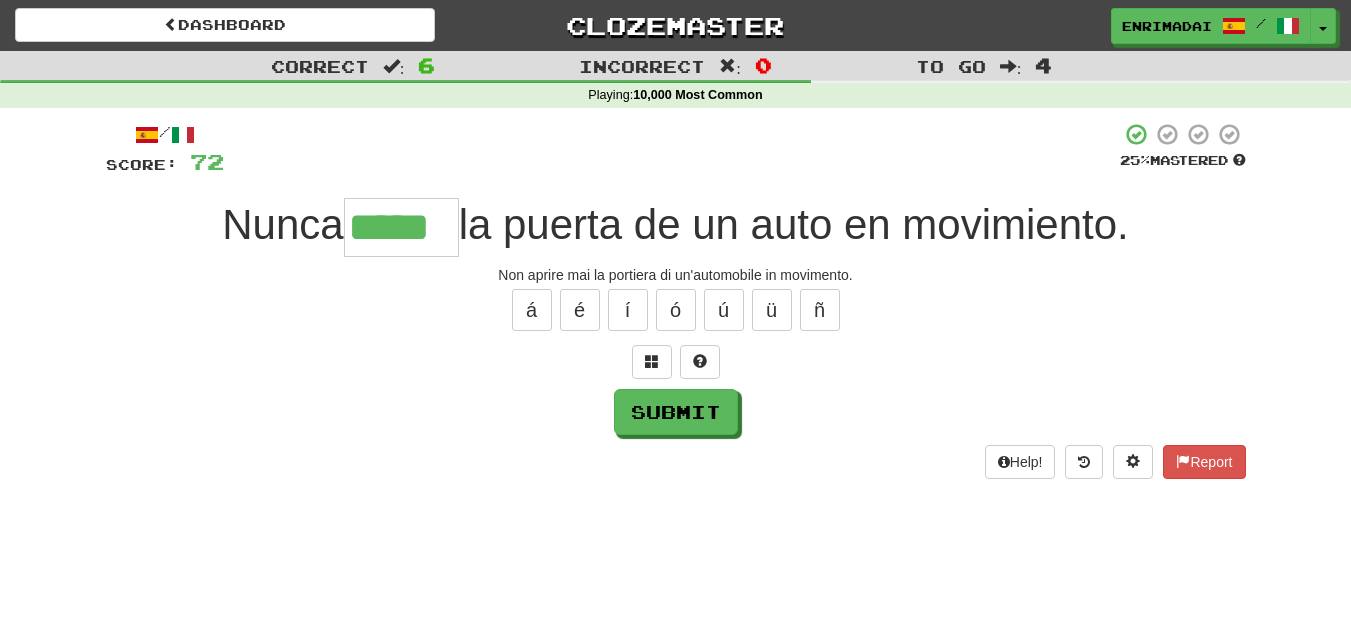 type on "*****" 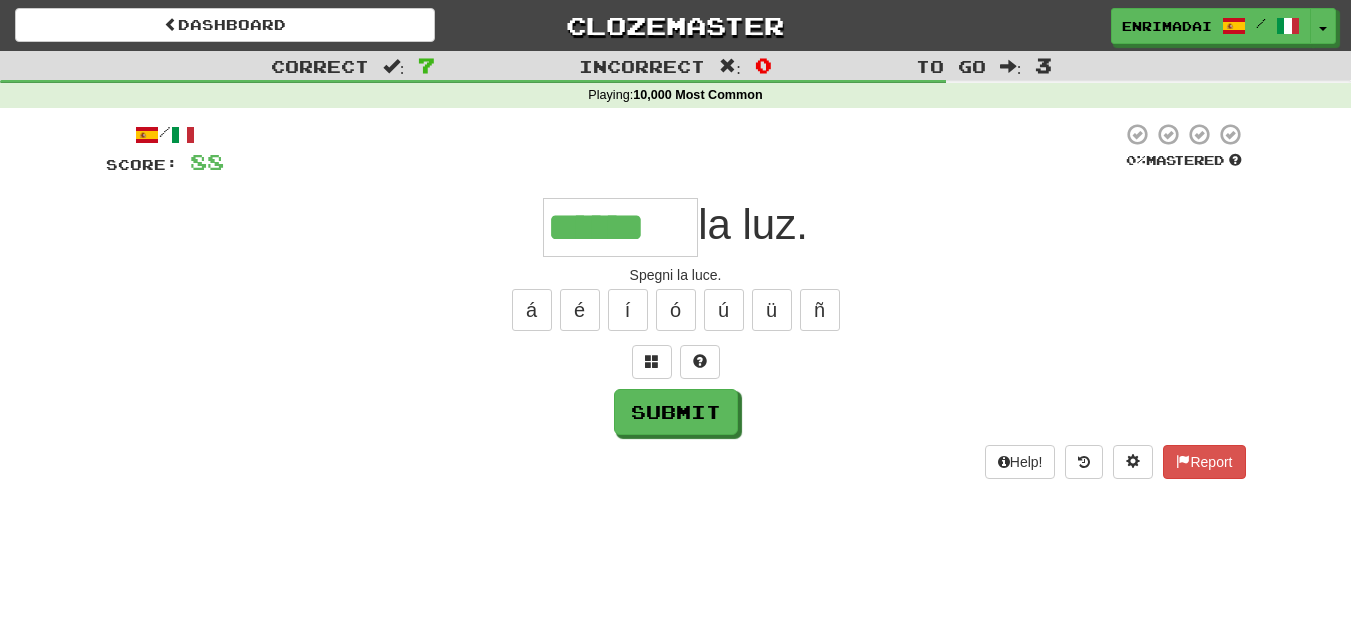 scroll, scrollTop: 0, scrollLeft: 0, axis: both 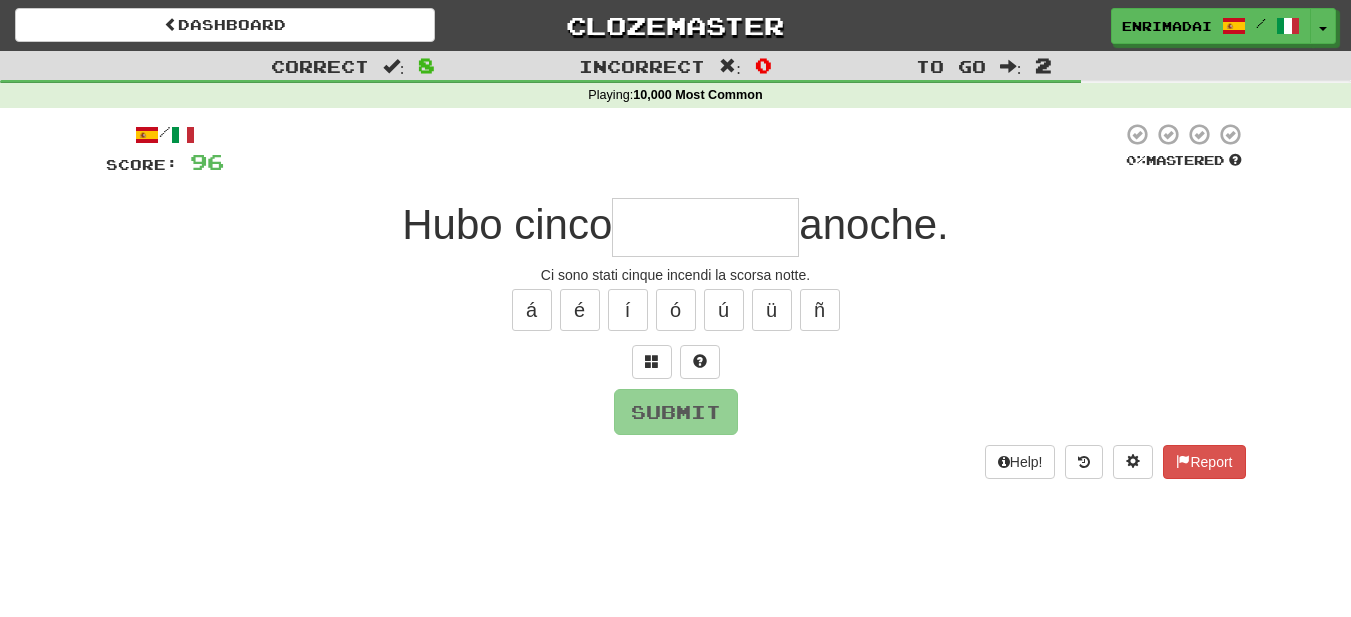type on "*" 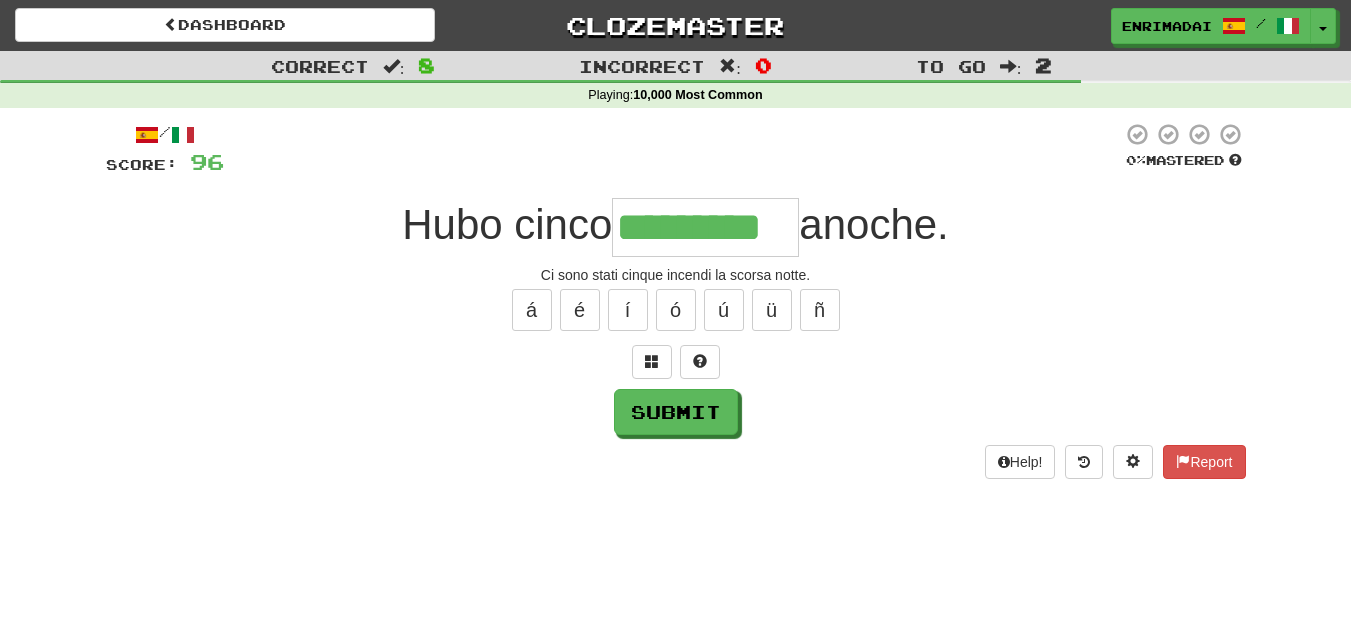 type on "*********" 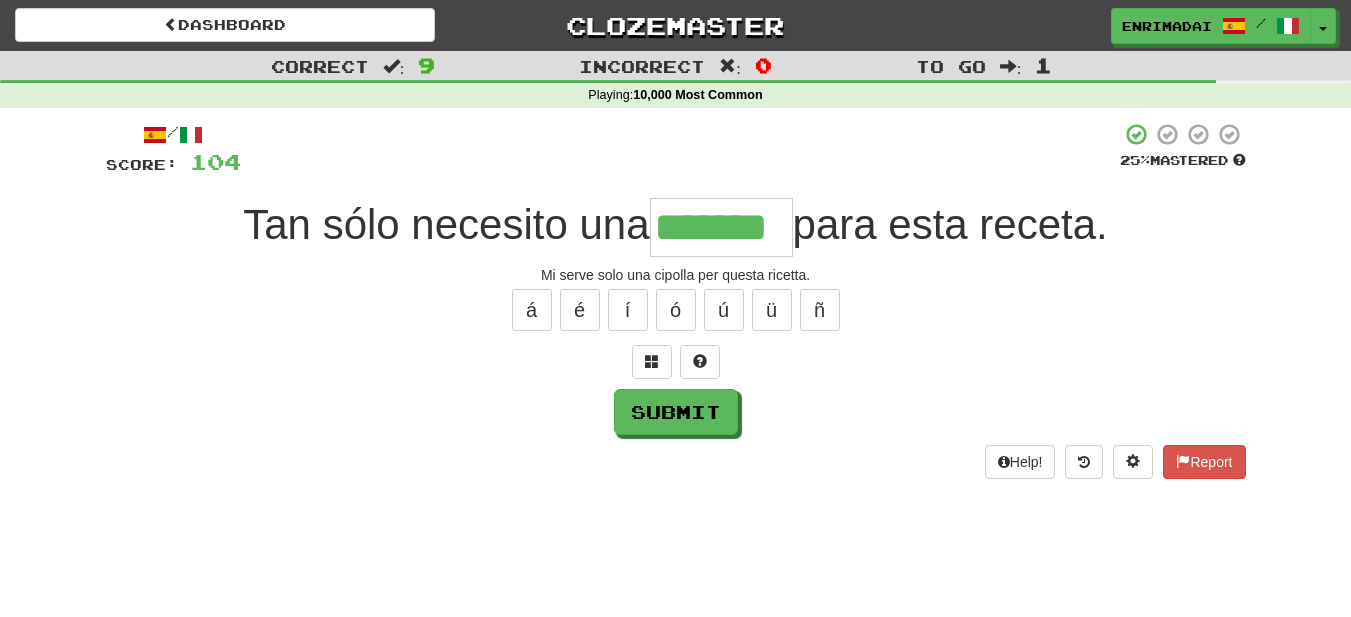 type on "*******" 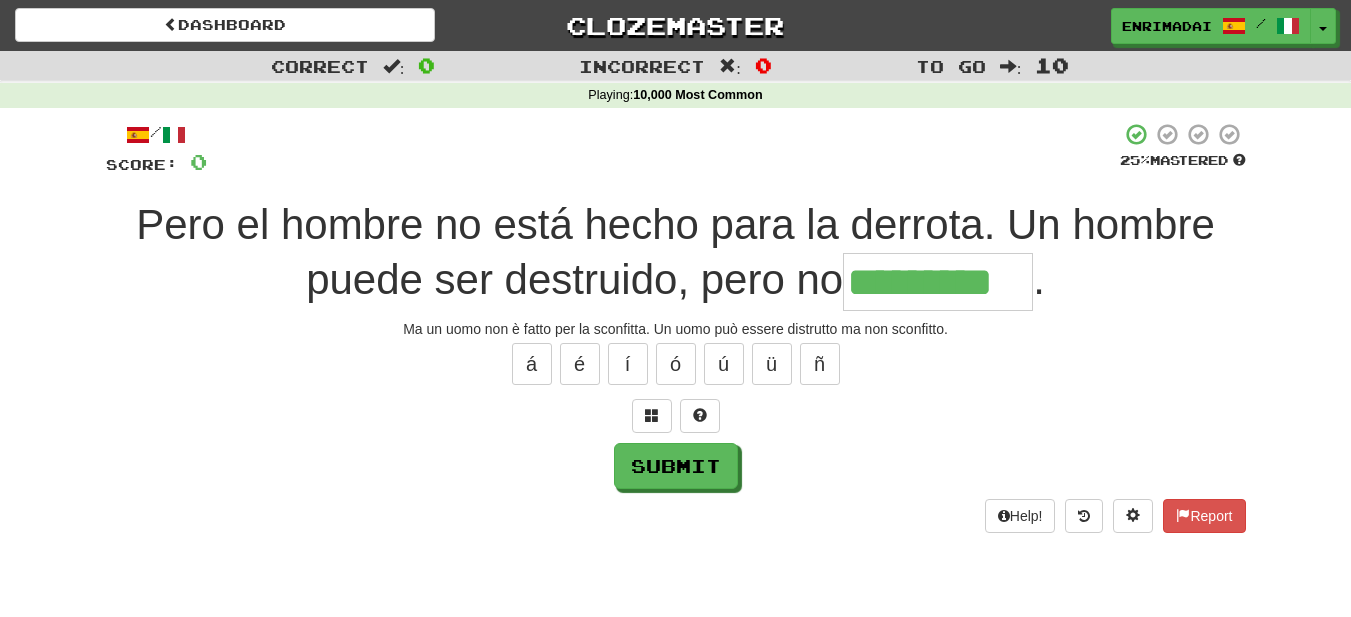 type on "*********" 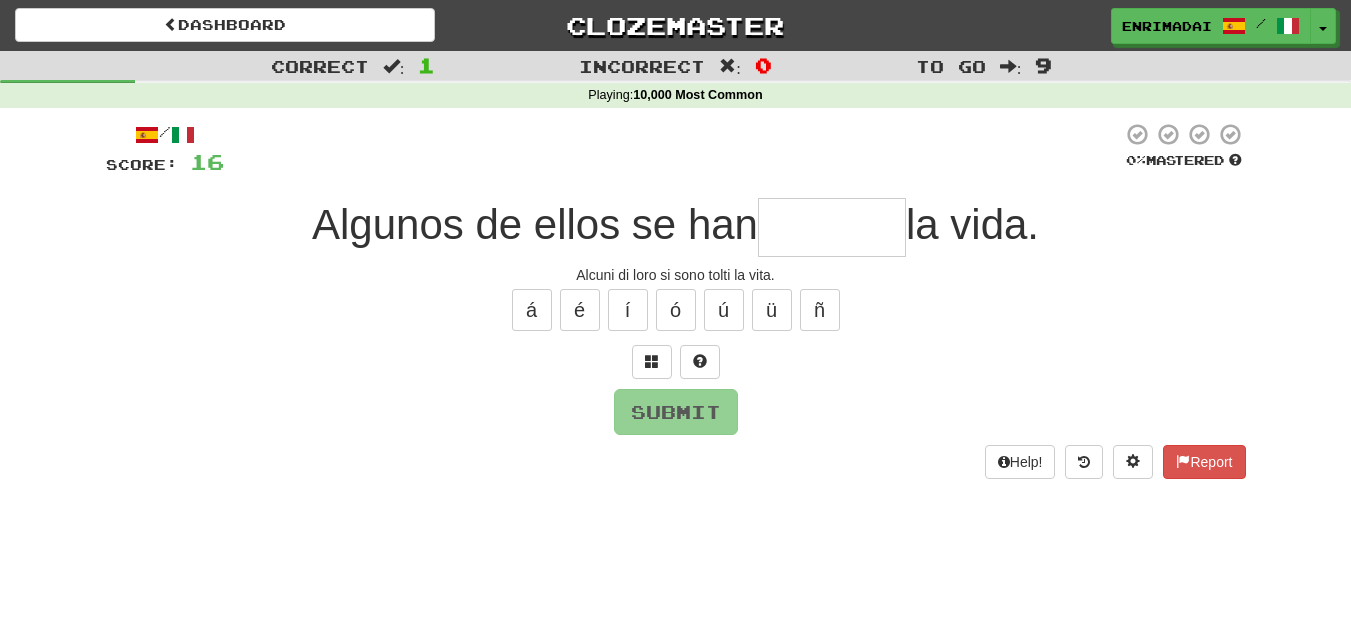 type on "*" 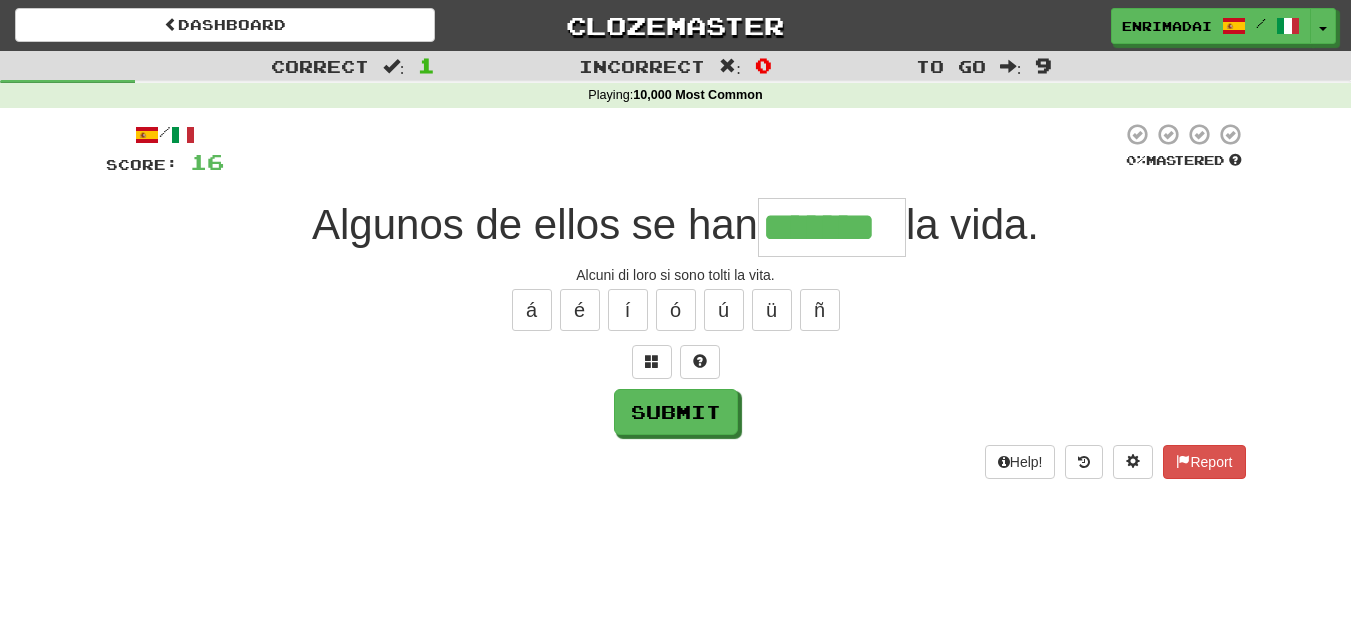 type on "*******" 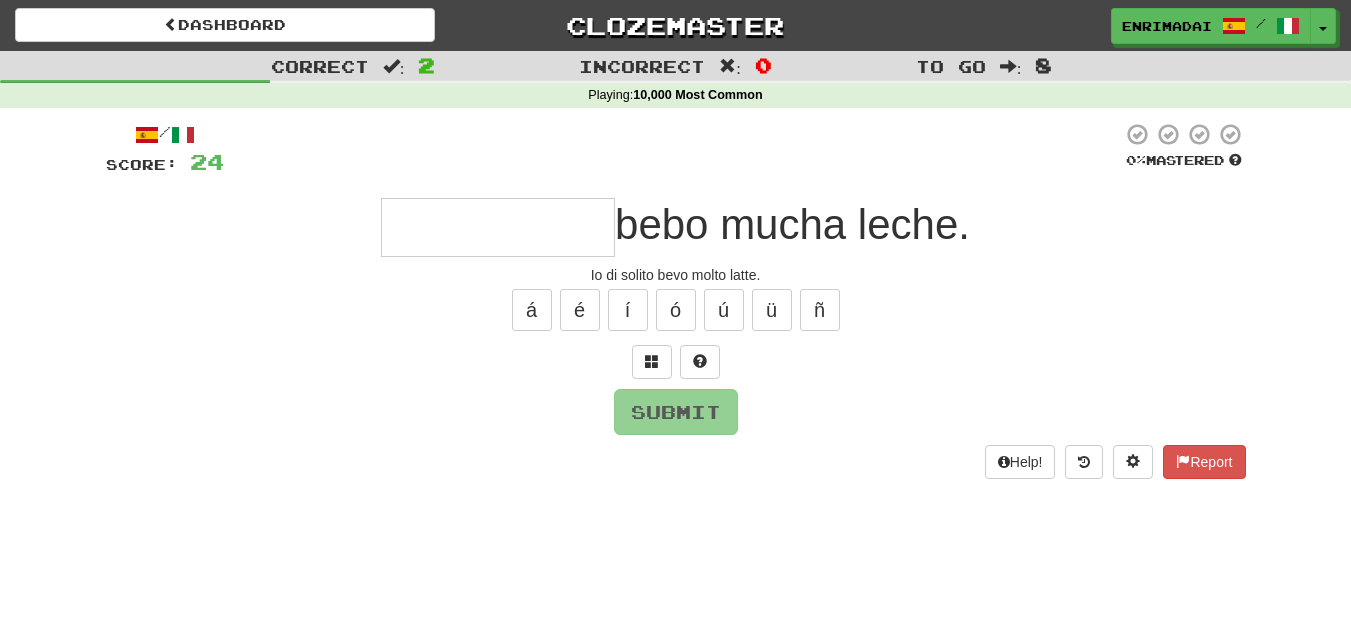 type on "*" 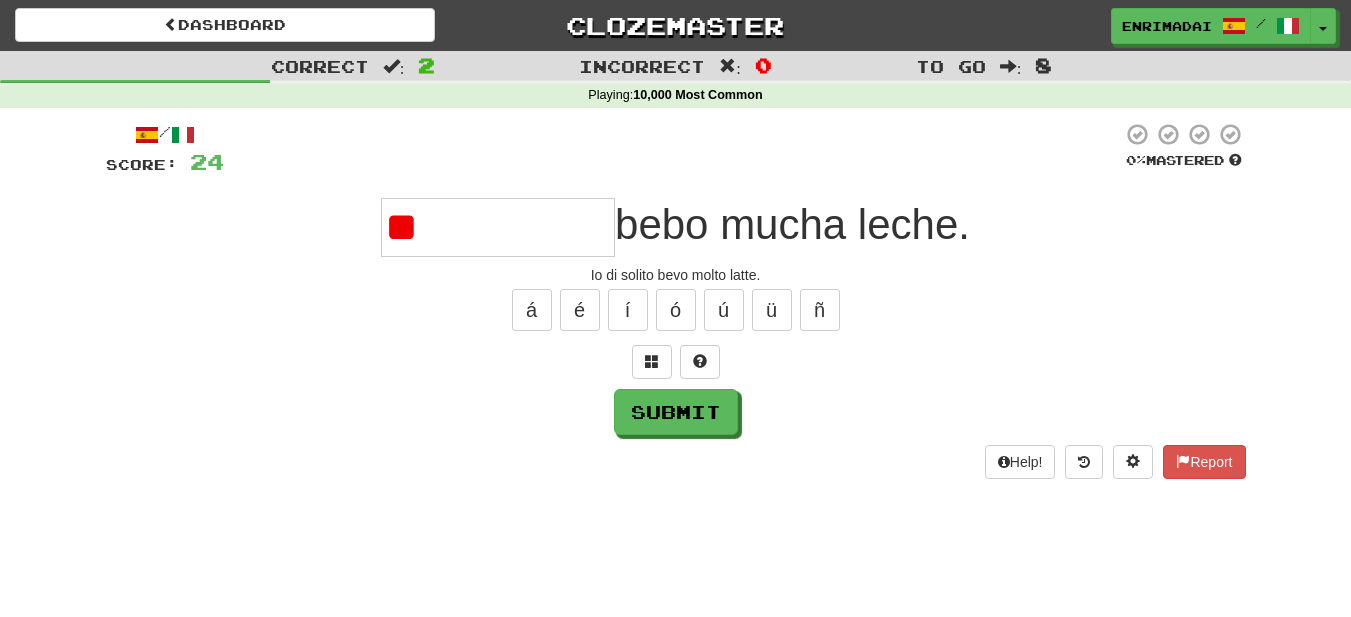 type on "*" 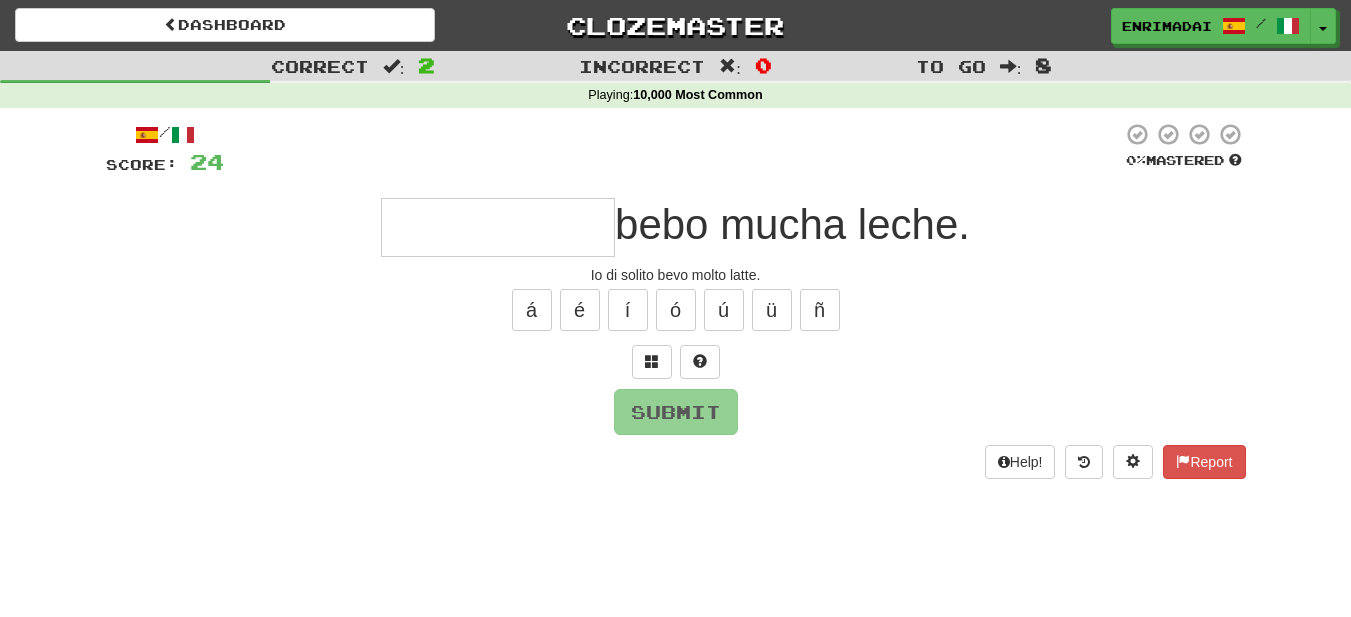 type on "*" 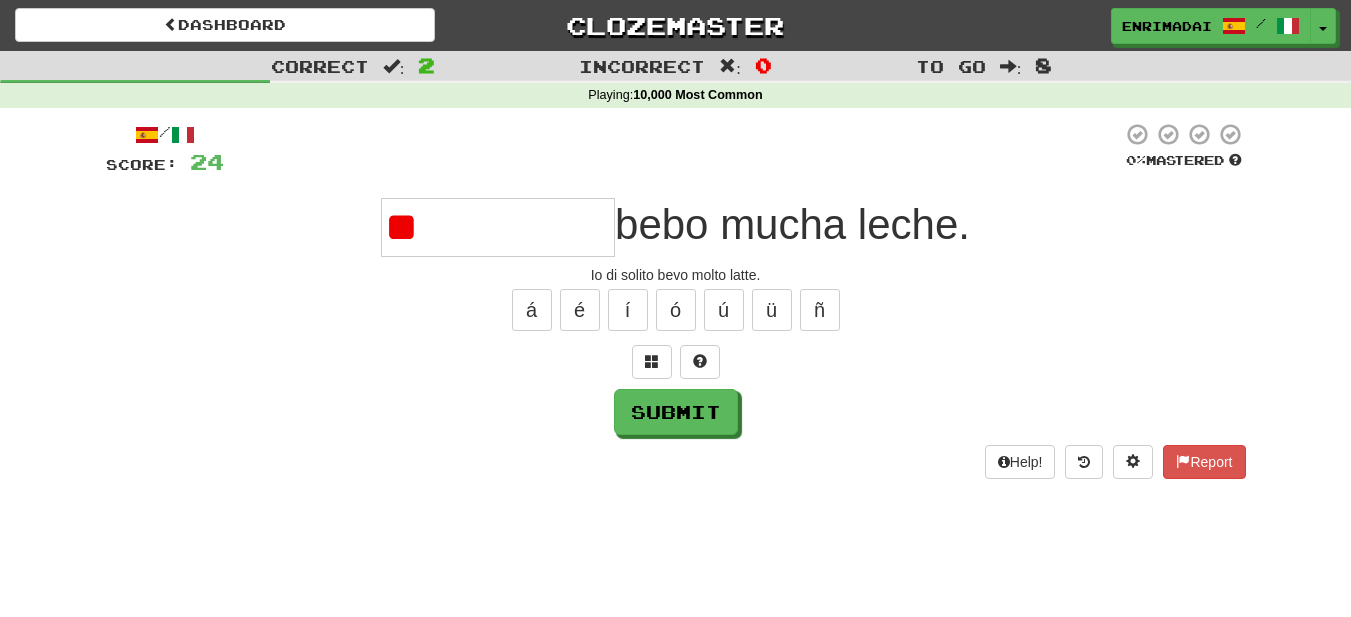 type on "*" 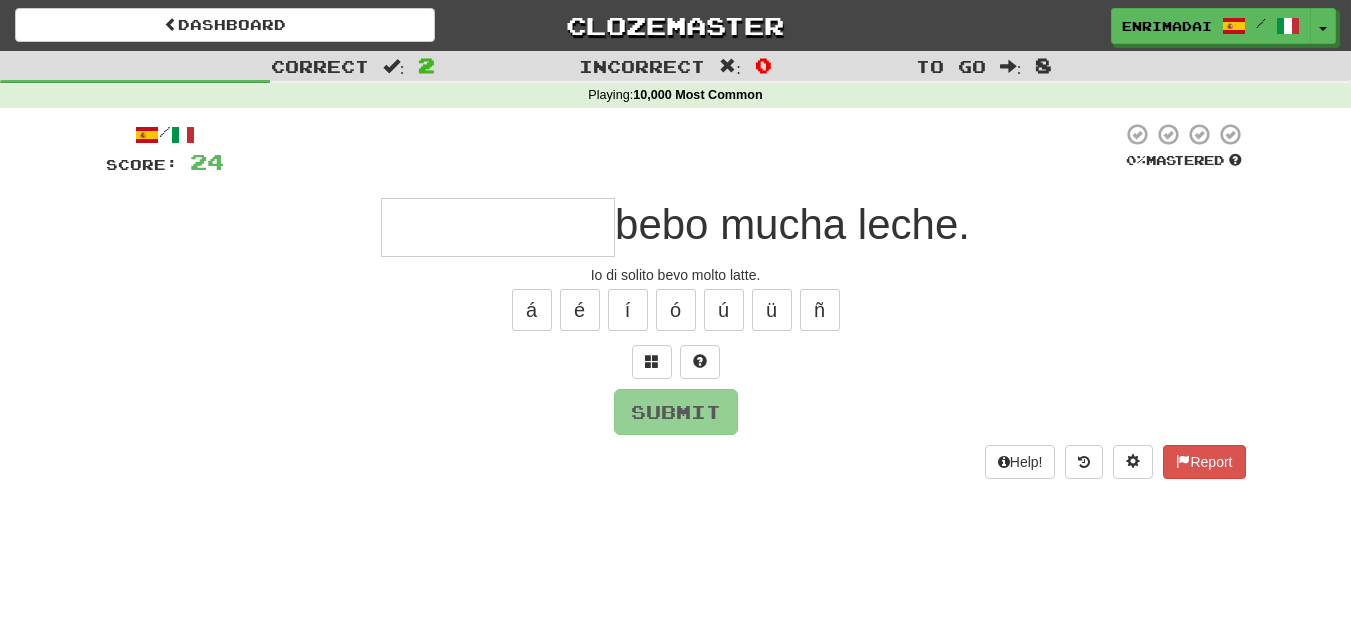 type on "*" 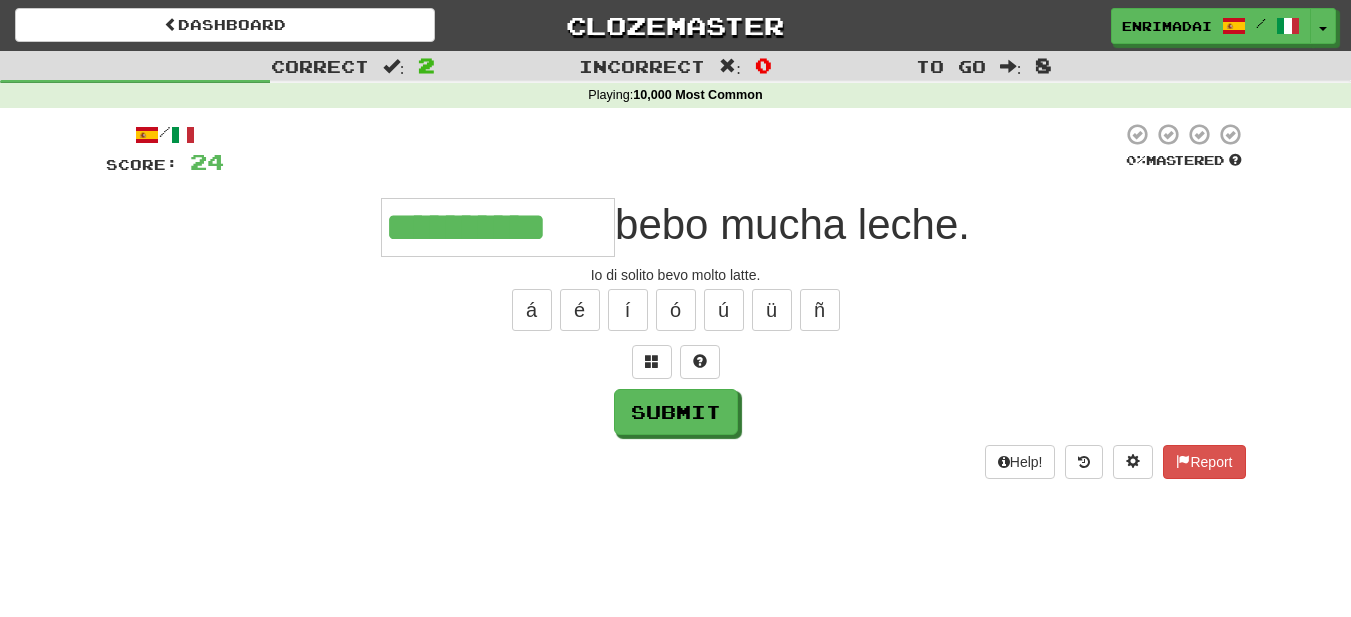 type on "**********" 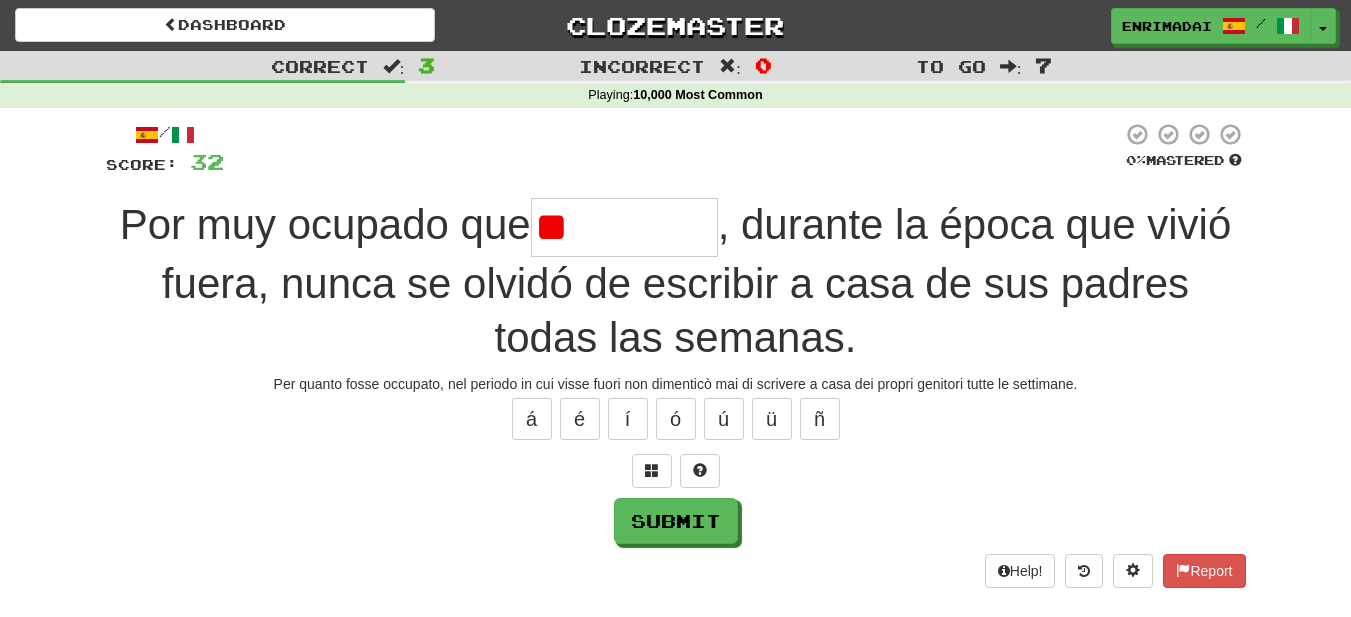 type on "*" 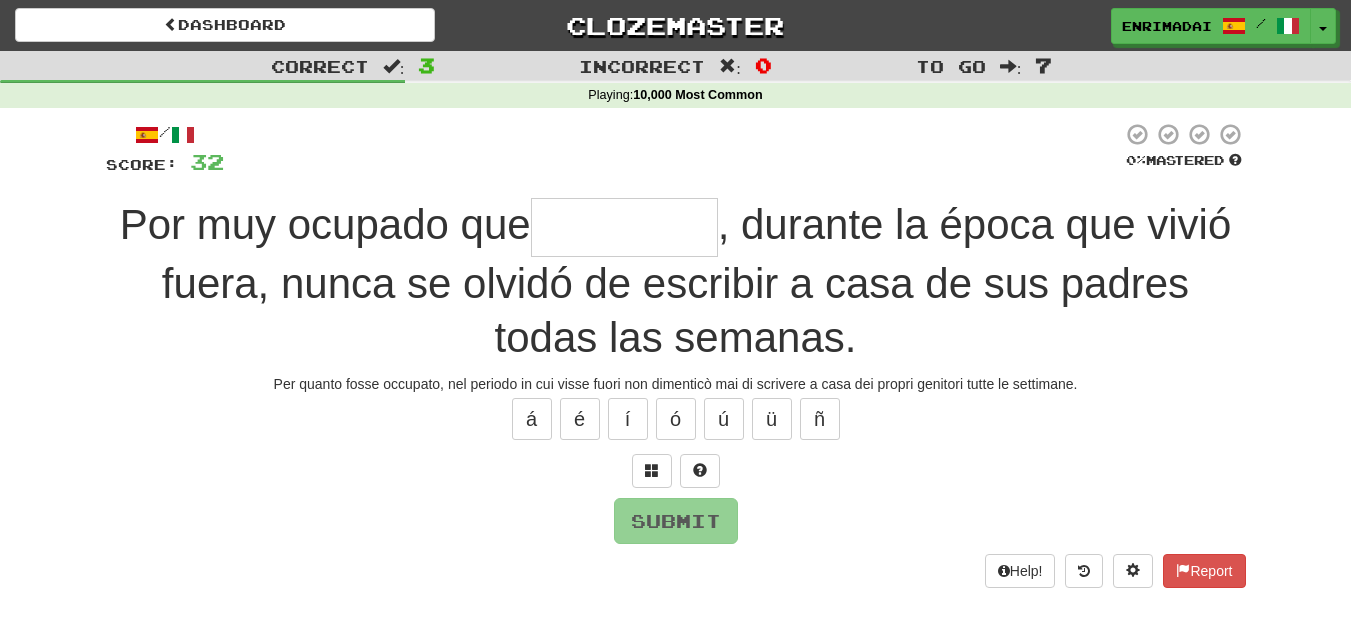 type on "*" 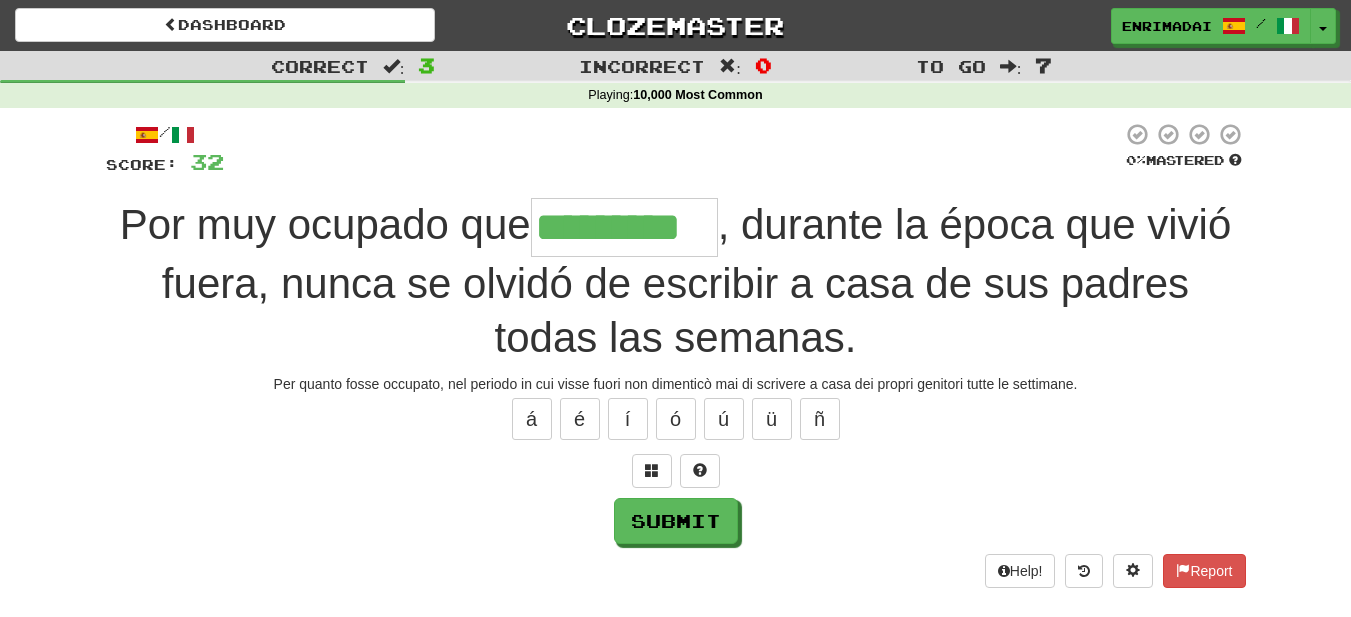 type on "*********" 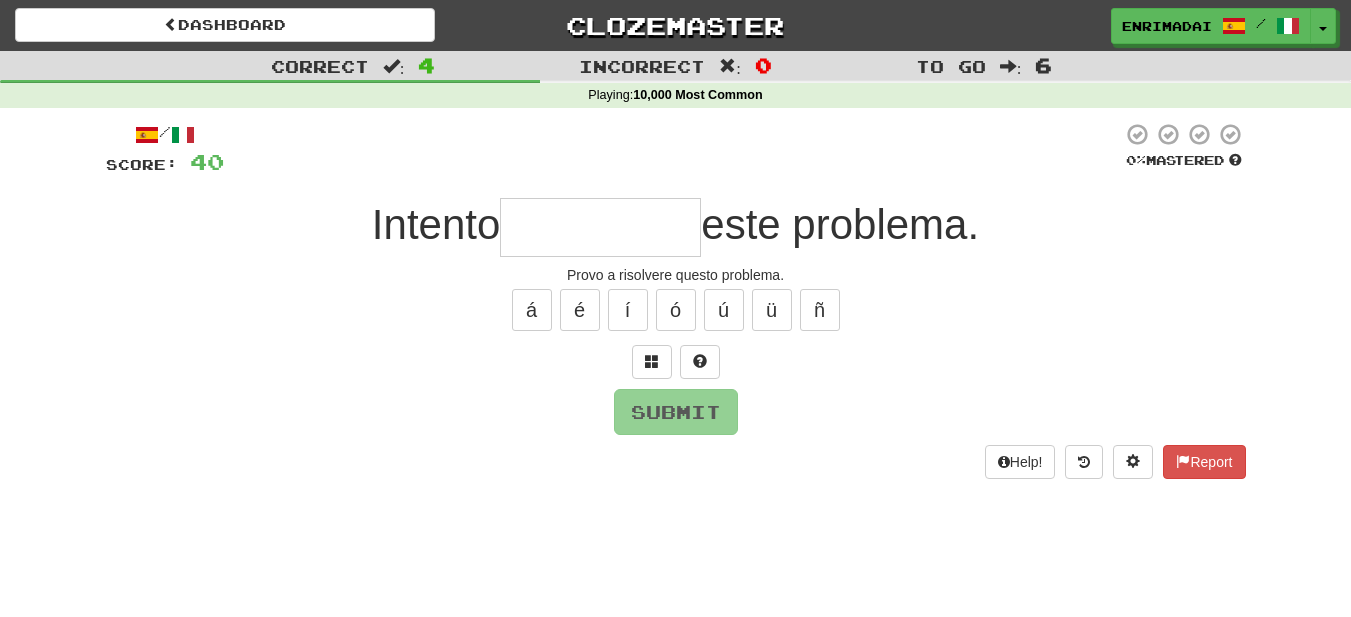 type on "*" 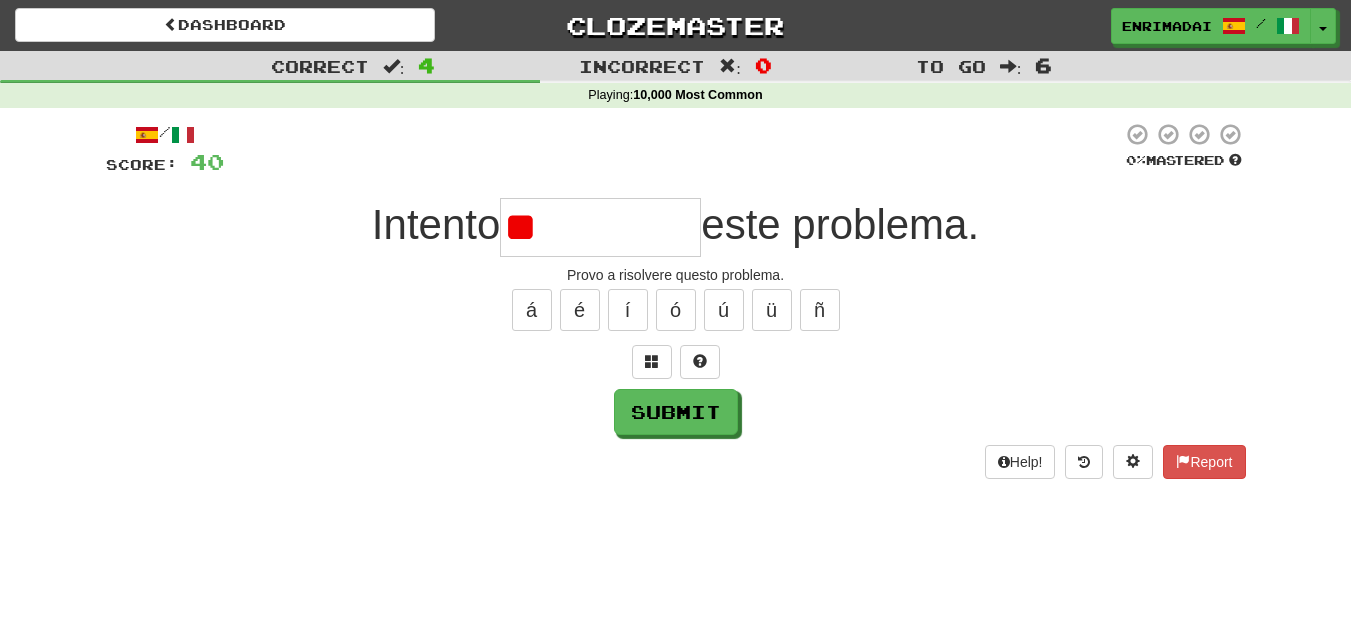 type on "*" 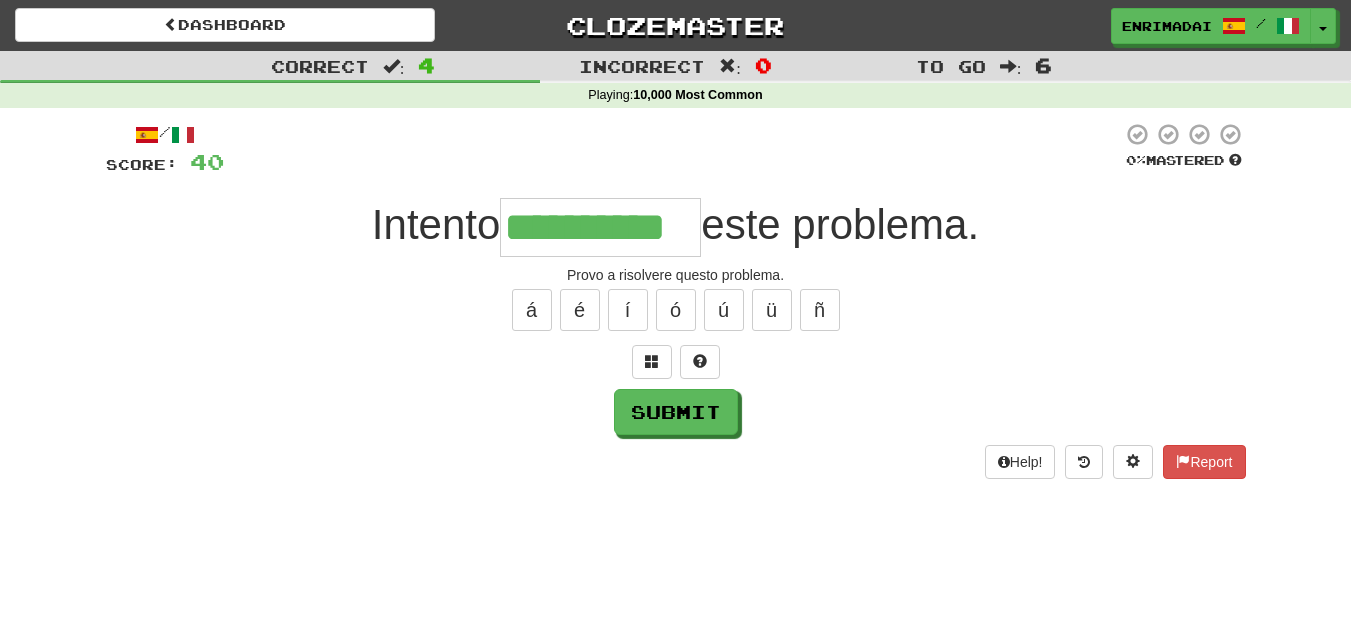 type on "**********" 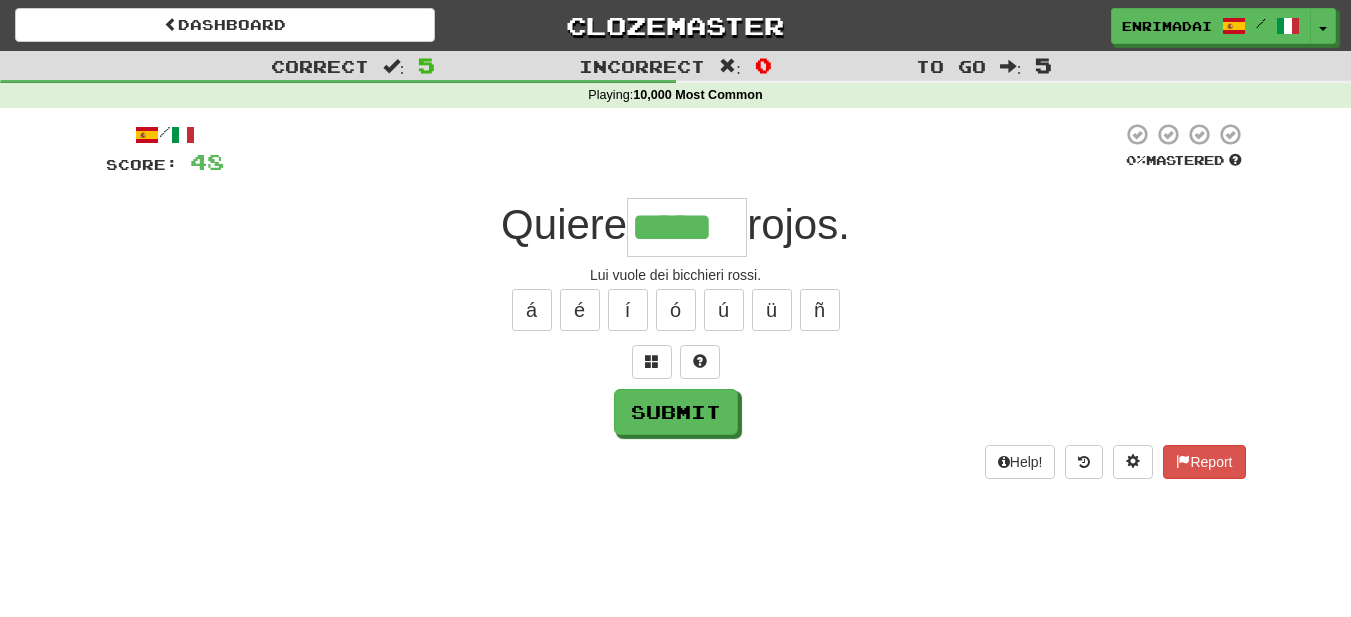 type on "*****" 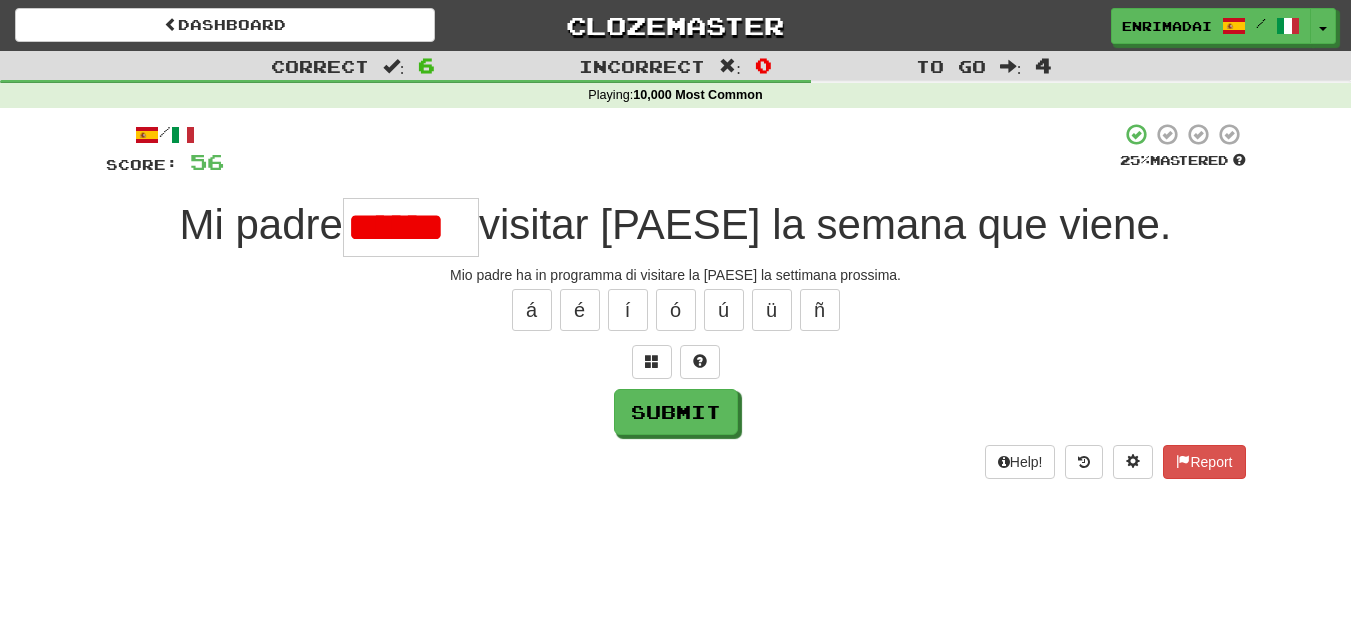 scroll, scrollTop: 0, scrollLeft: 0, axis: both 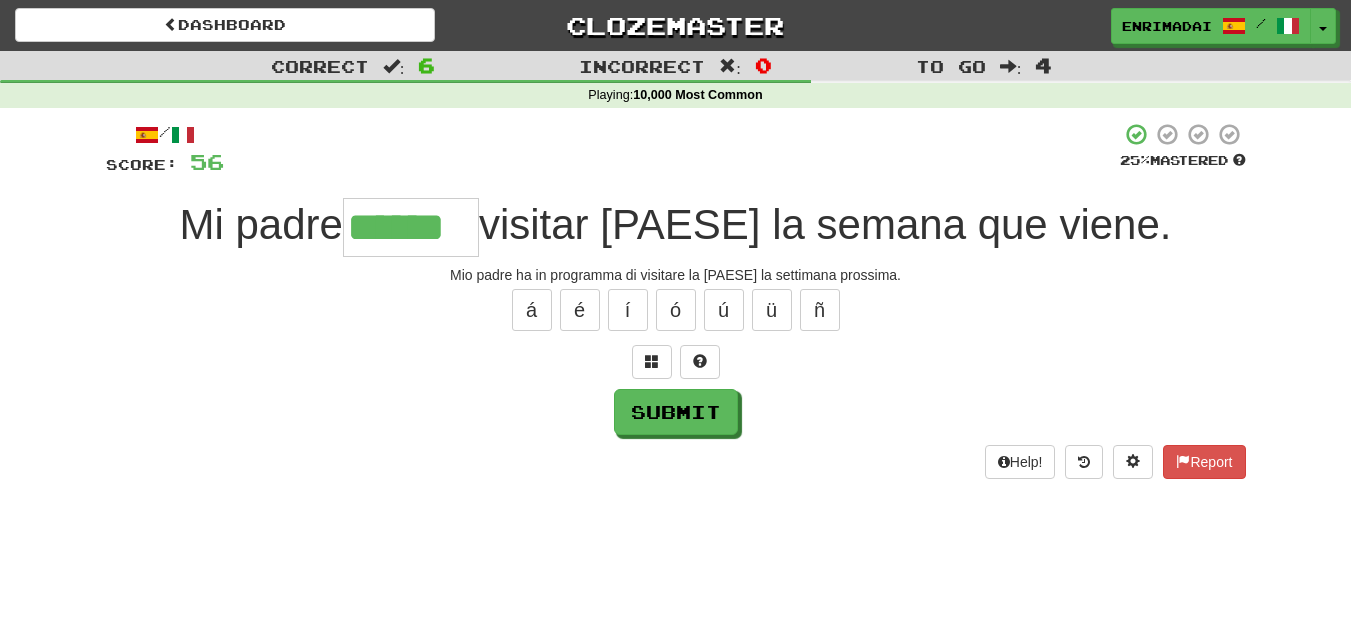 type on "******" 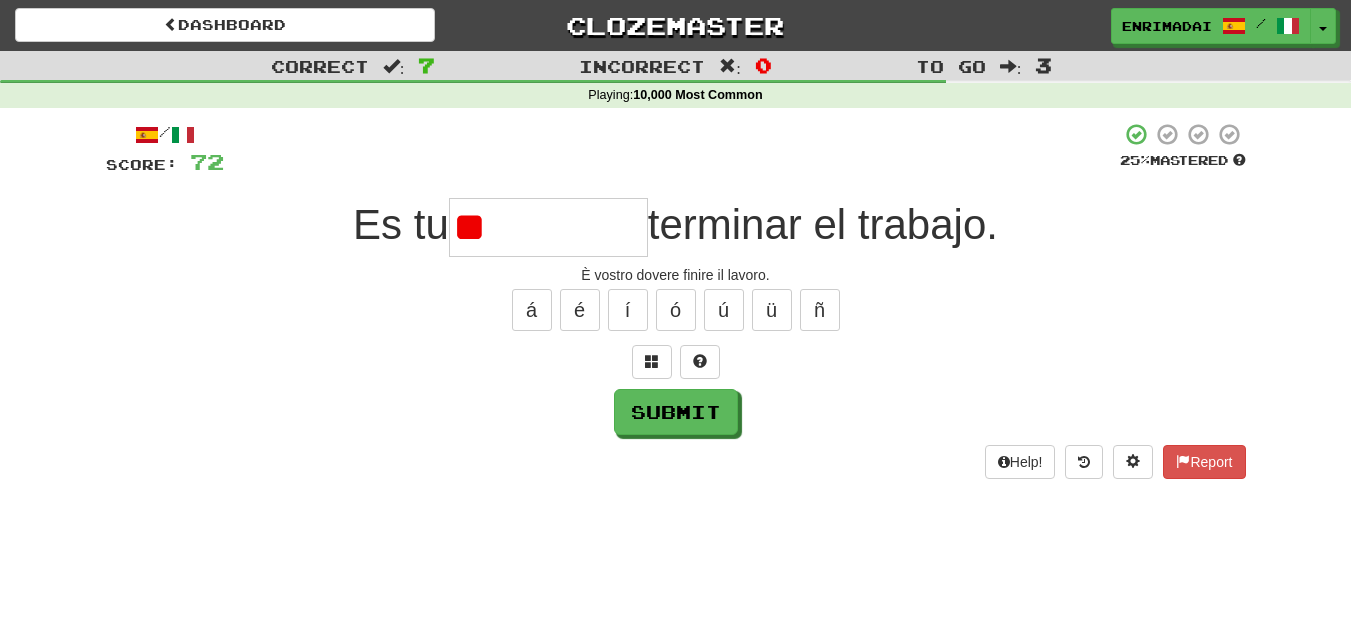 type on "*" 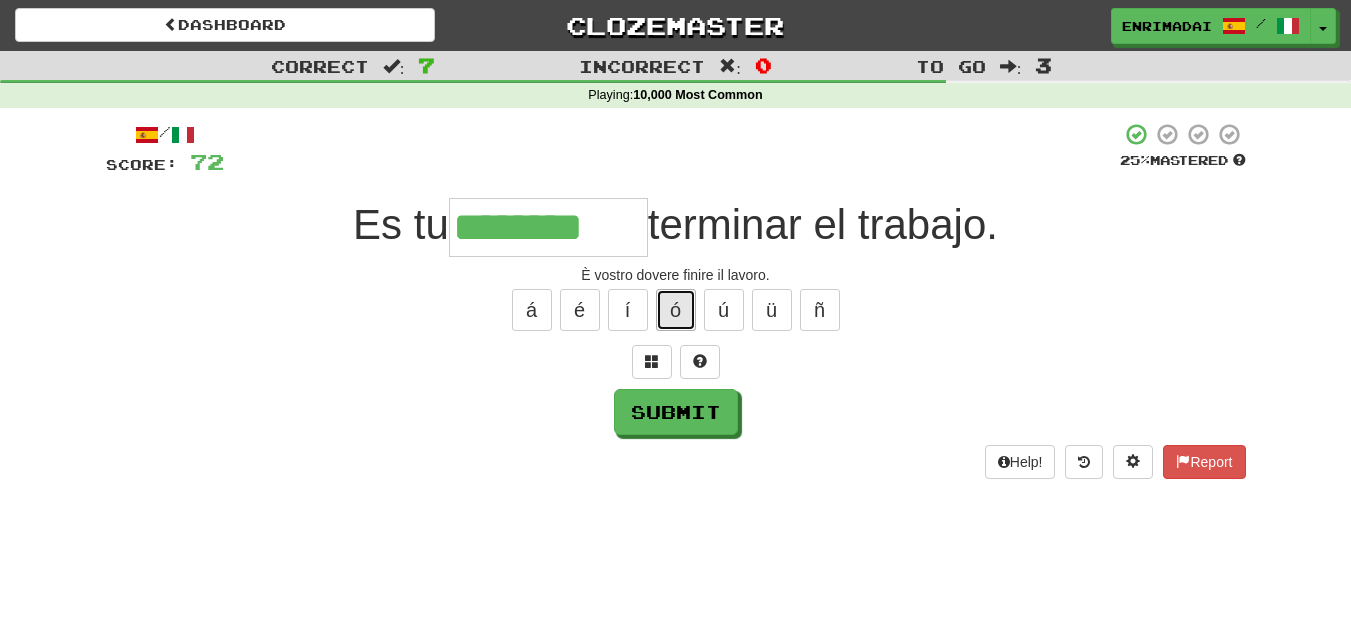 click on "ó" at bounding box center (676, 310) 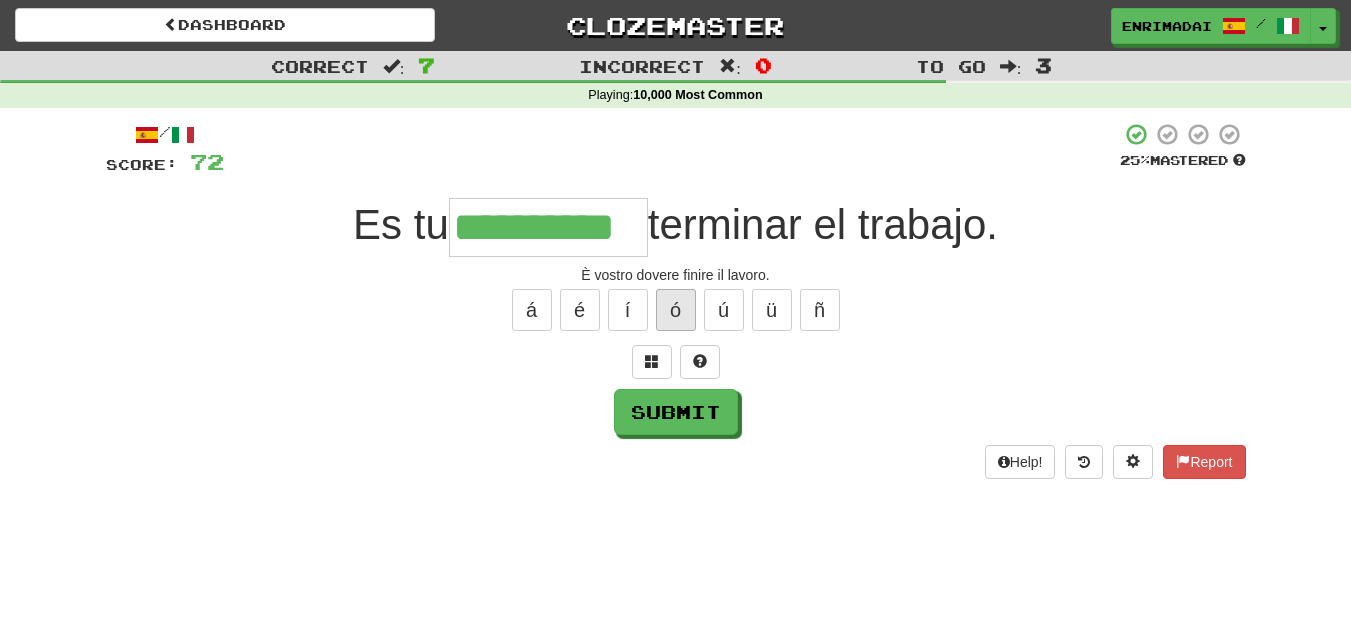 type on "**********" 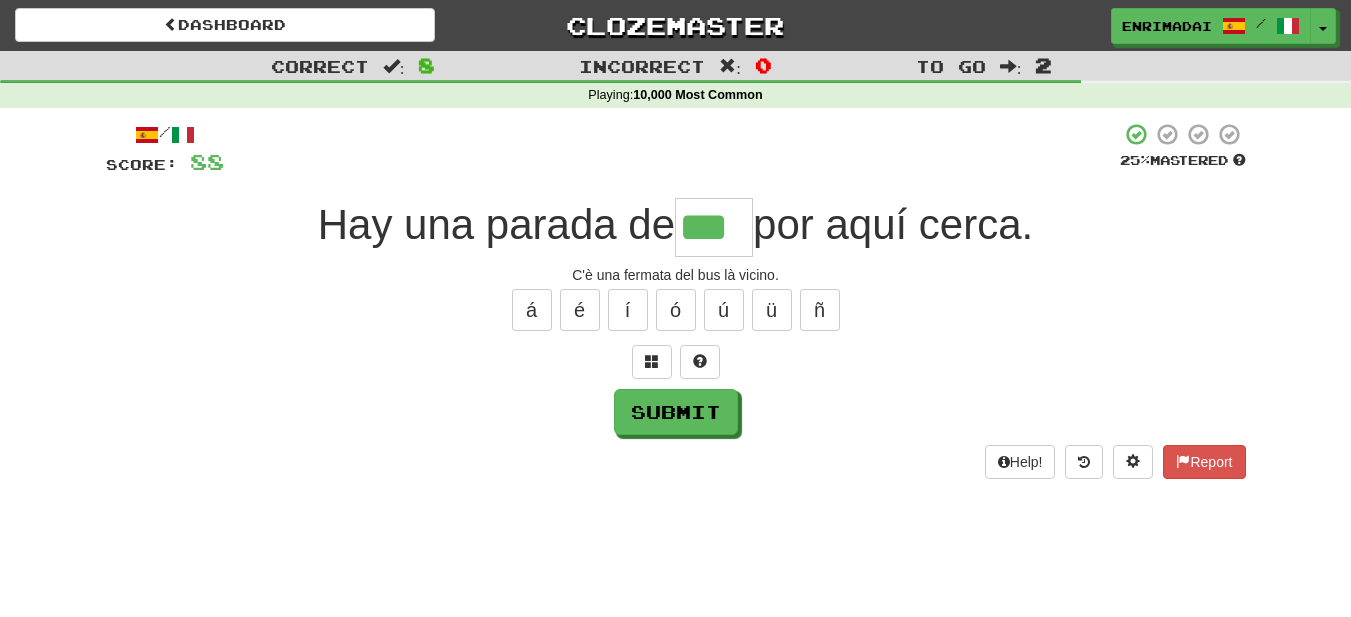 type on "***" 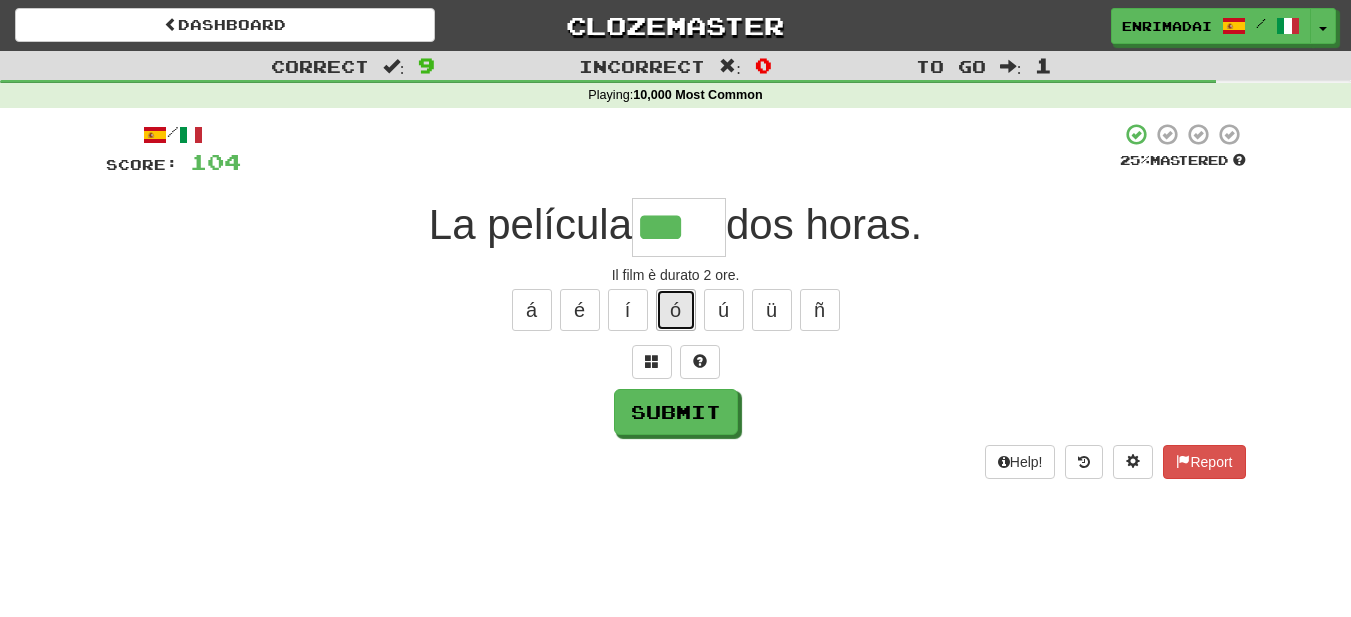click on "ó" at bounding box center [676, 310] 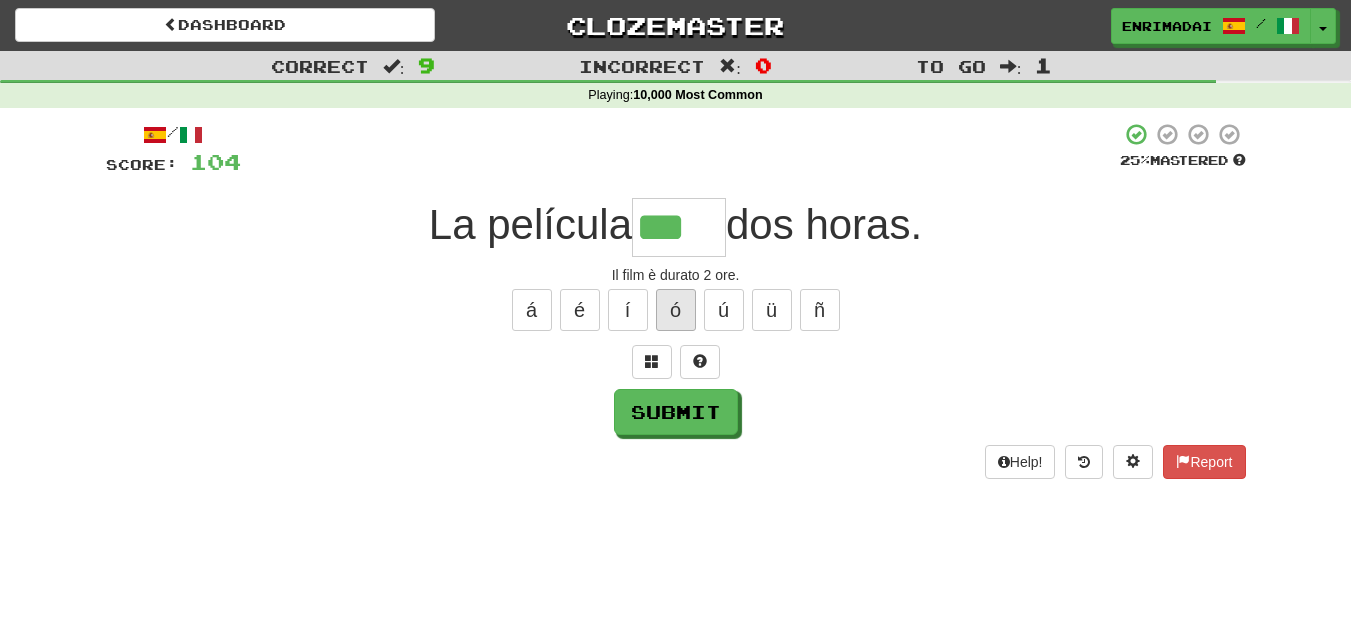 type on "****" 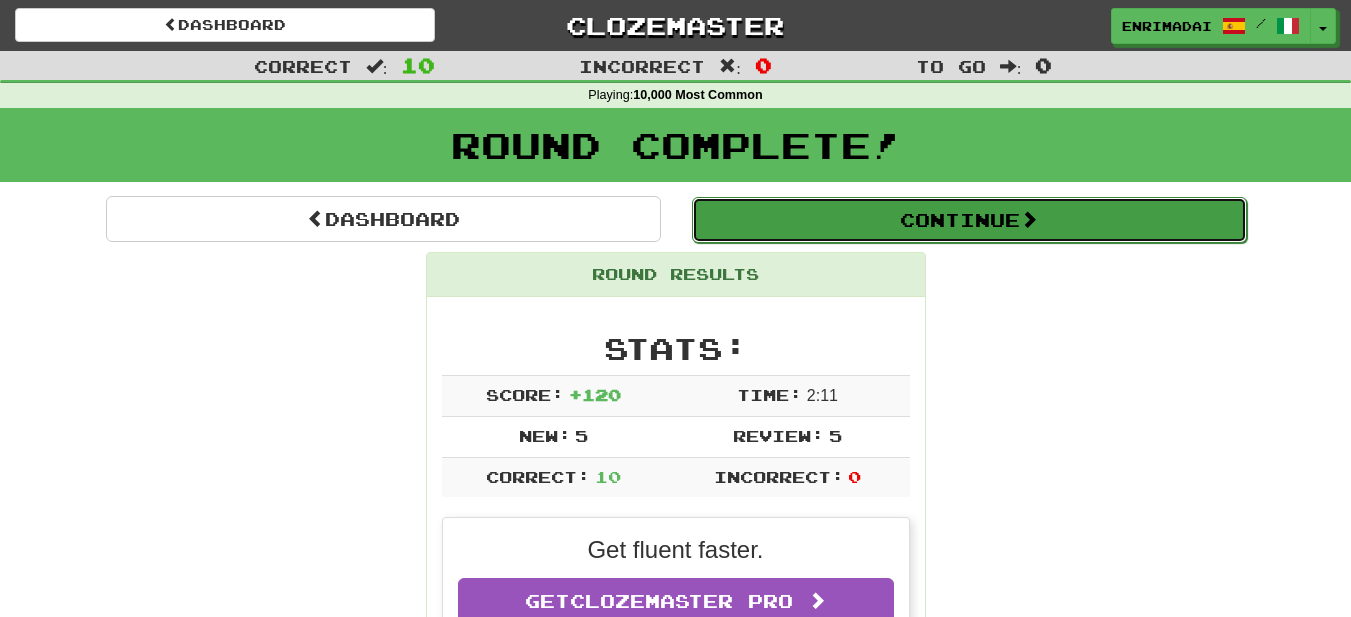 click on "Continue" at bounding box center [969, 220] 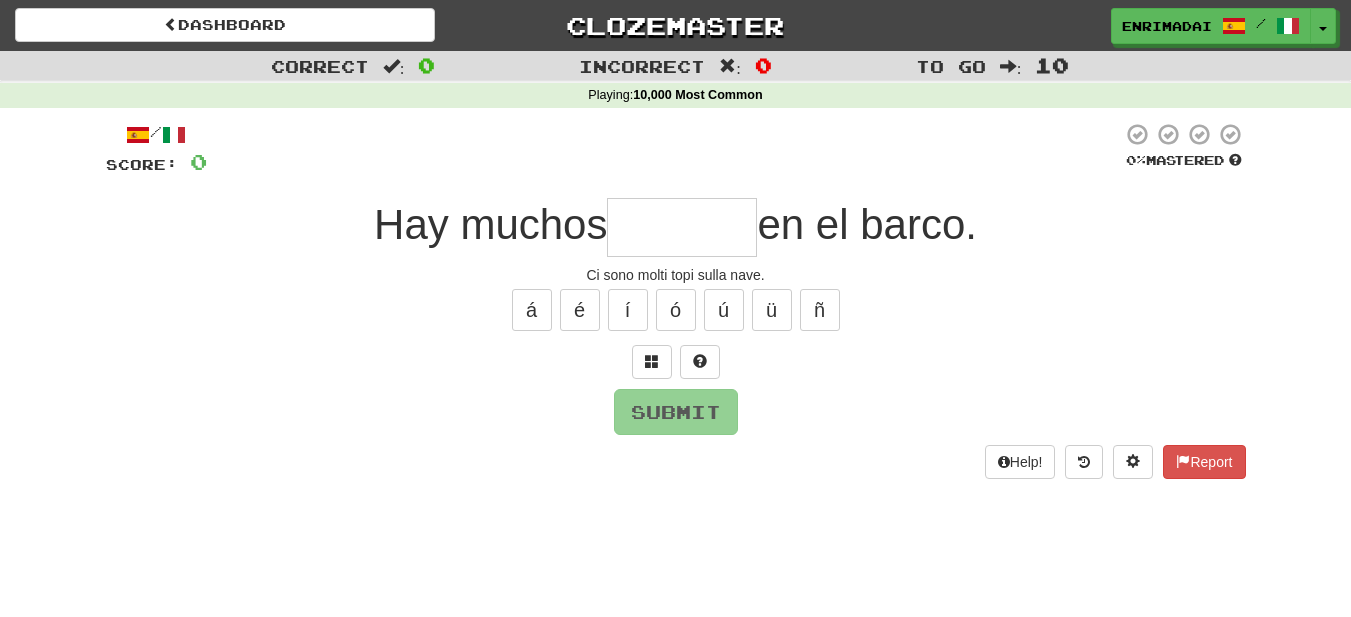 type on "*" 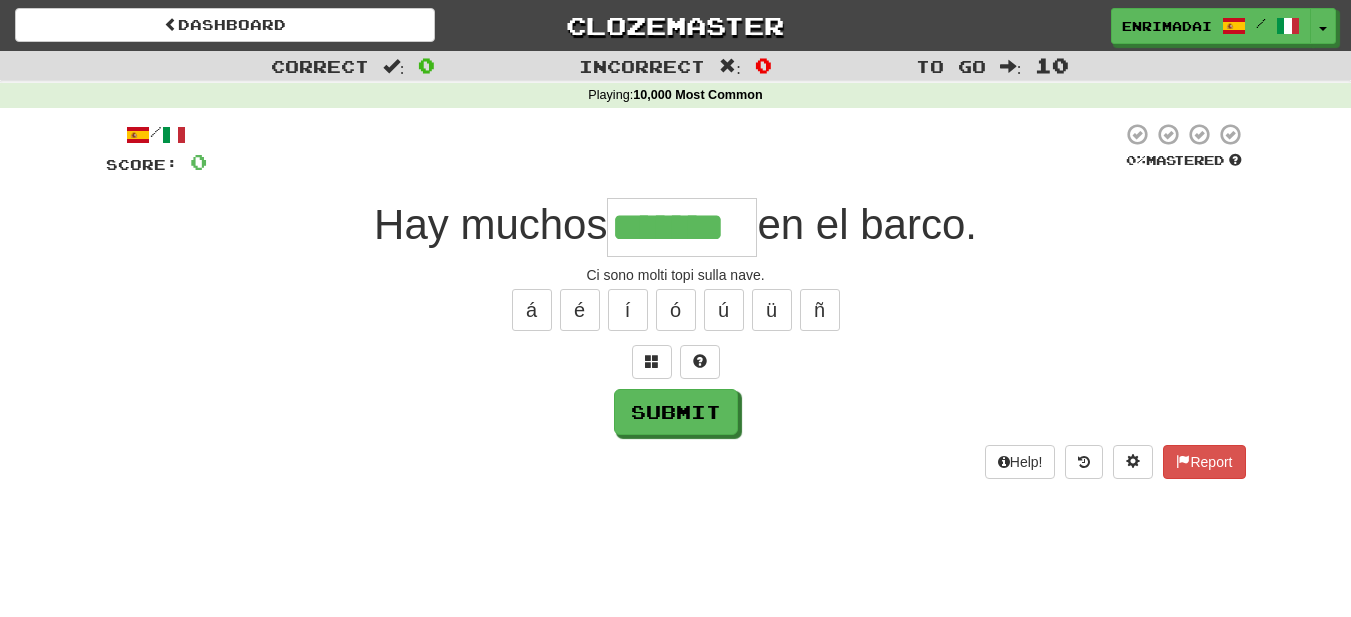 type on "*******" 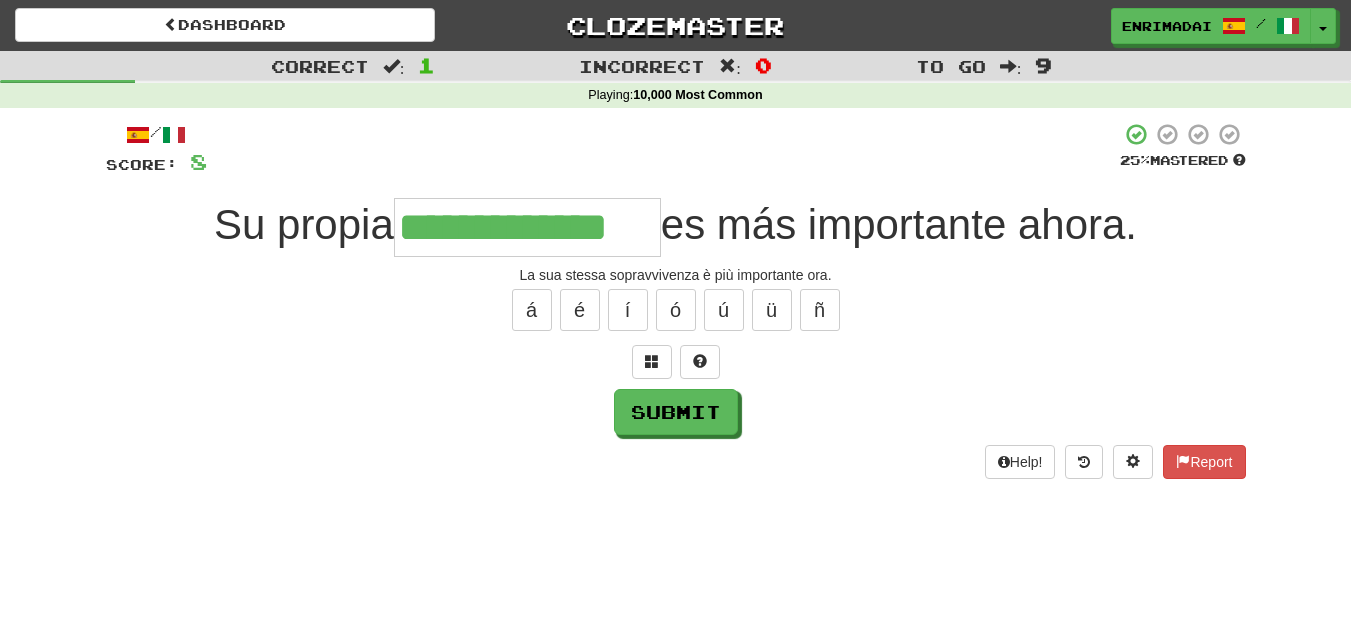 type on "**********" 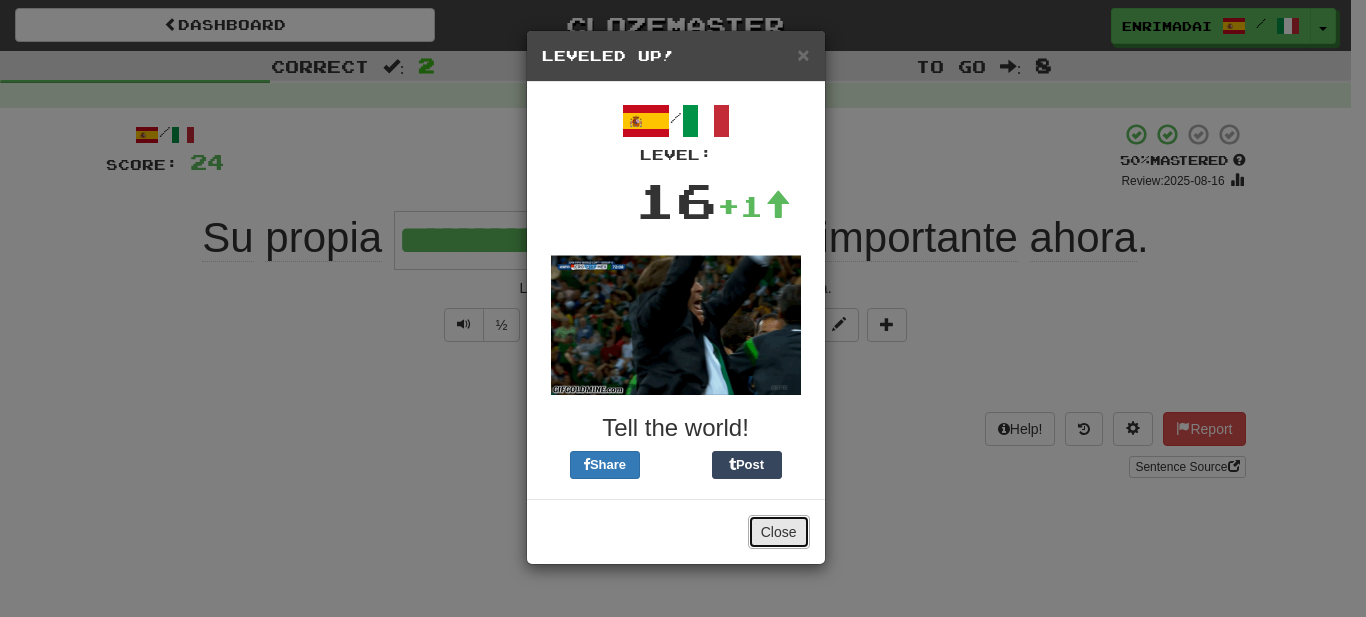 click on "Close" at bounding box center [779, 532] 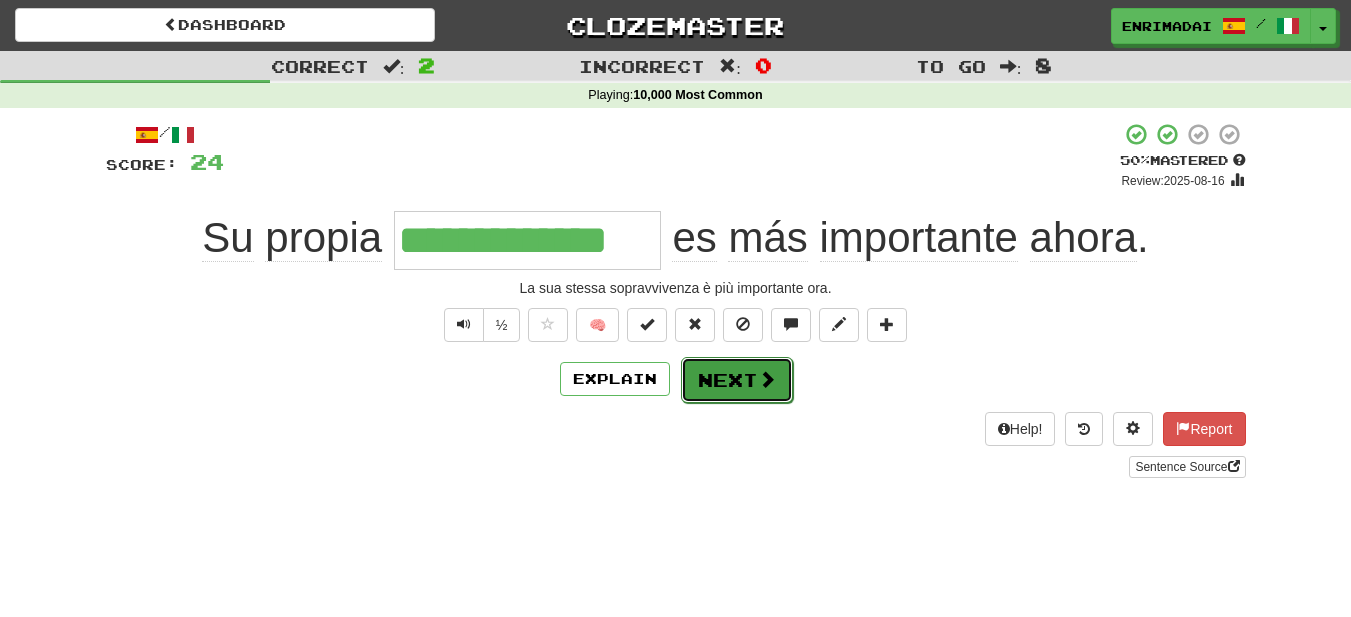 click at bounding box center [767, 379] 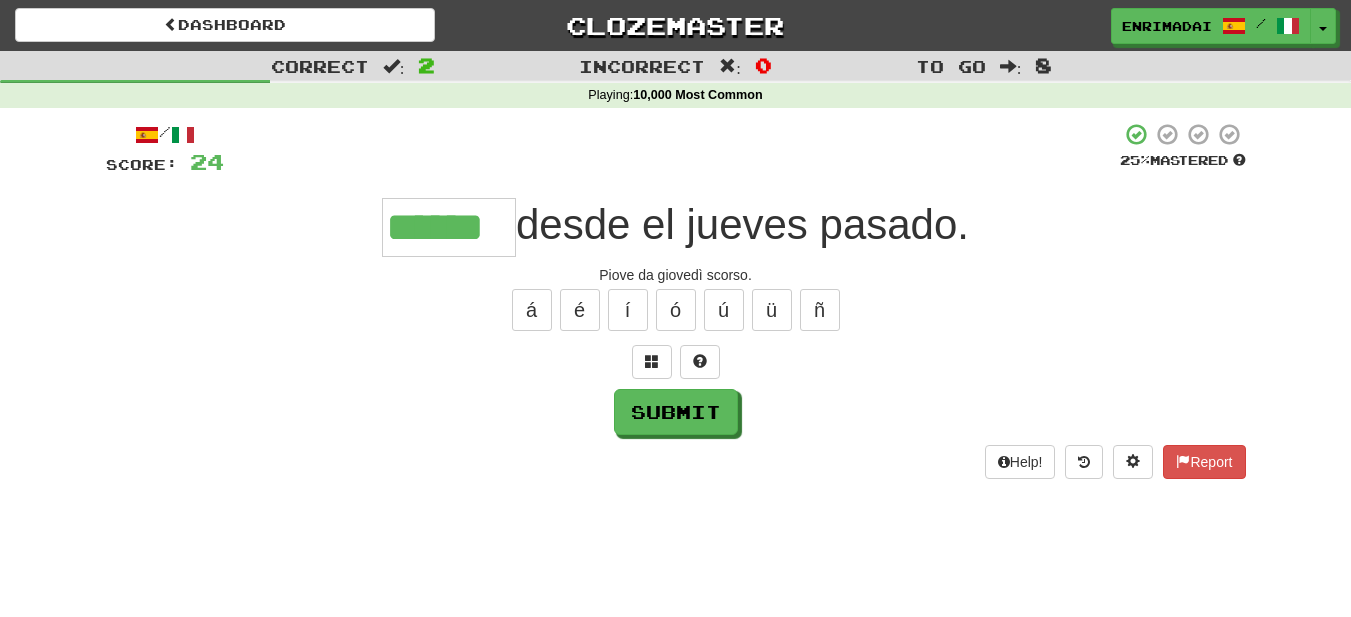 scroll, scrollTop: 0, scrollLeft: 0, axis: both 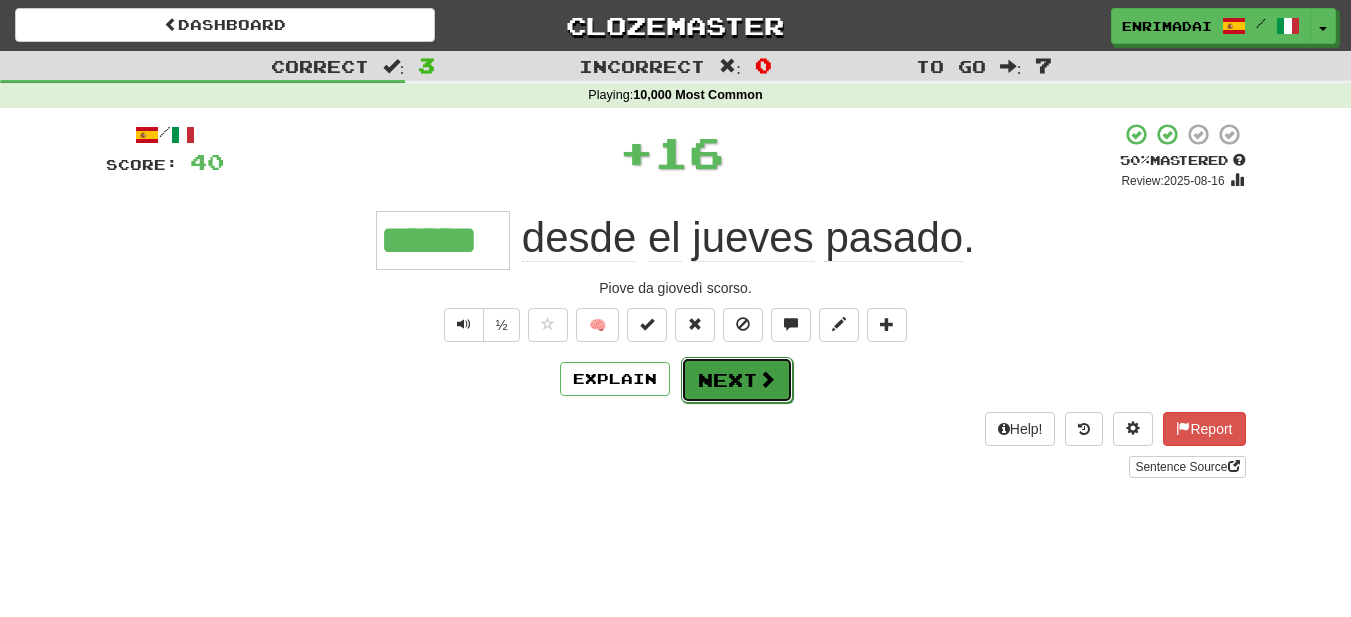 click on "Next" at bounding box center (737, 380) 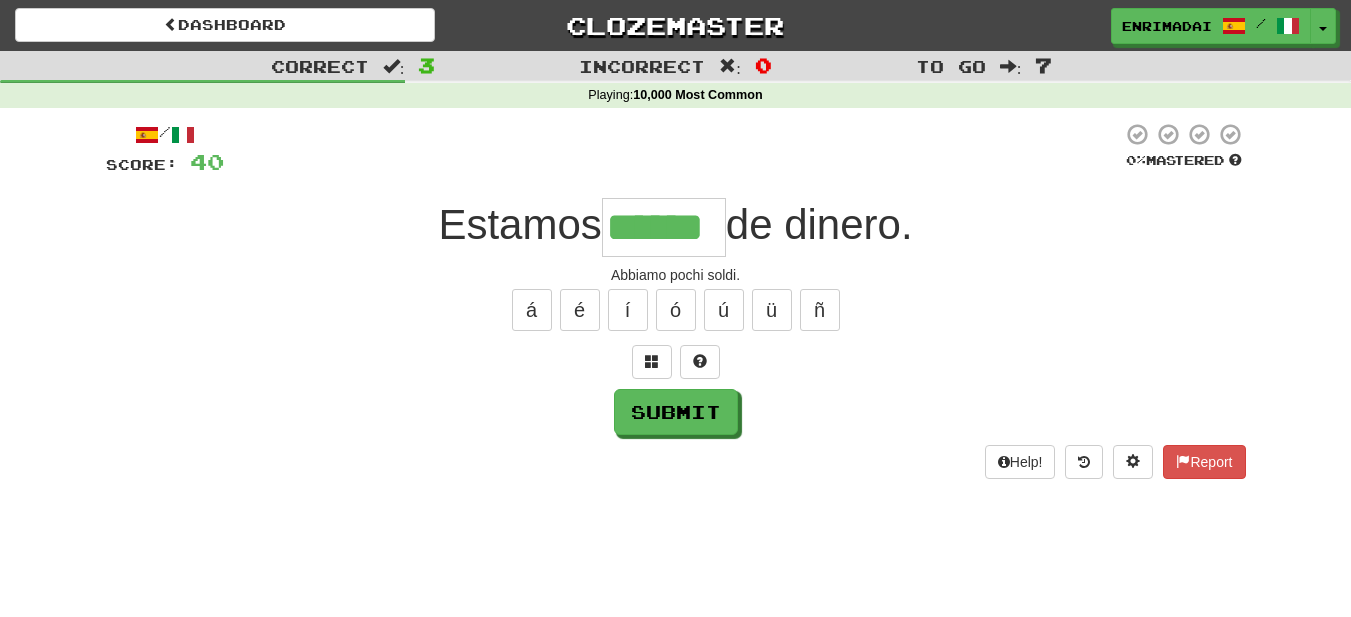 type on "******" 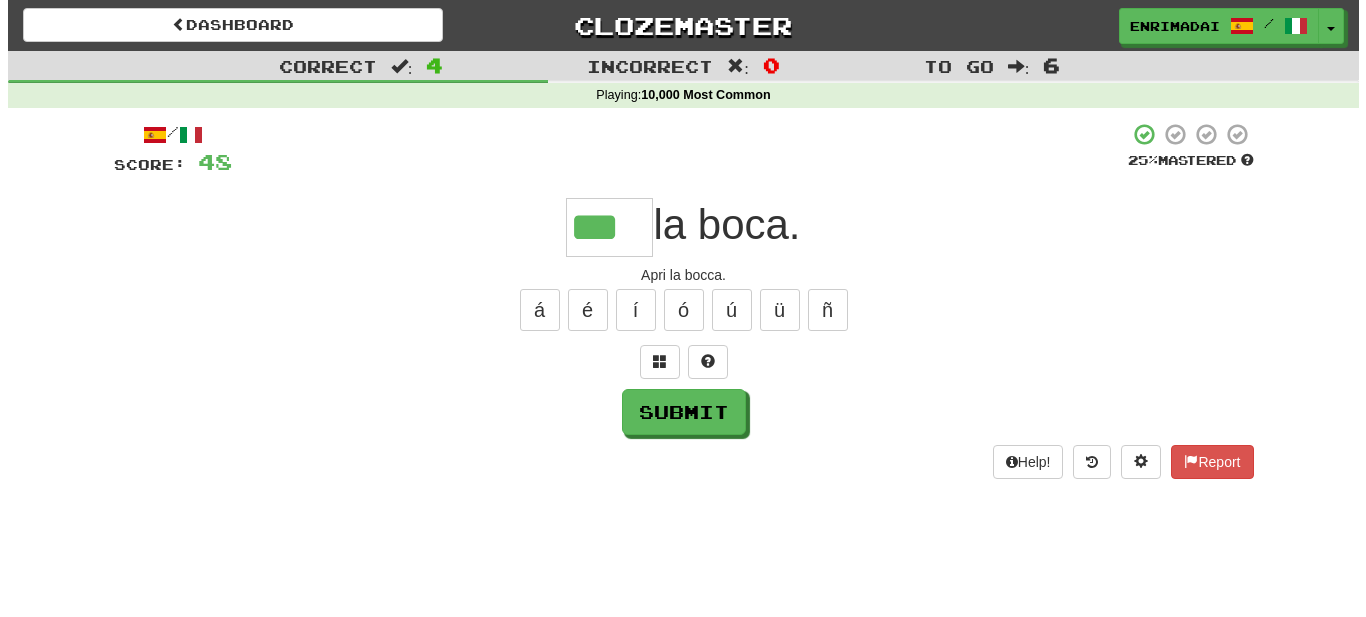 scroll, scrollTop: 0, scrollLeft: 0, axis: both 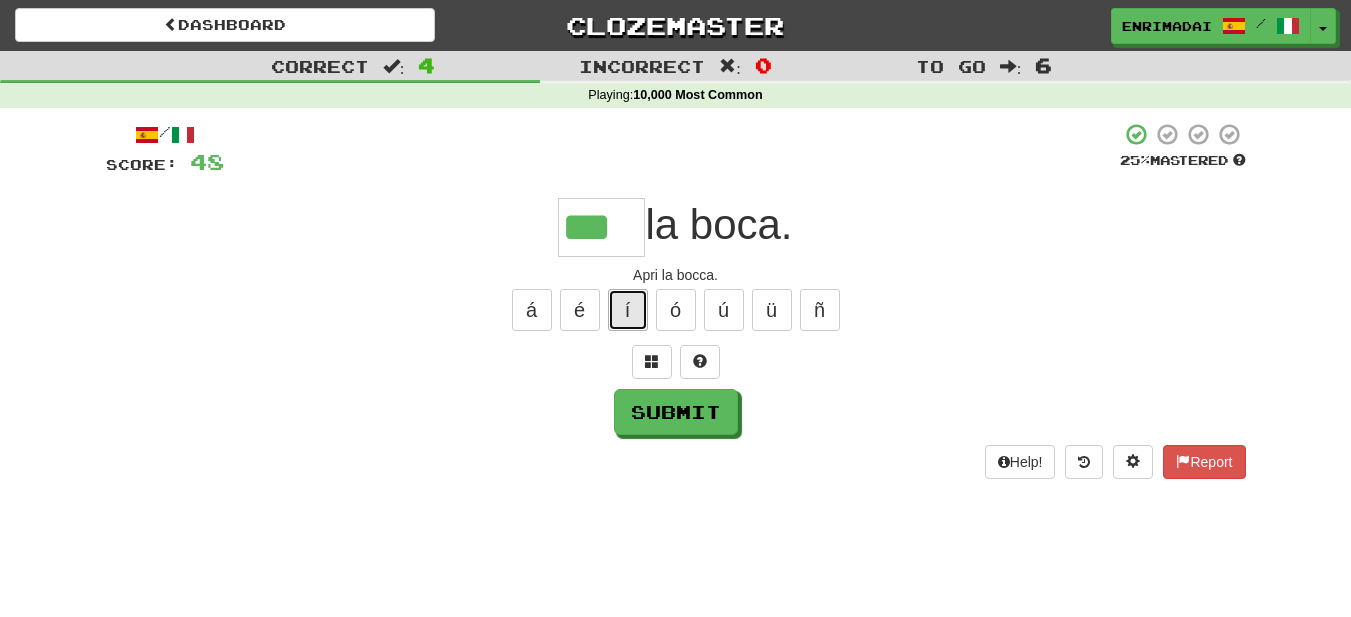 click on "í" at bounding box center (628, 310) 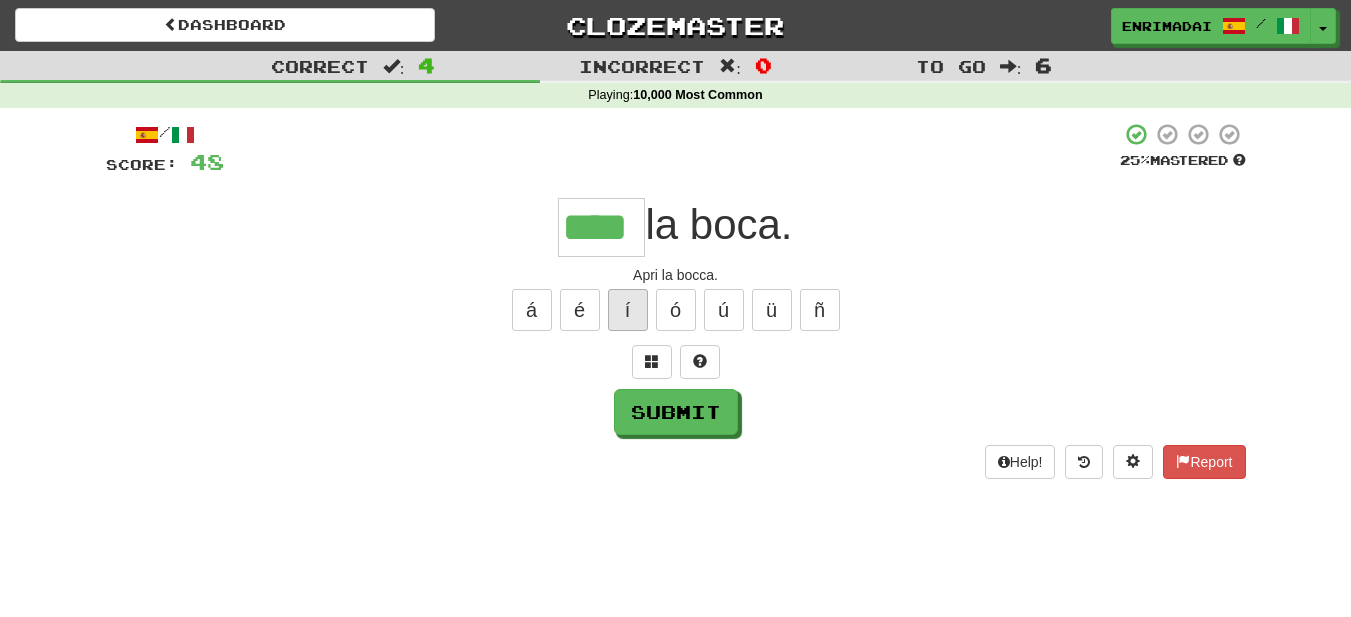 type on "****" 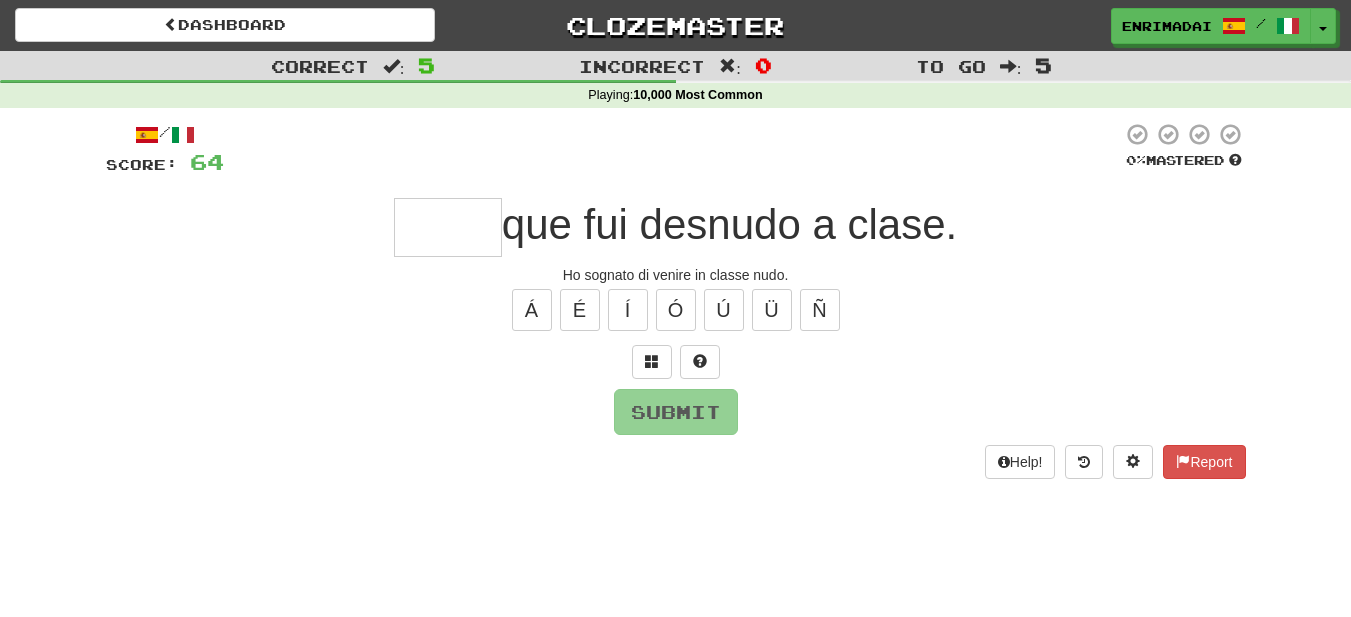 type on "*" 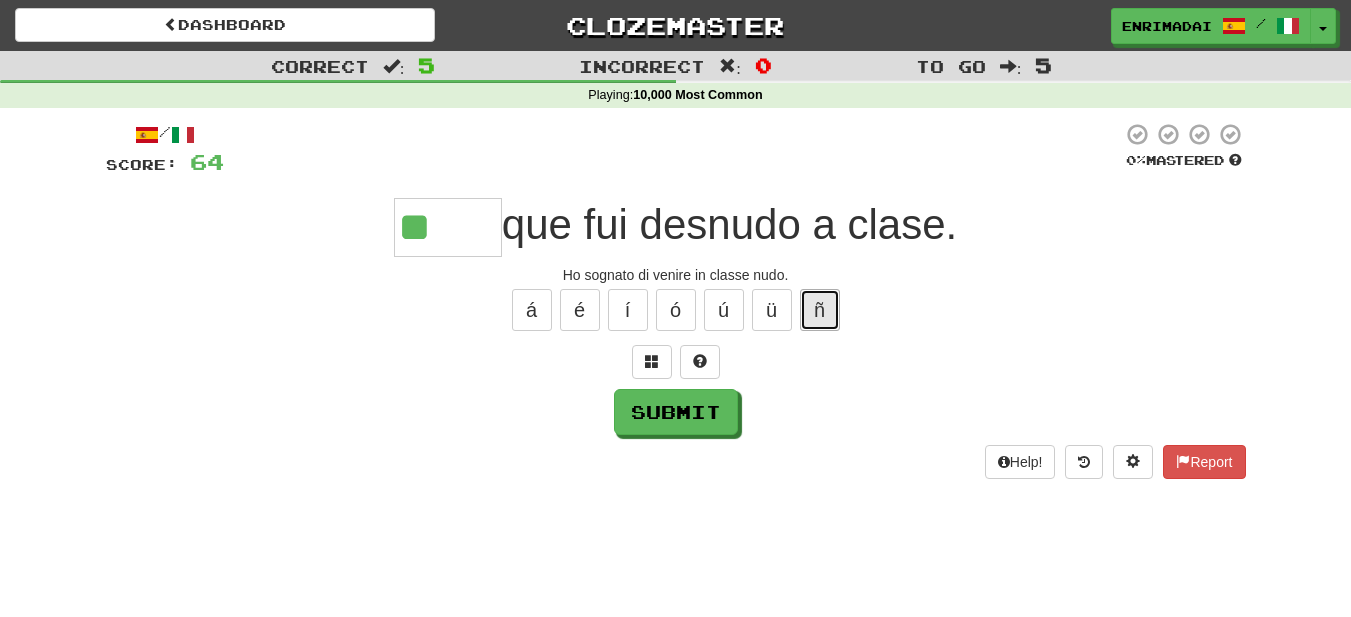 click on "ñ" at bounding box center [820, 310] 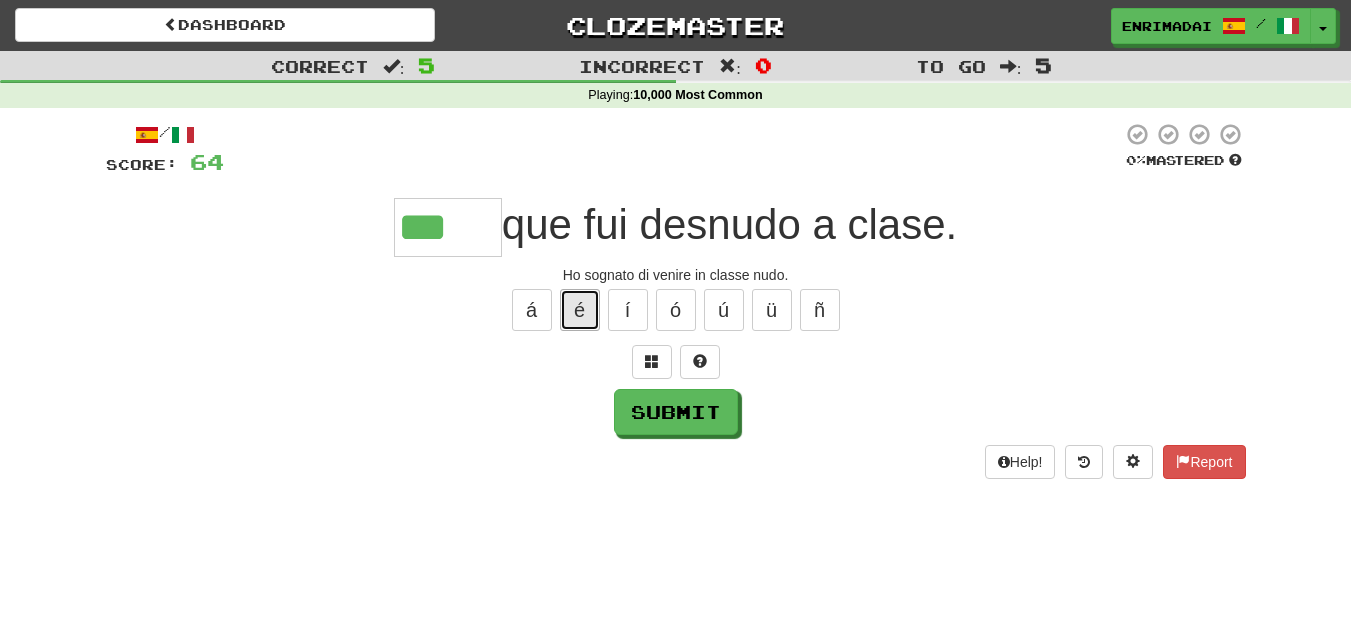 click on "é" at bounding box center [580, 310] 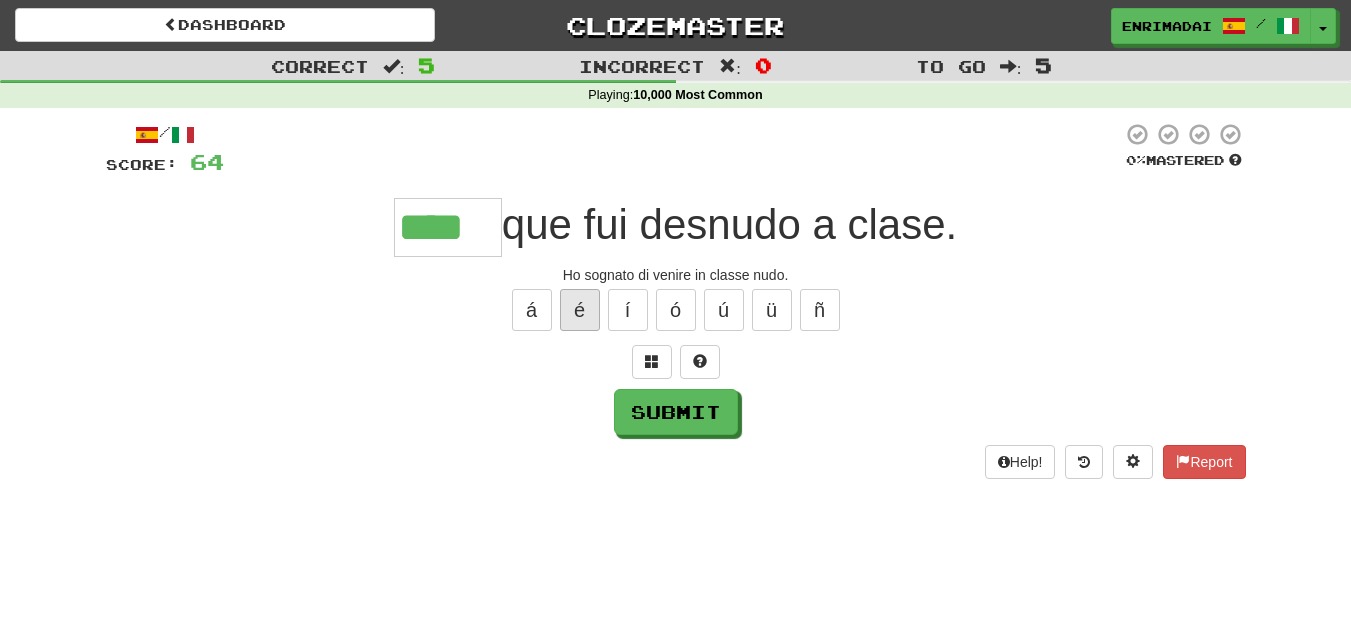 type on "****" 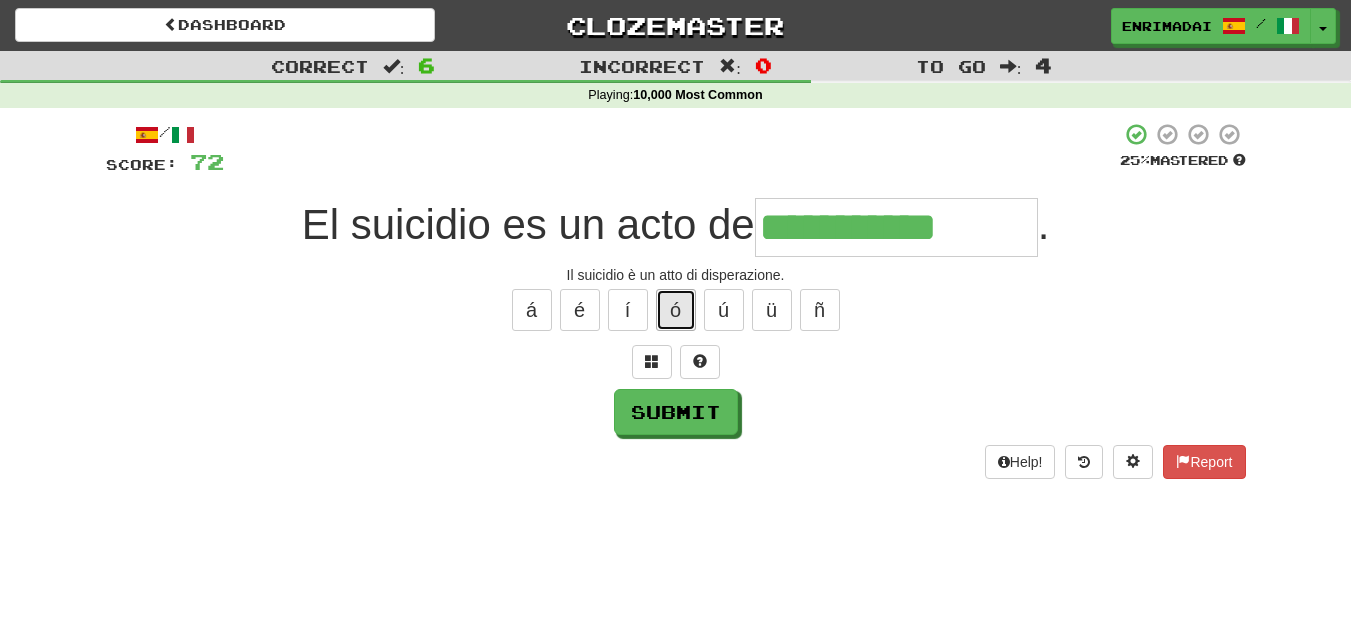 click on "ó" at bounding box center [676, 310] 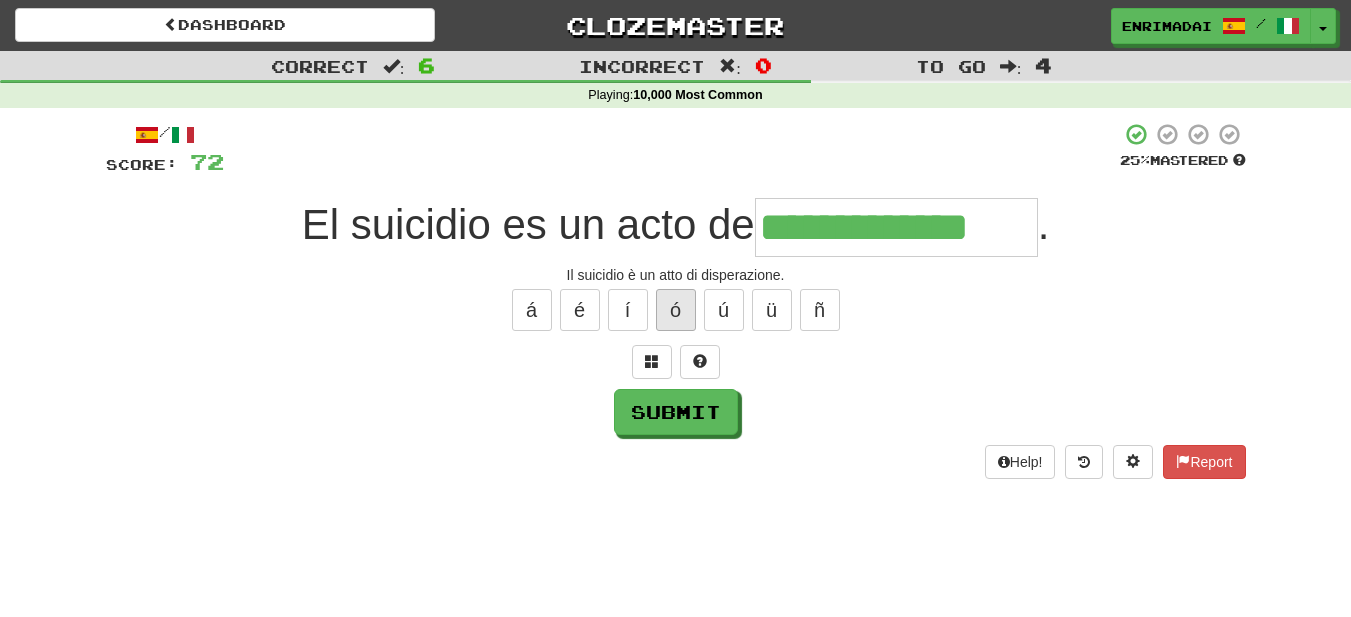 type on "**********" 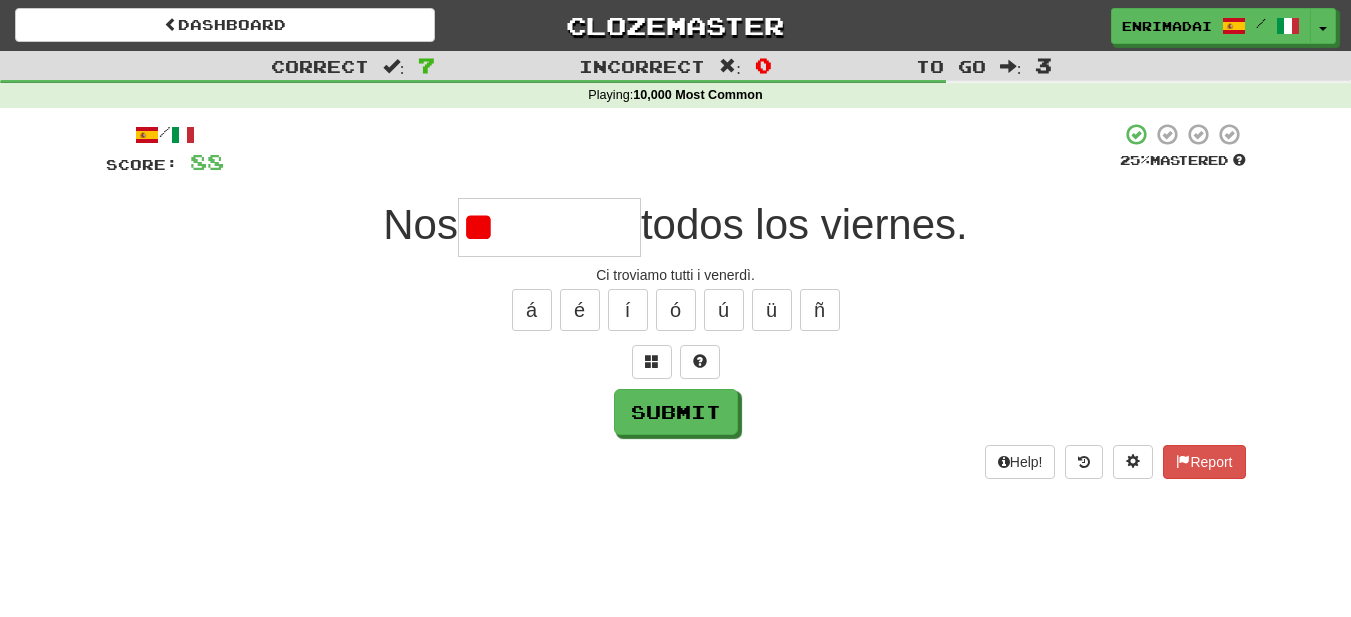 type on "*" 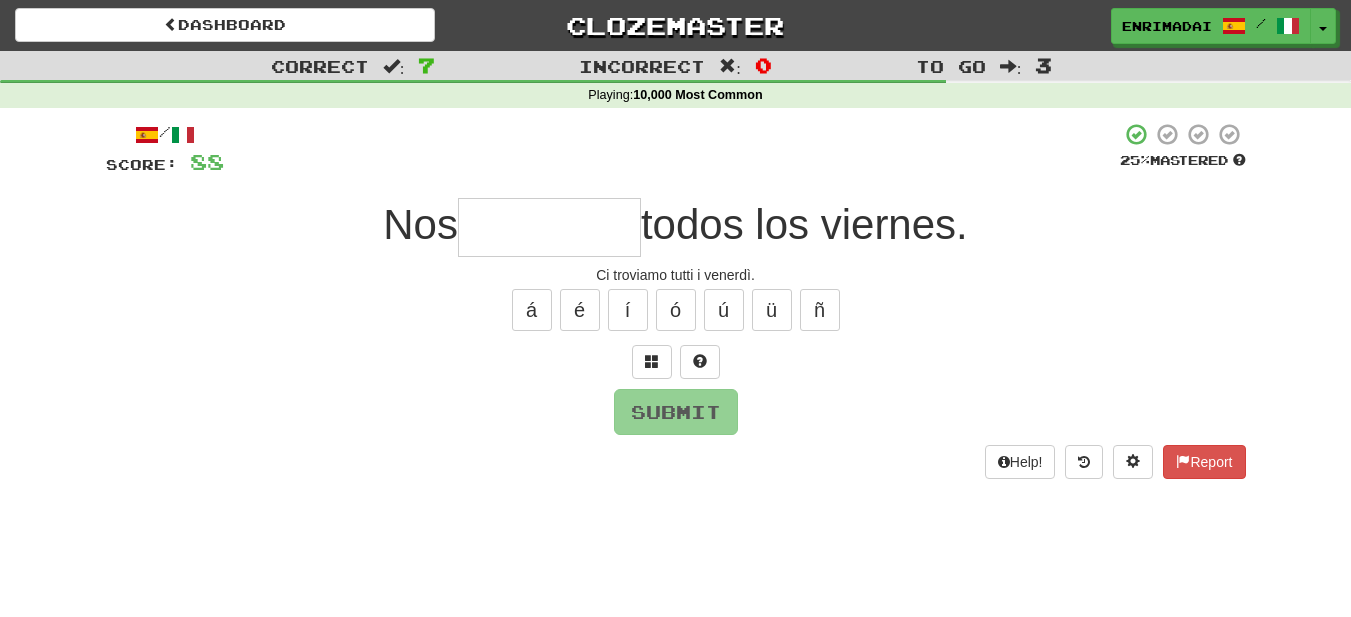 type on "*" 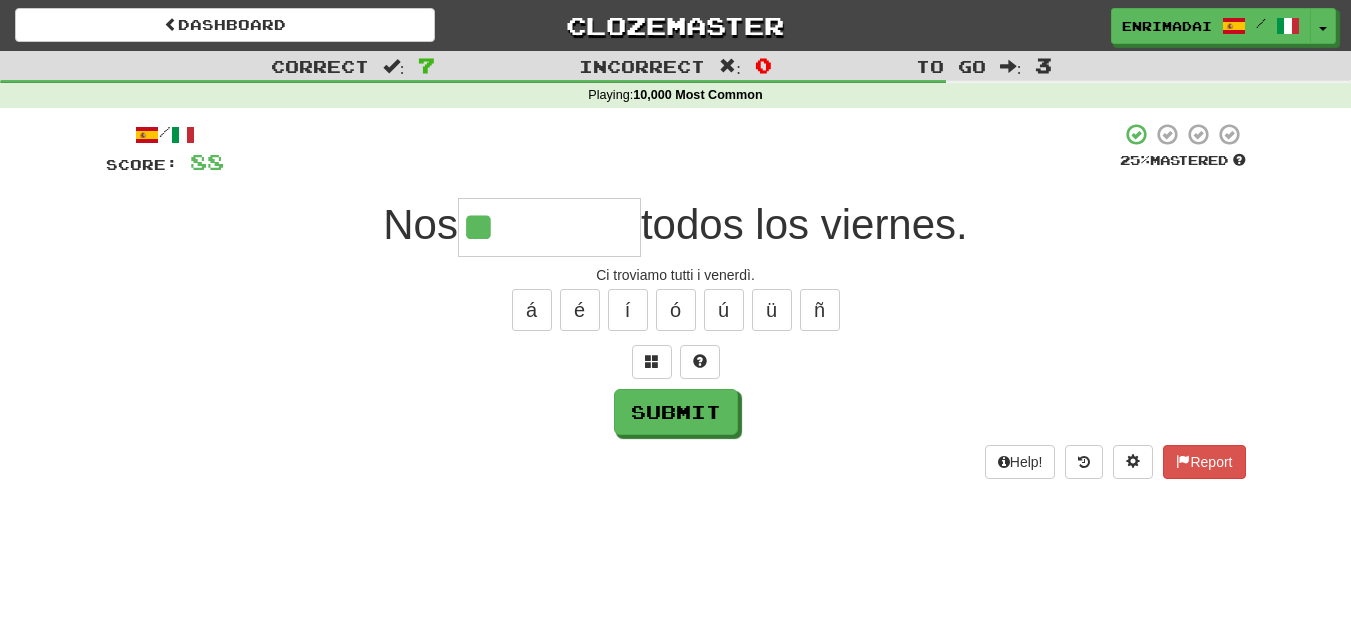 drag, startPoint x: 921, startPoint y: 332, endPoint x: 836, endPoint y: 60, distance: 284.97192 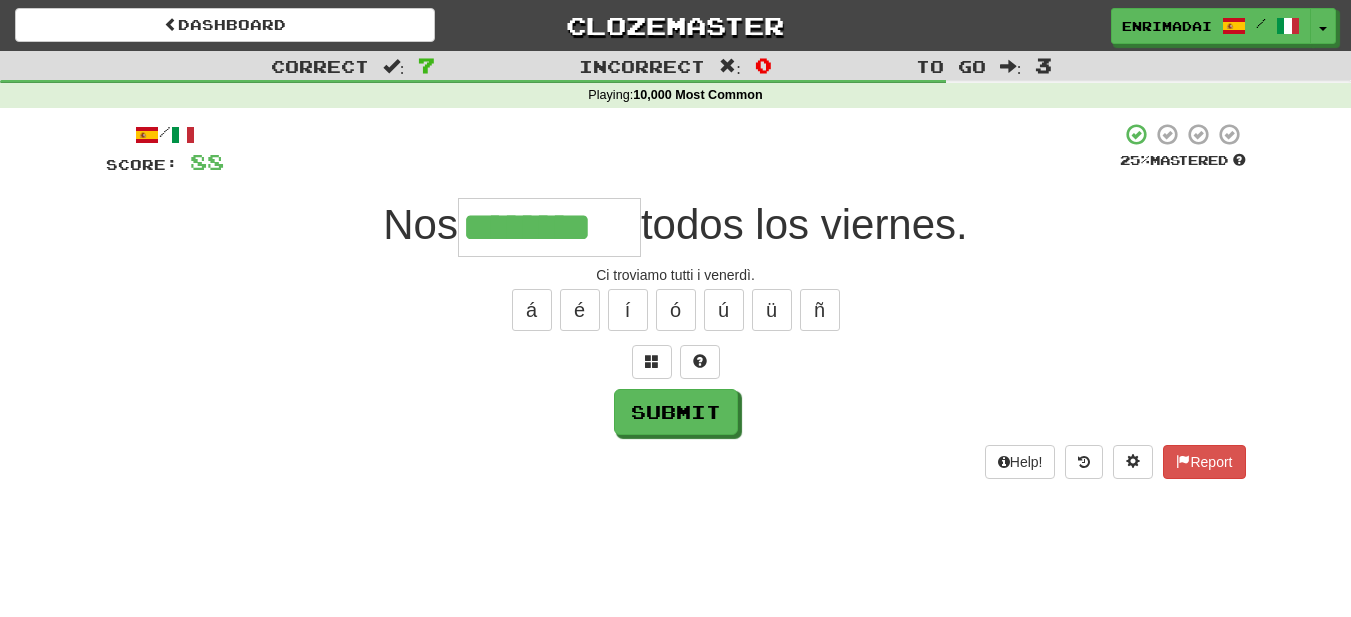 type on "********" 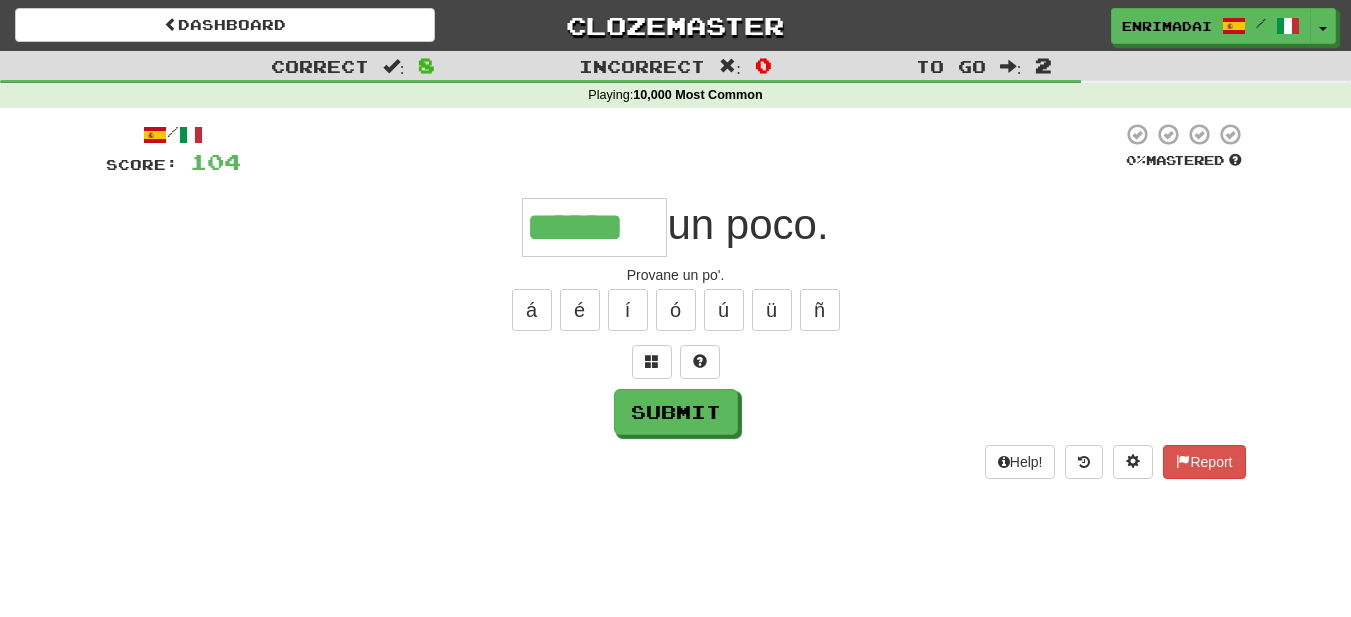 type on "******" 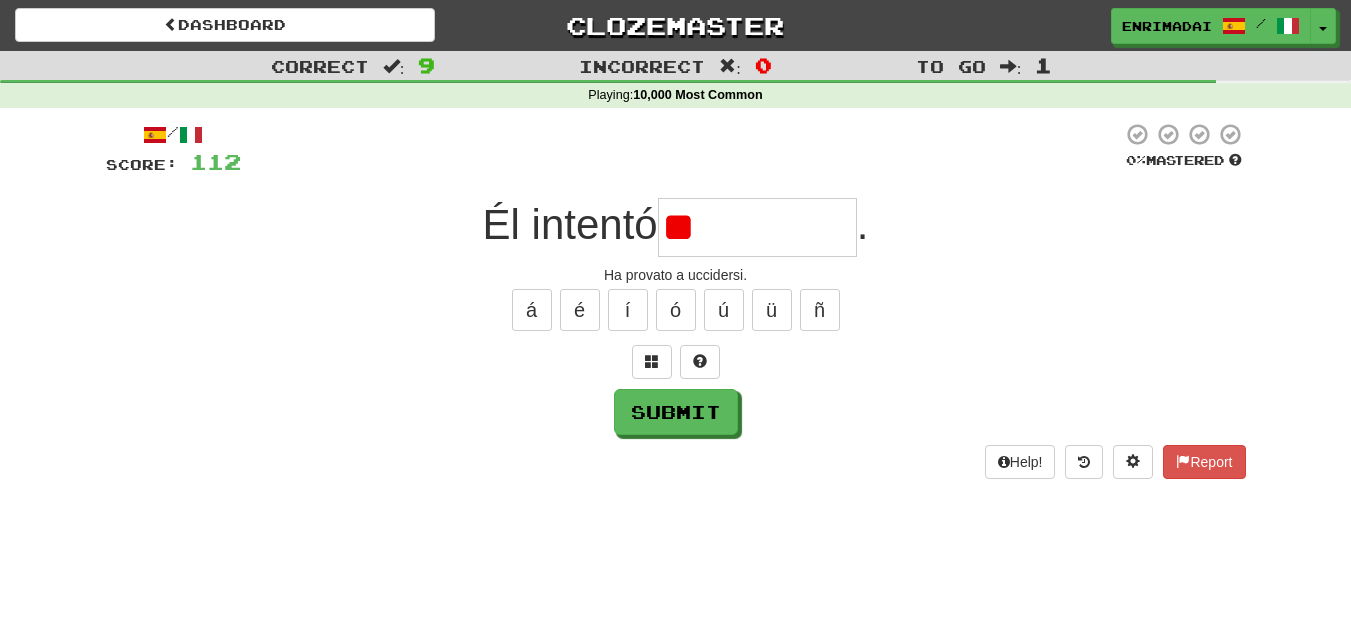 type on "*" 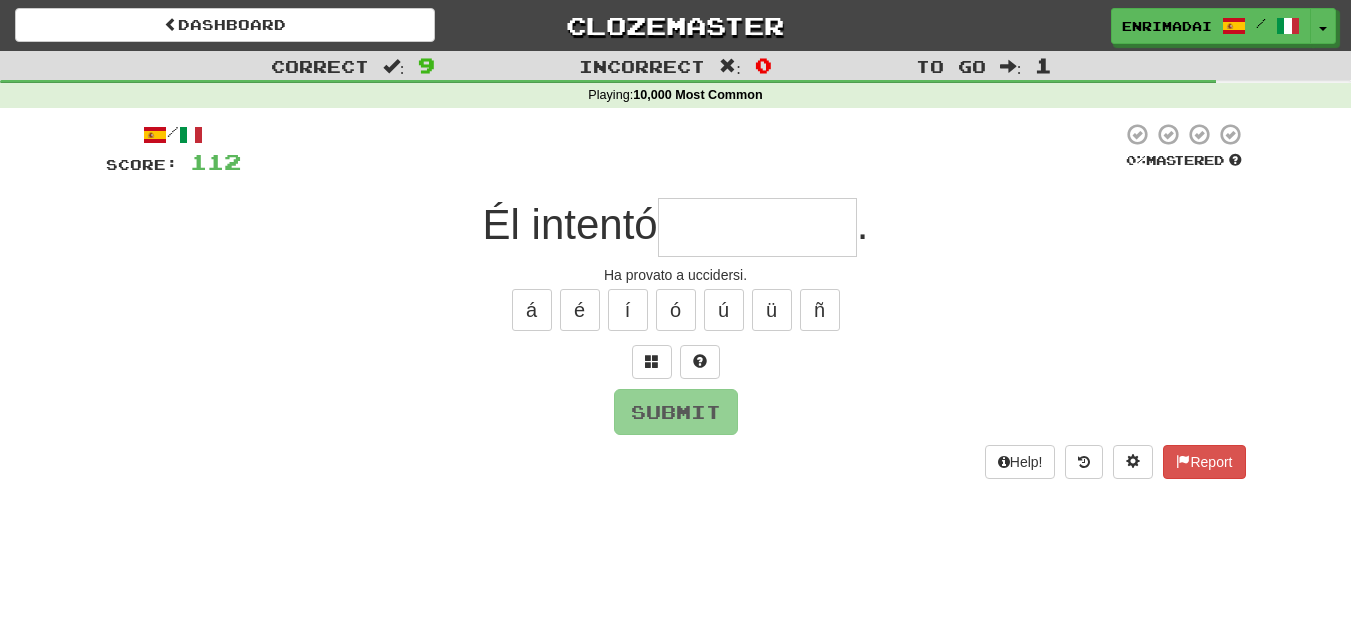 type on "*" 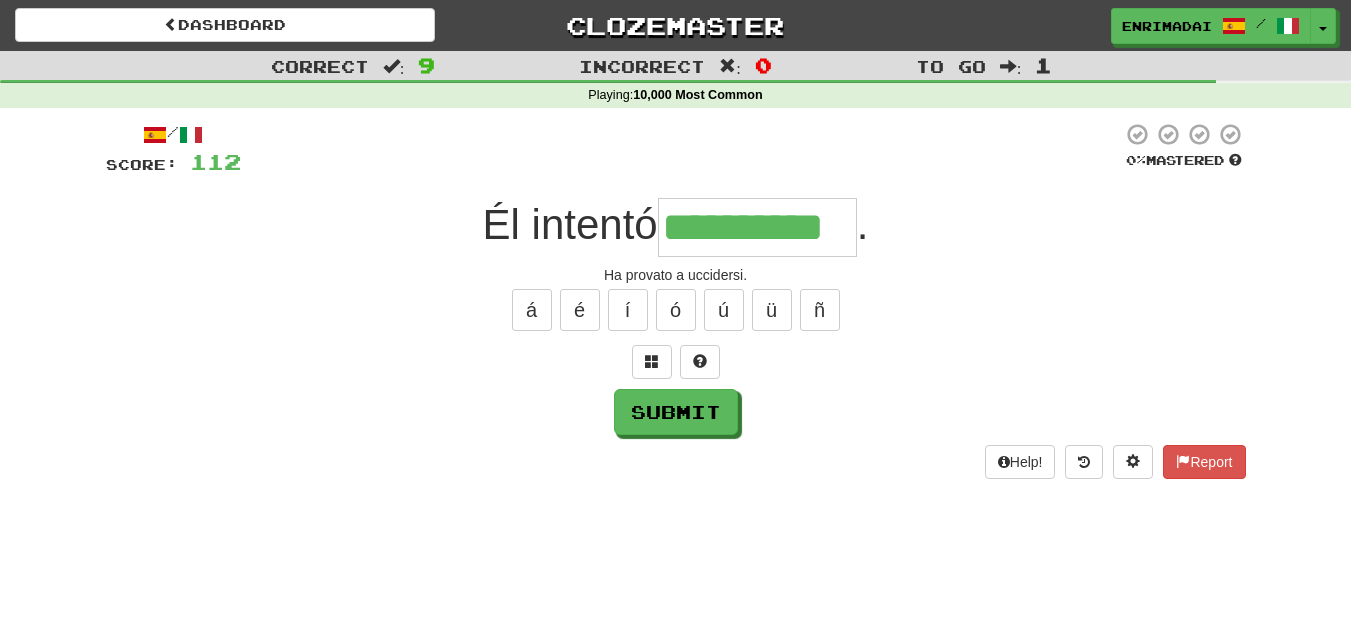 type on "**********" 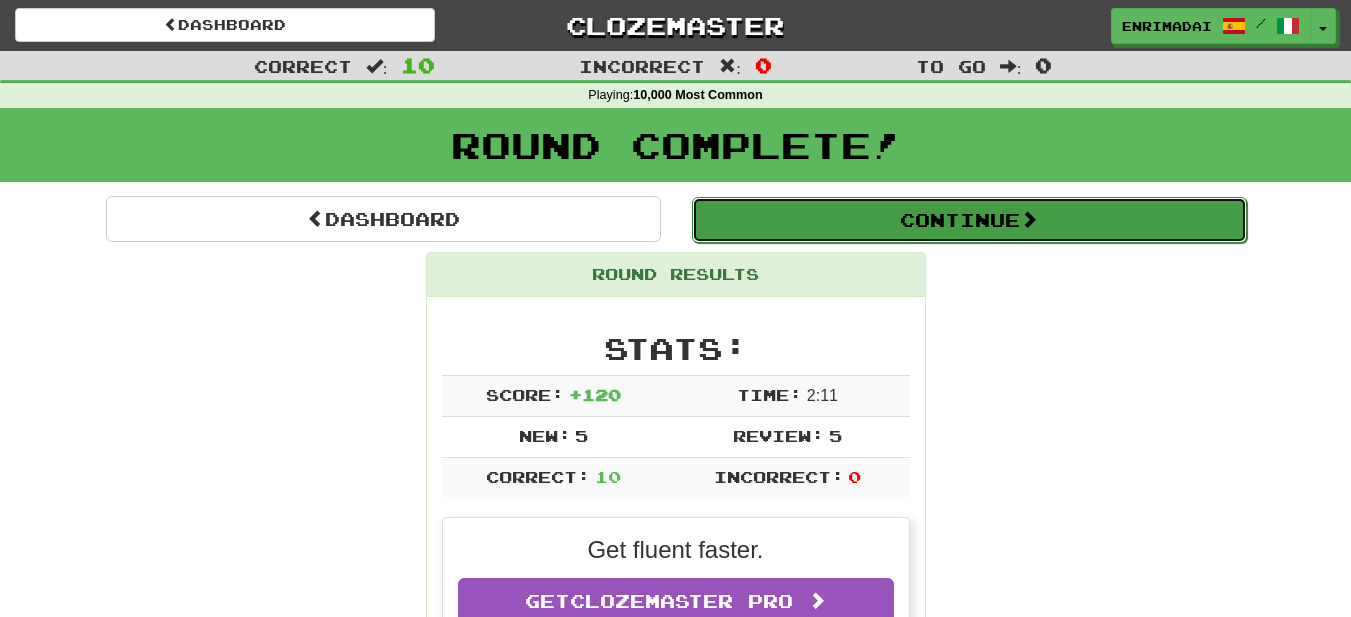 click on "Continue" at bounding box center [969, 220] 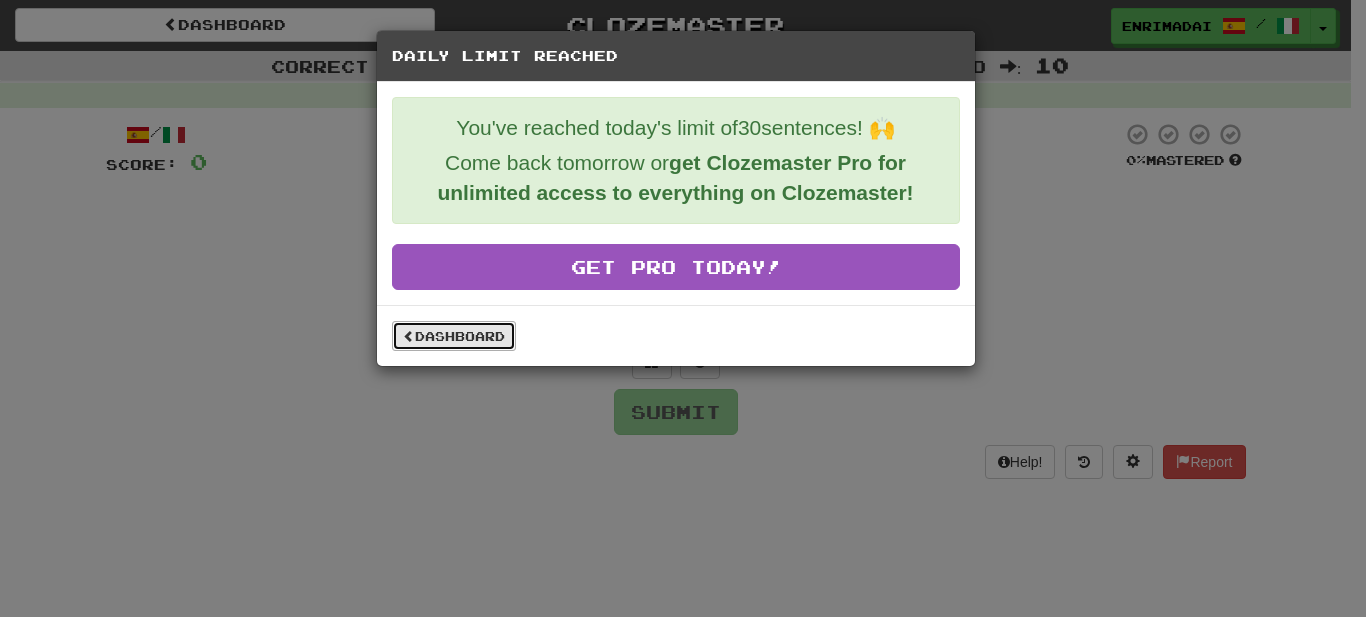click on "Dashboard" at bounding box center [454, 336] 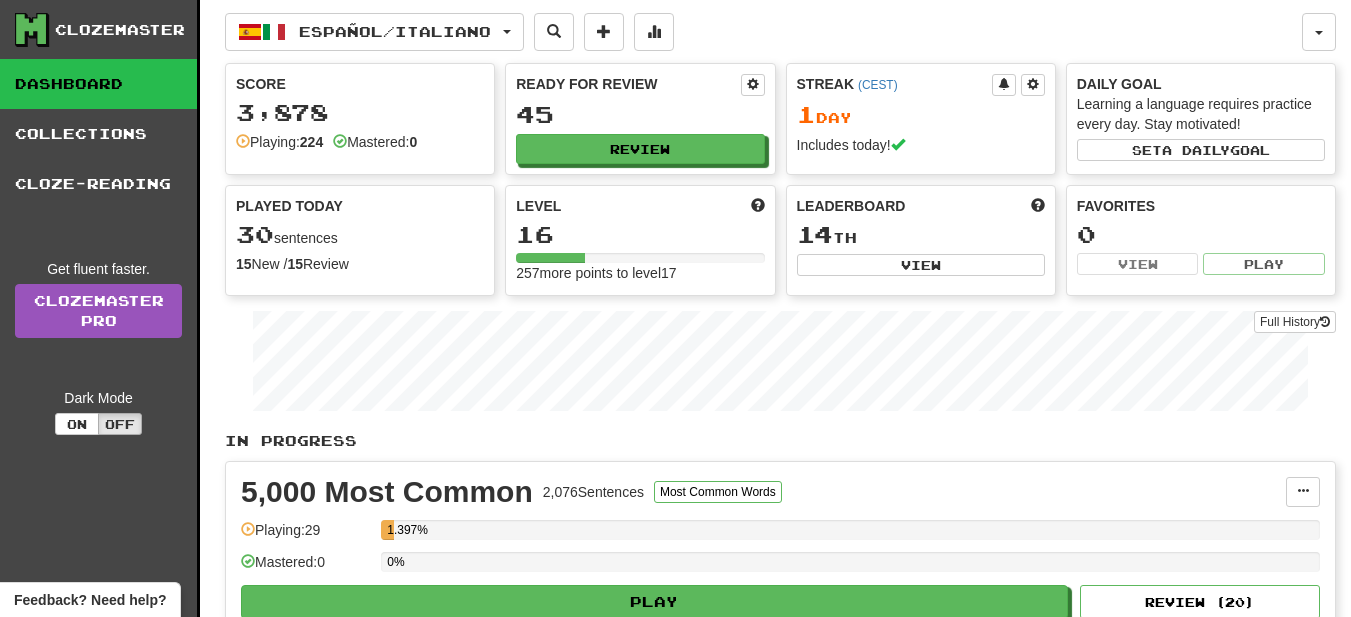 scroll, scrollTop: 0, scrollLeft: 0, axis: both 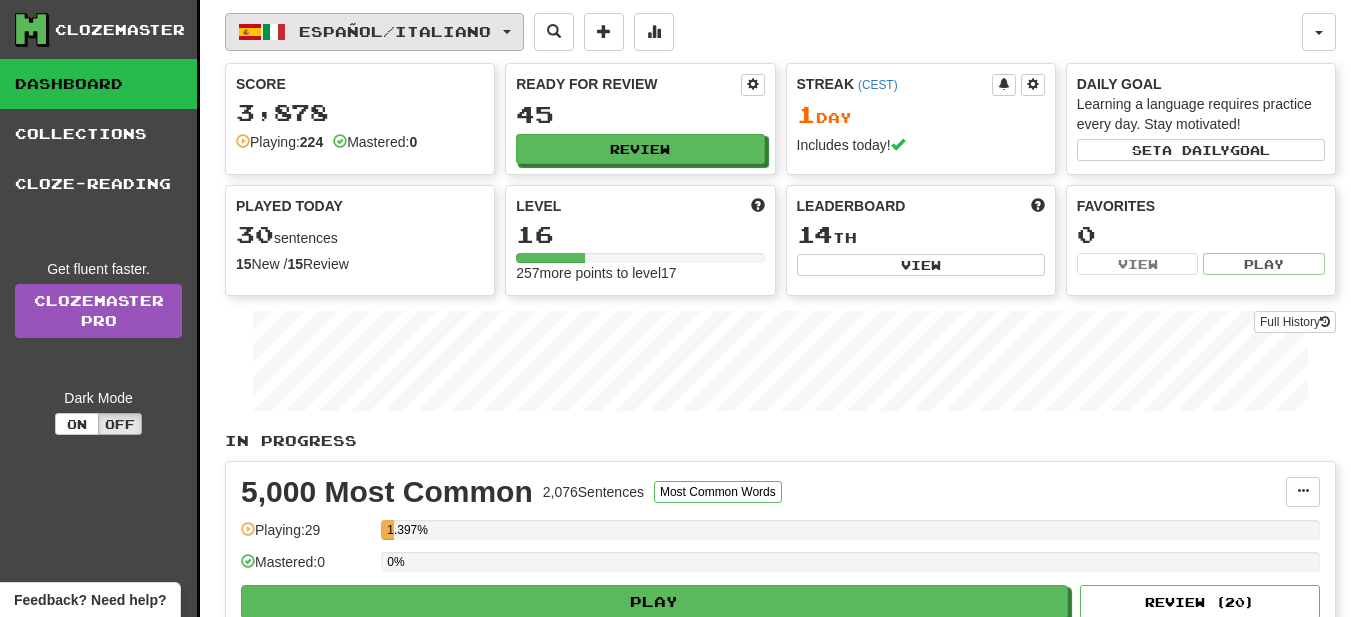 click on "Español  /  Italiano" at bounding box center [374, 32] 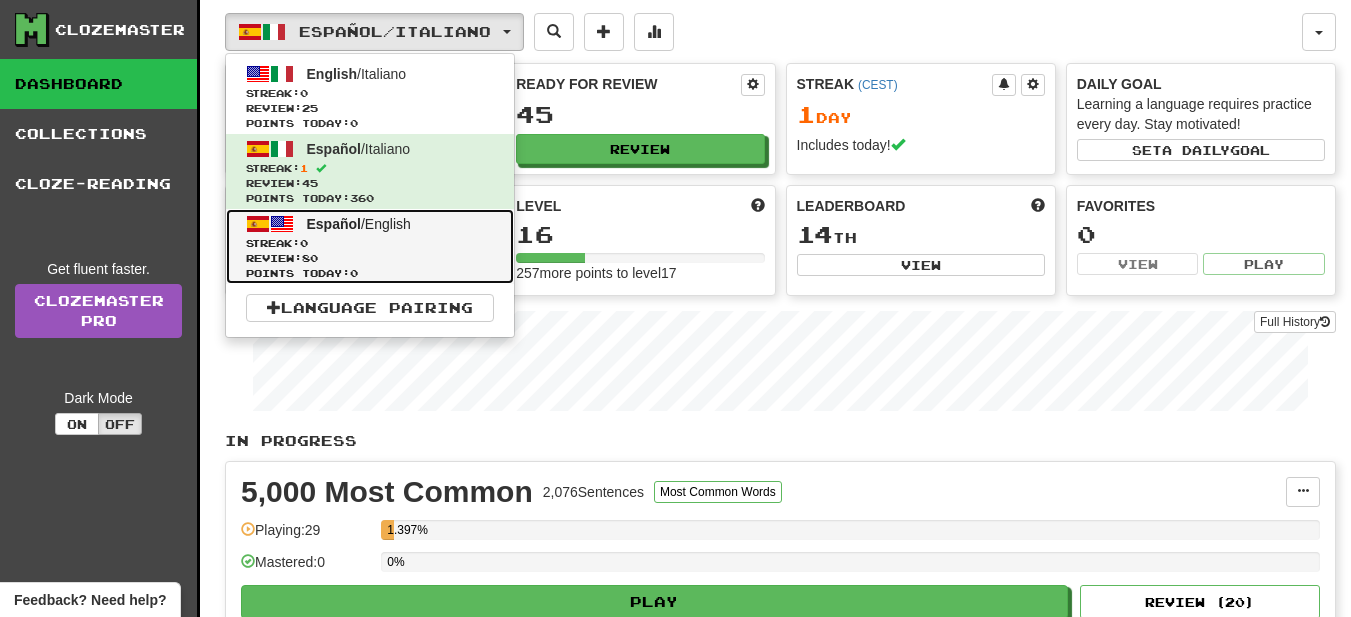 click on "Español  /  English" at bounding box center [359, 224] 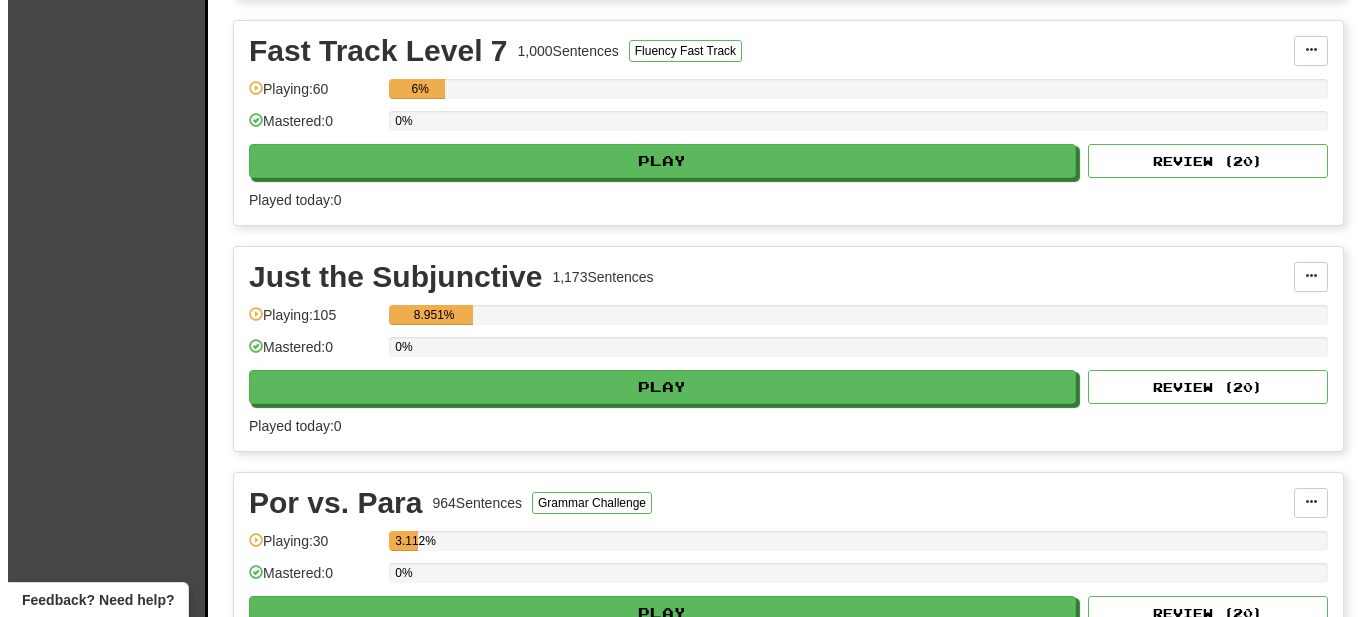 scroll, scrollTop: 878, scrollLeft: 0, axis: vertical 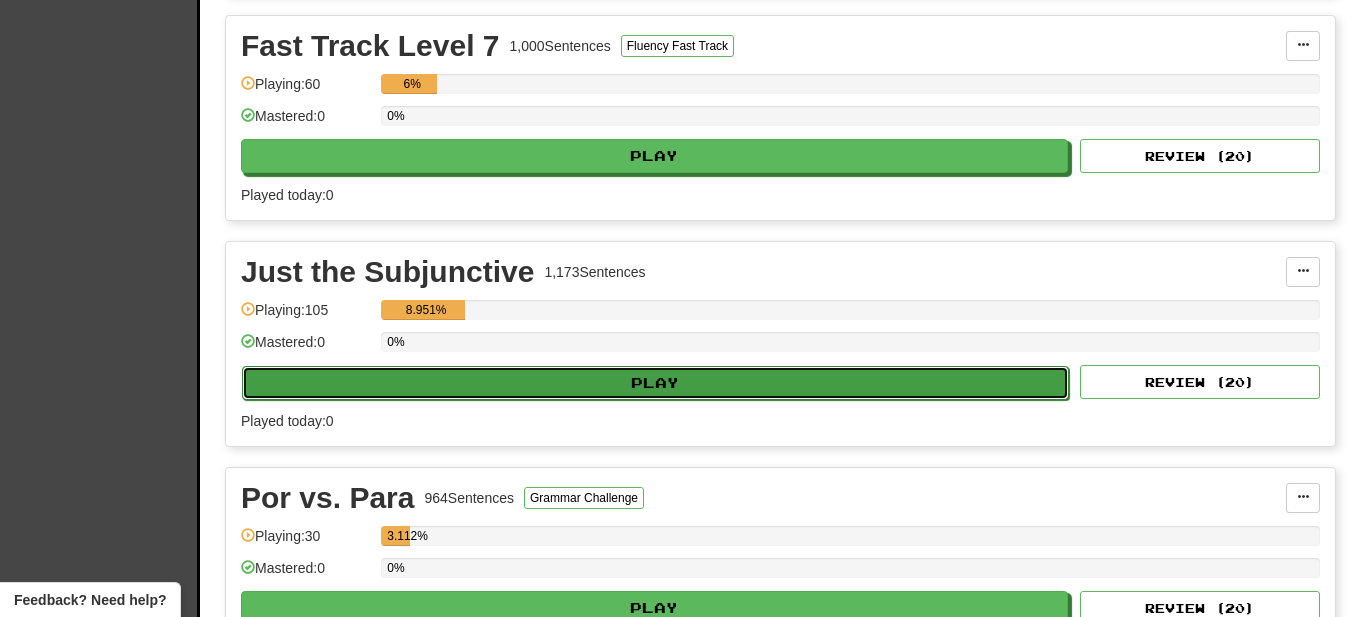 click on "Play" at bounding box center [655, 383] 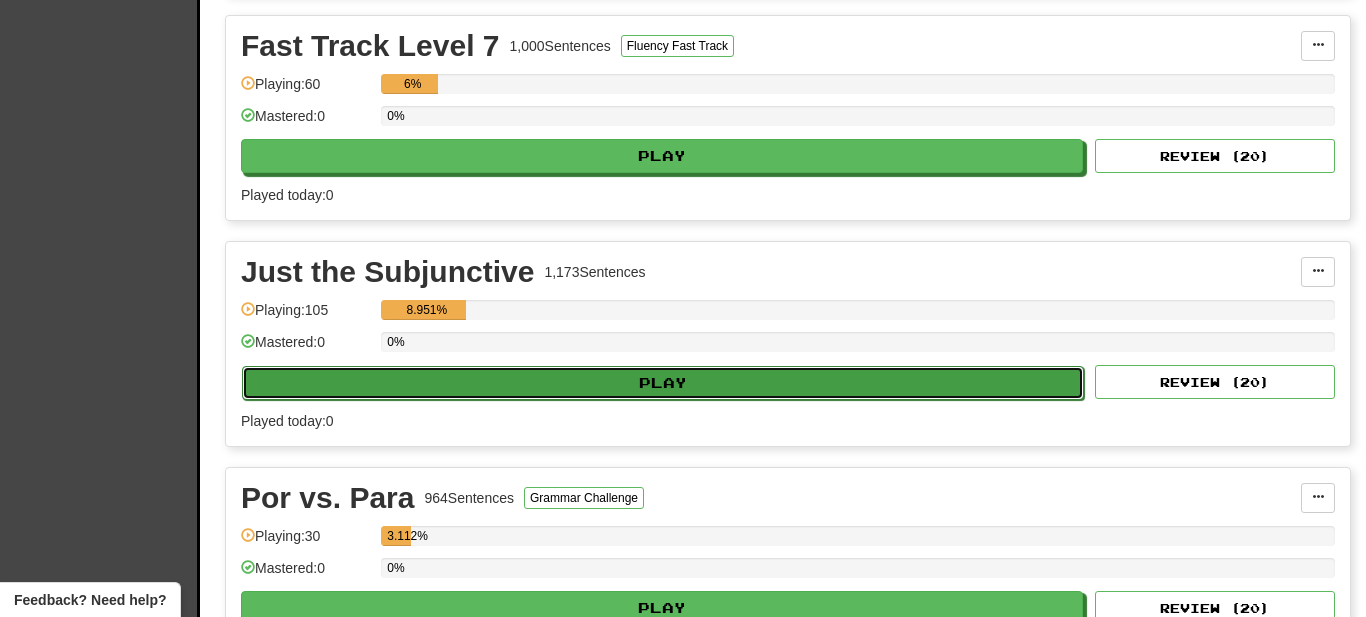 select on "**" 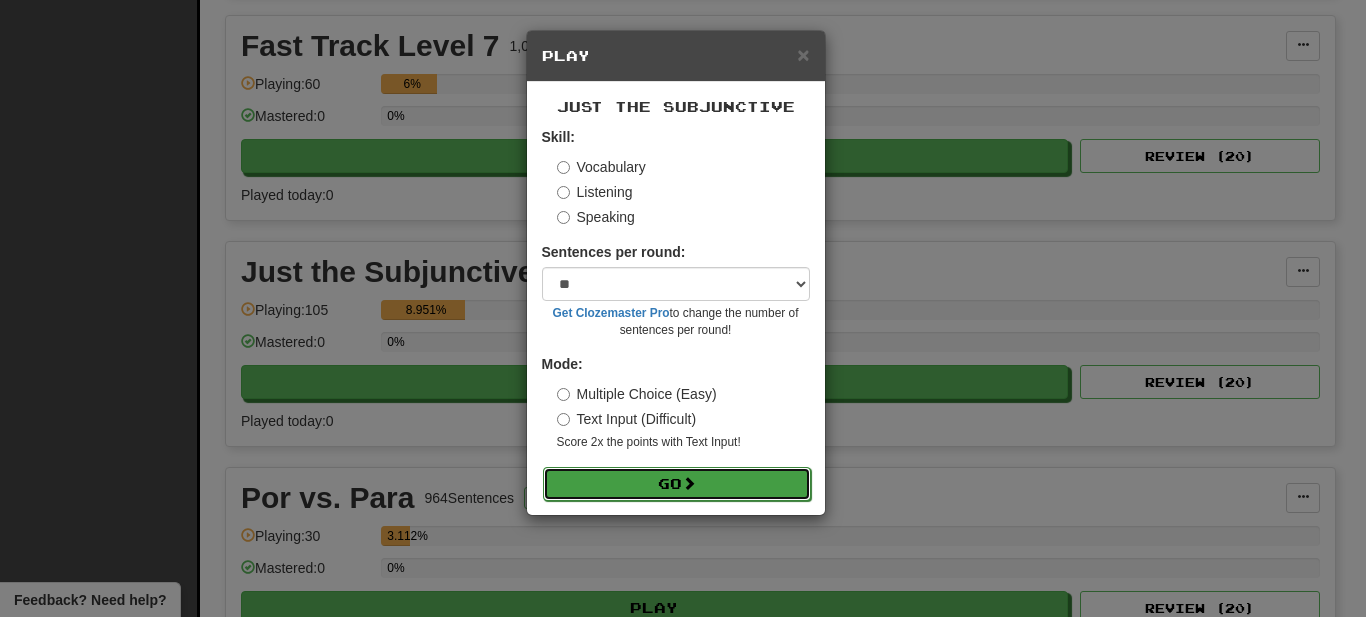 click on "Go" at bounding box center (677, 484) 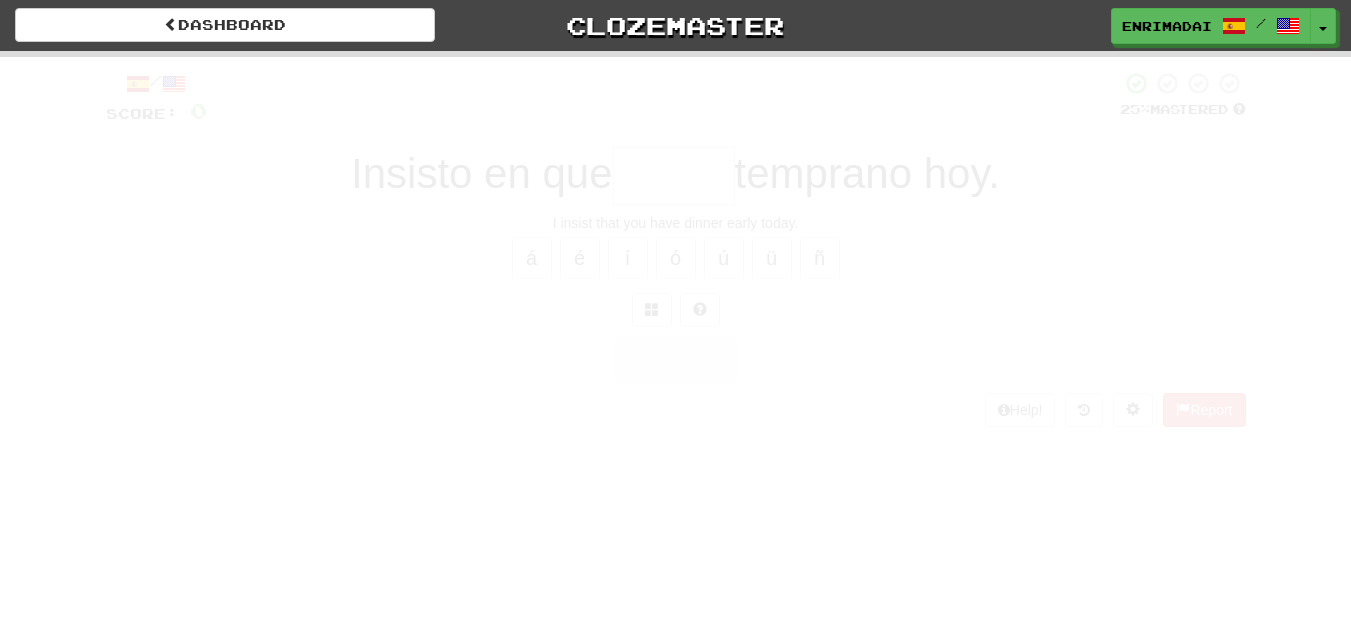 scroll, scrollTop: 0, scrollLeft: 0, axis: both 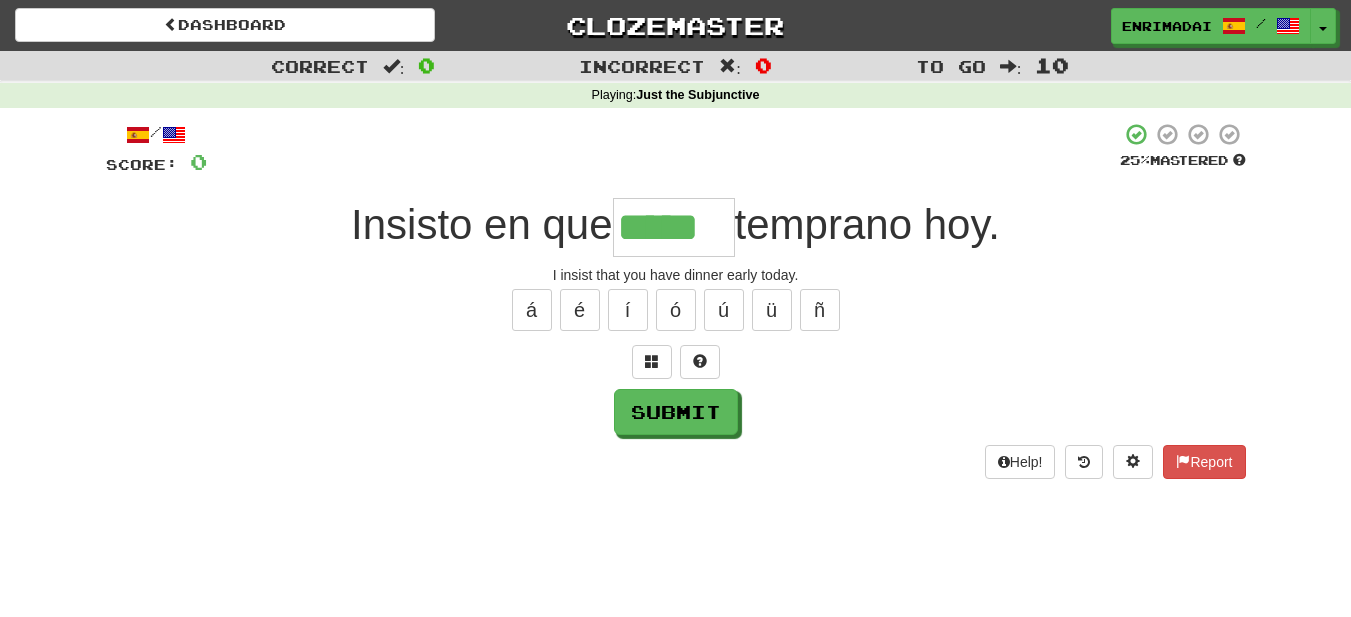 type on "*****" 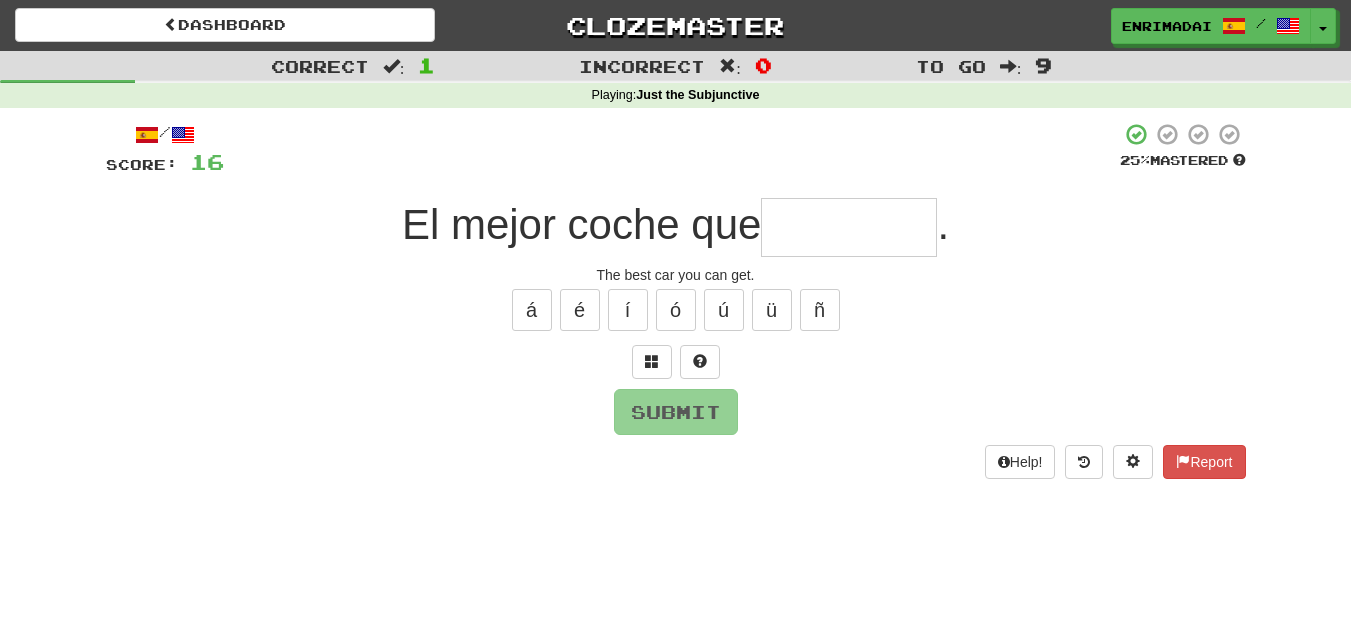 type on "*" 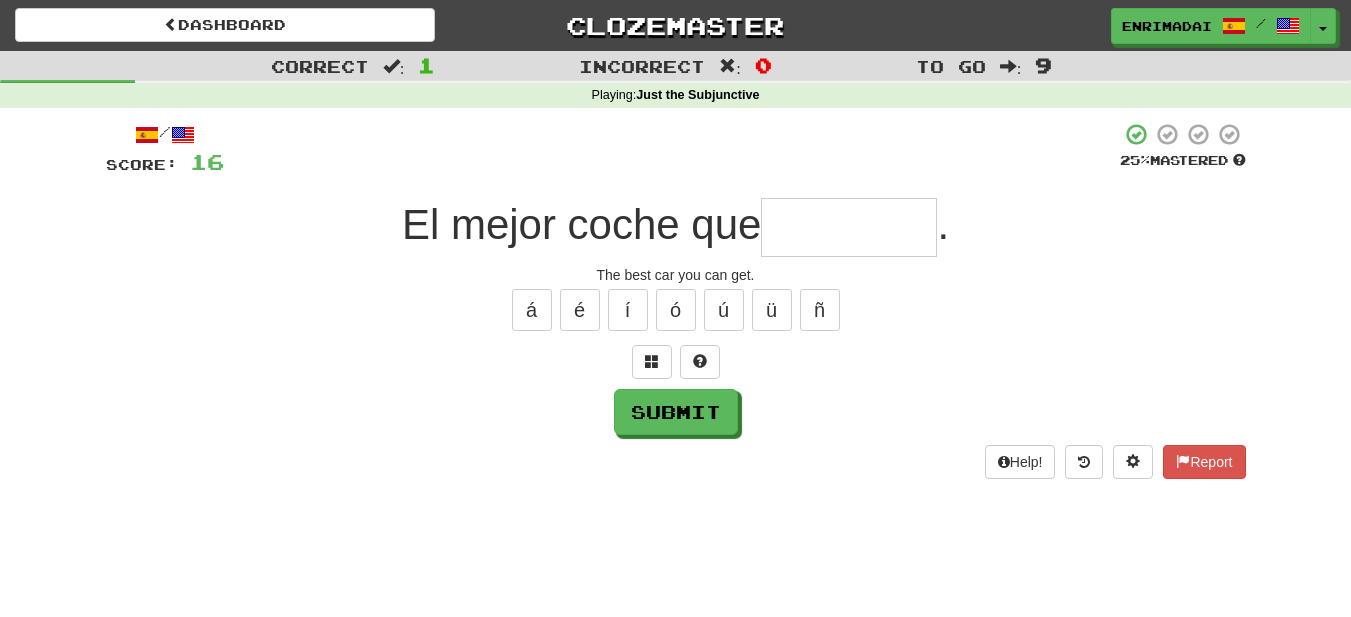 type on "*" 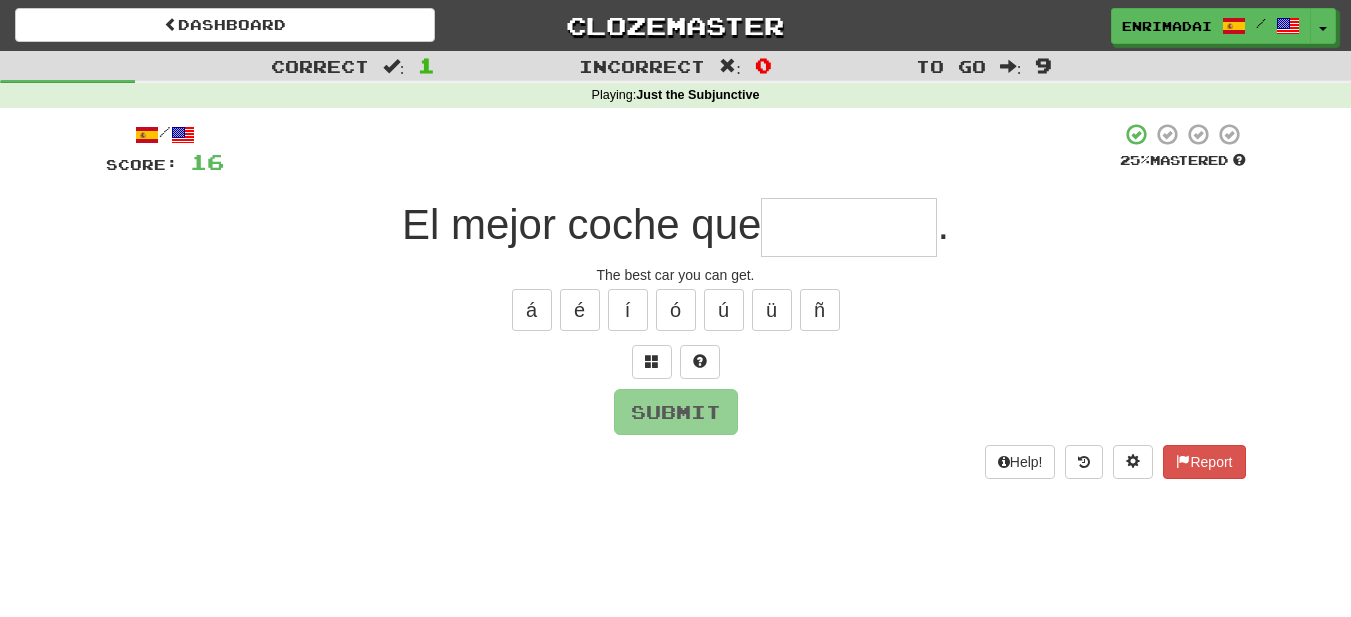 type on "*" 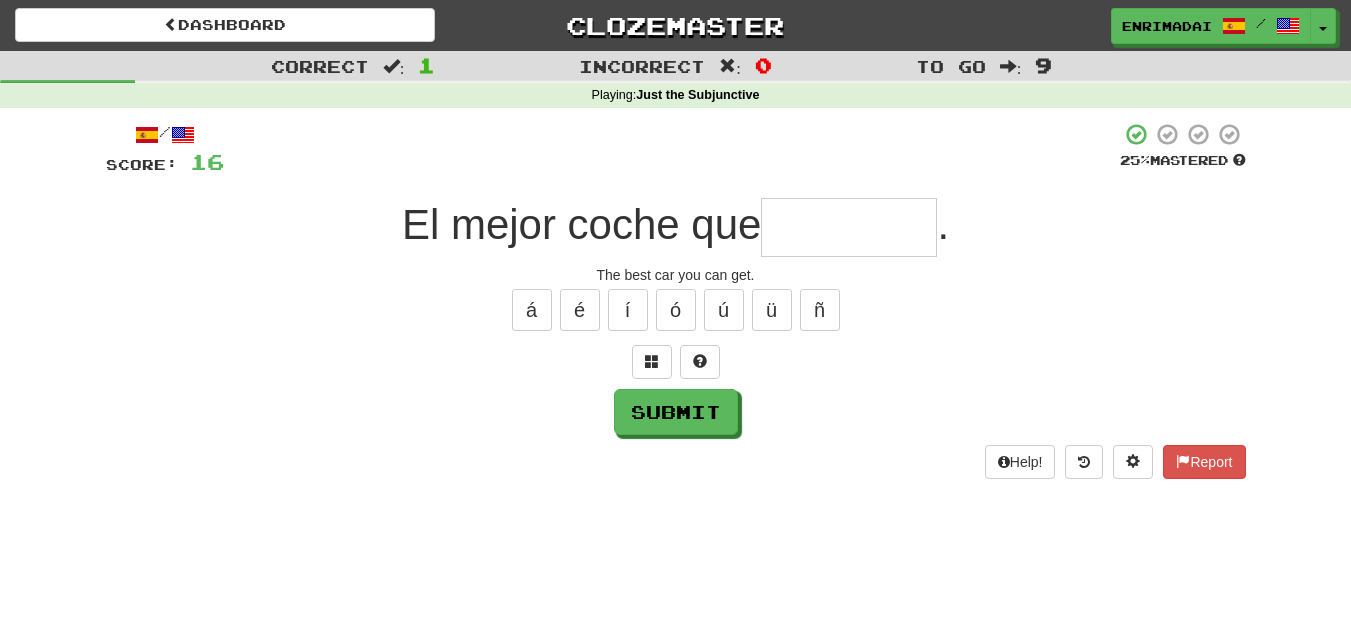 type on "*" 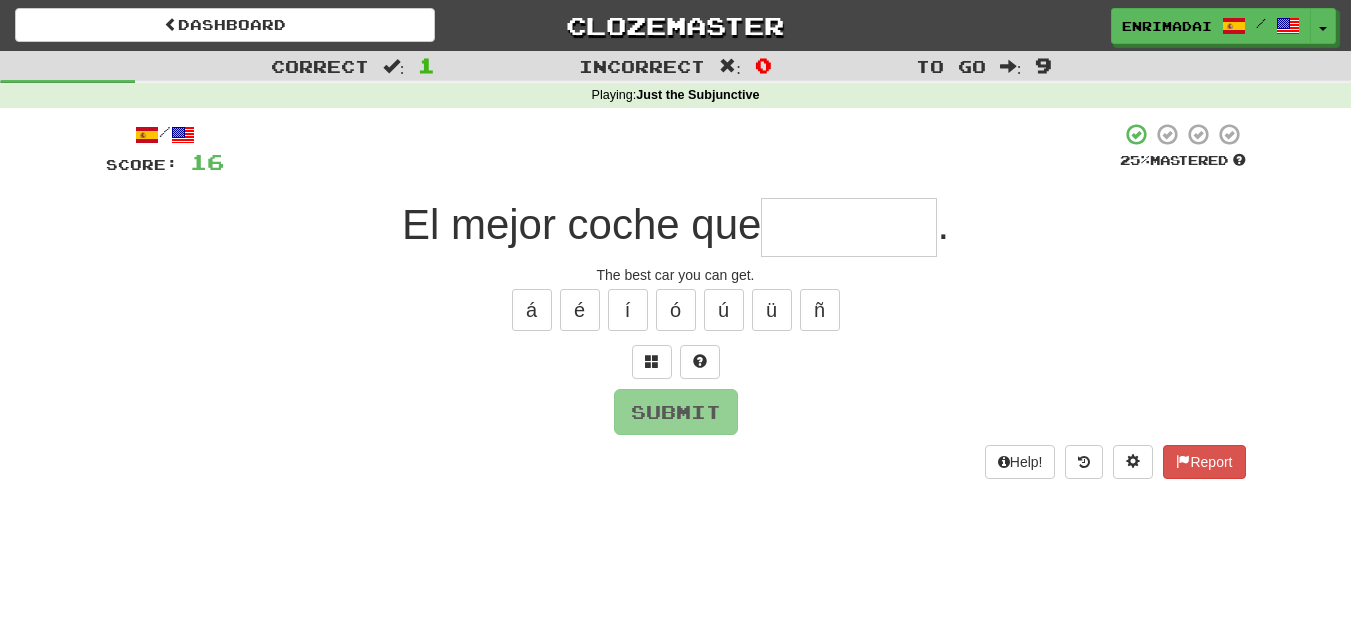 type on "*" 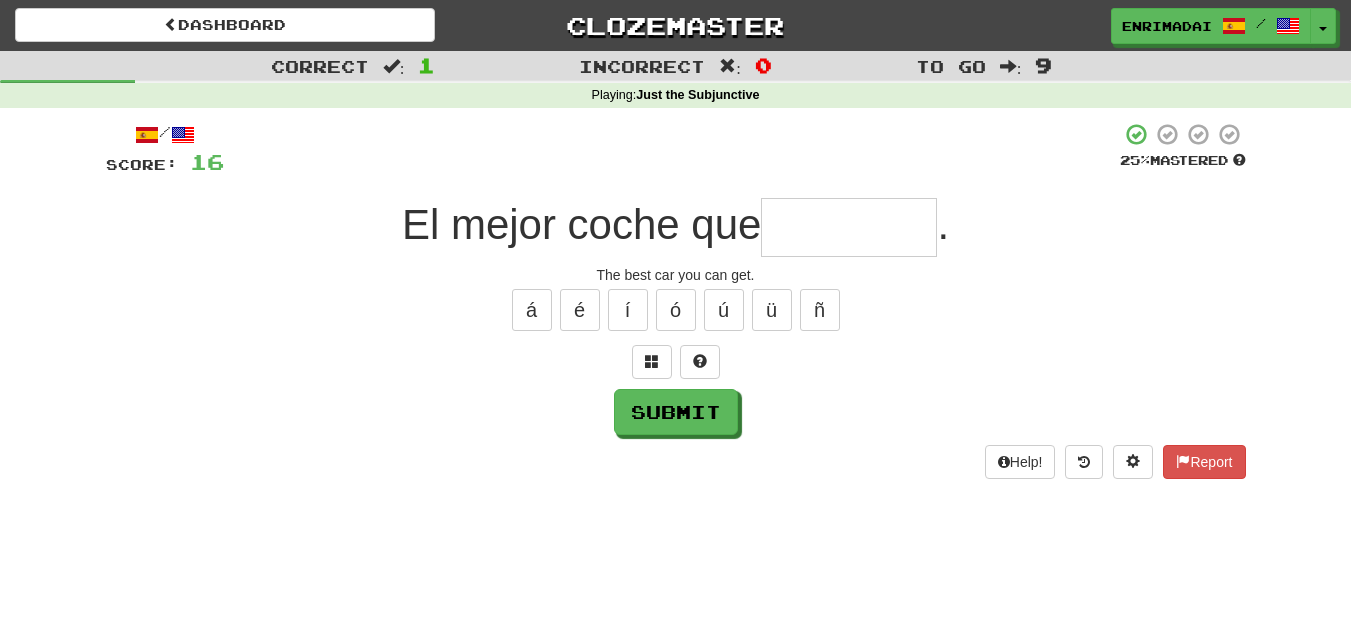 type on "*" 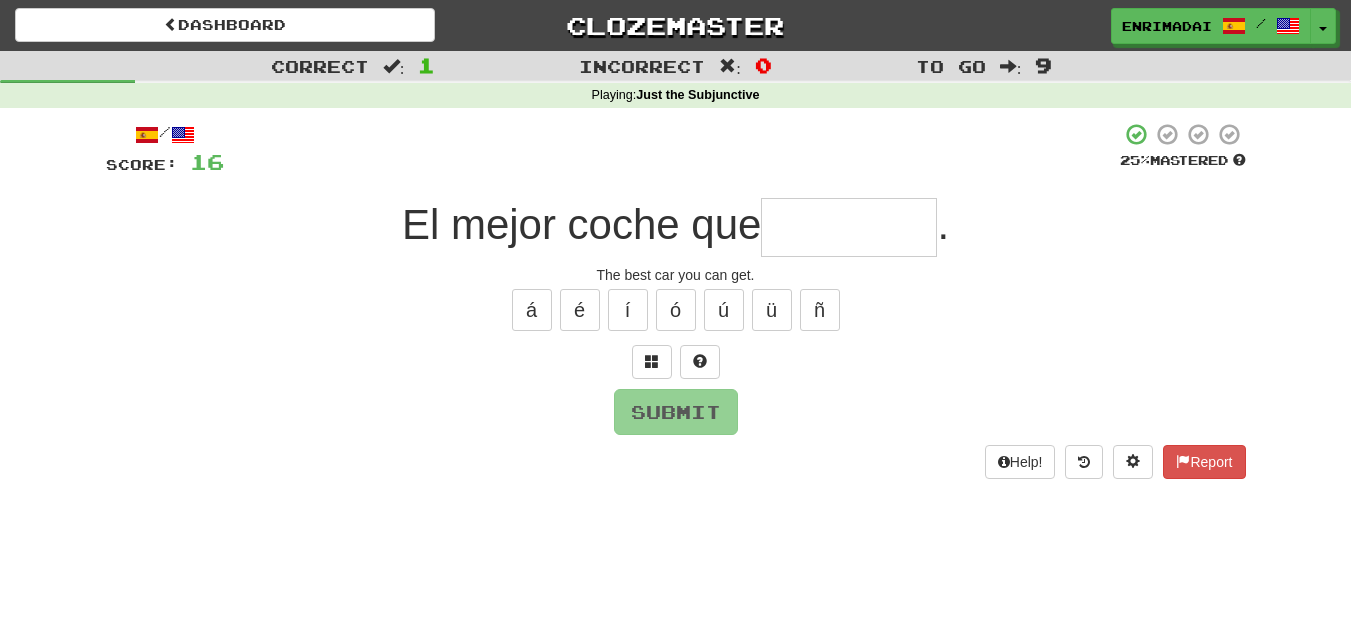 type on "*" 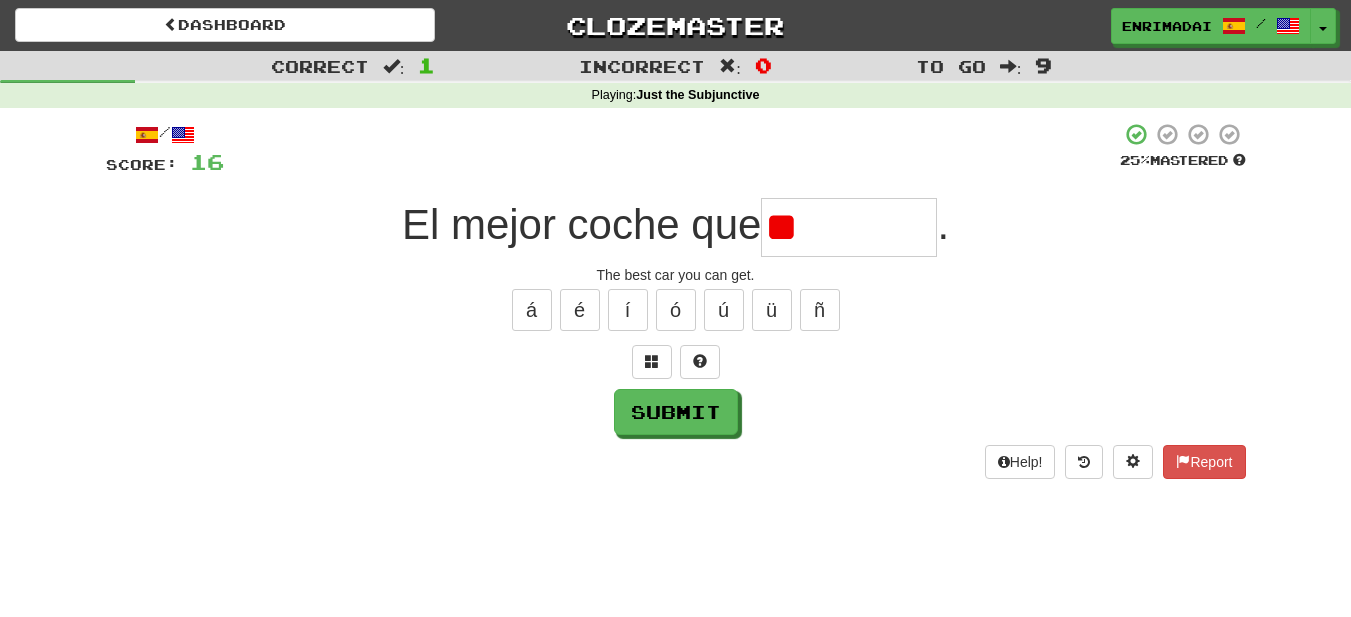 type on "*" 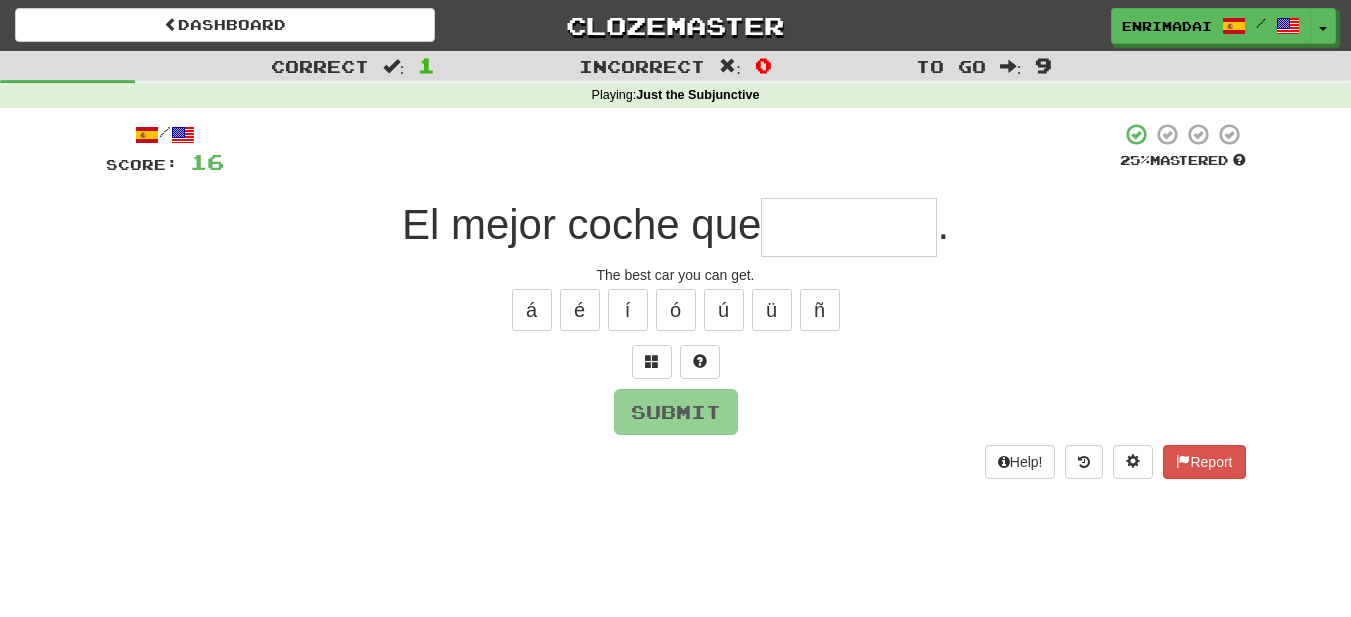 type on "*" 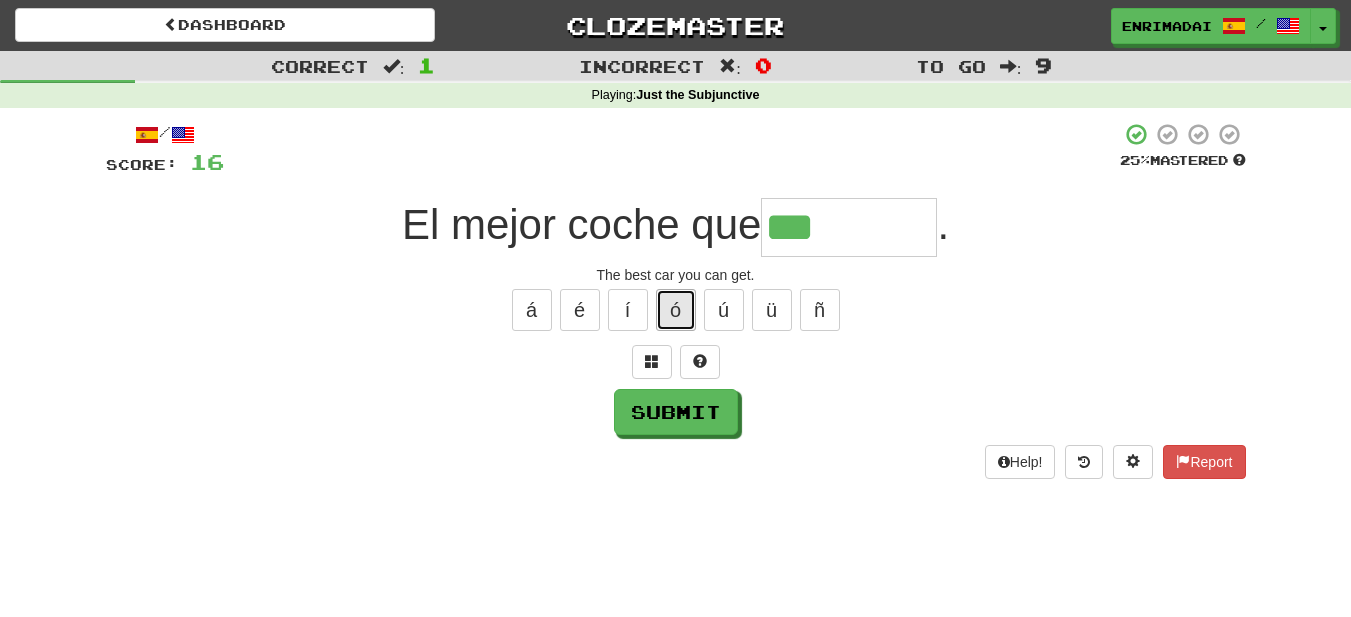 click on "ó" at bounding box center (676, 310) 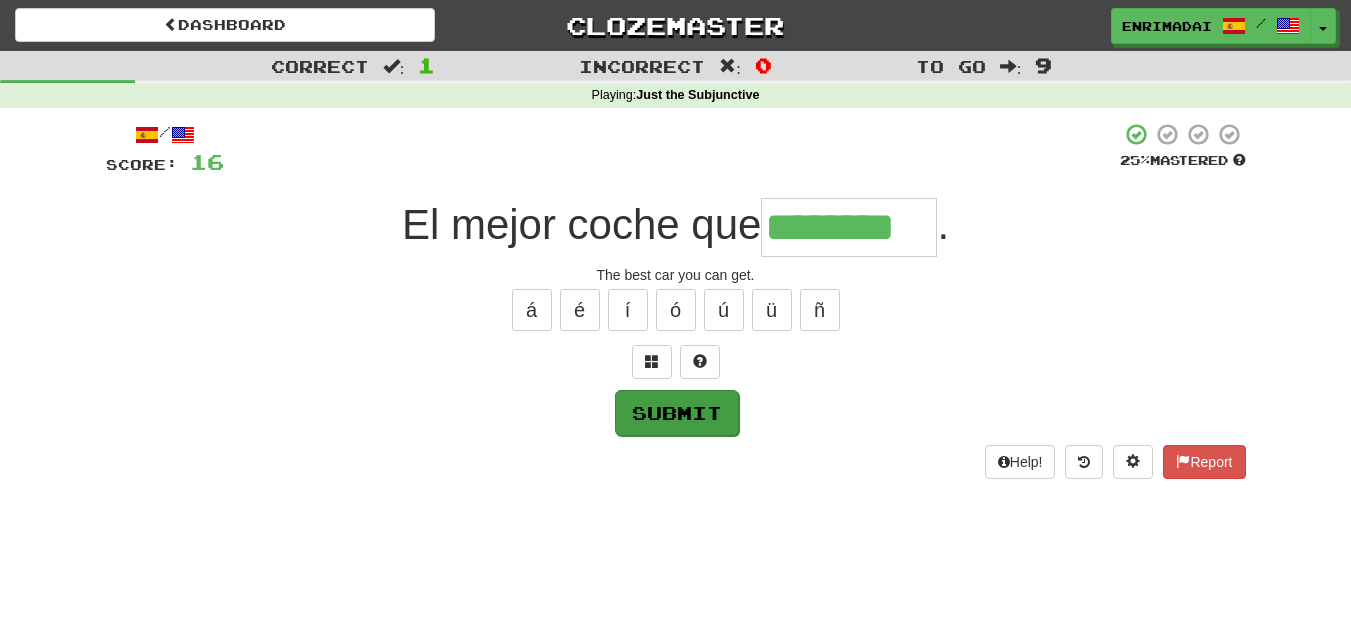 type on "********" 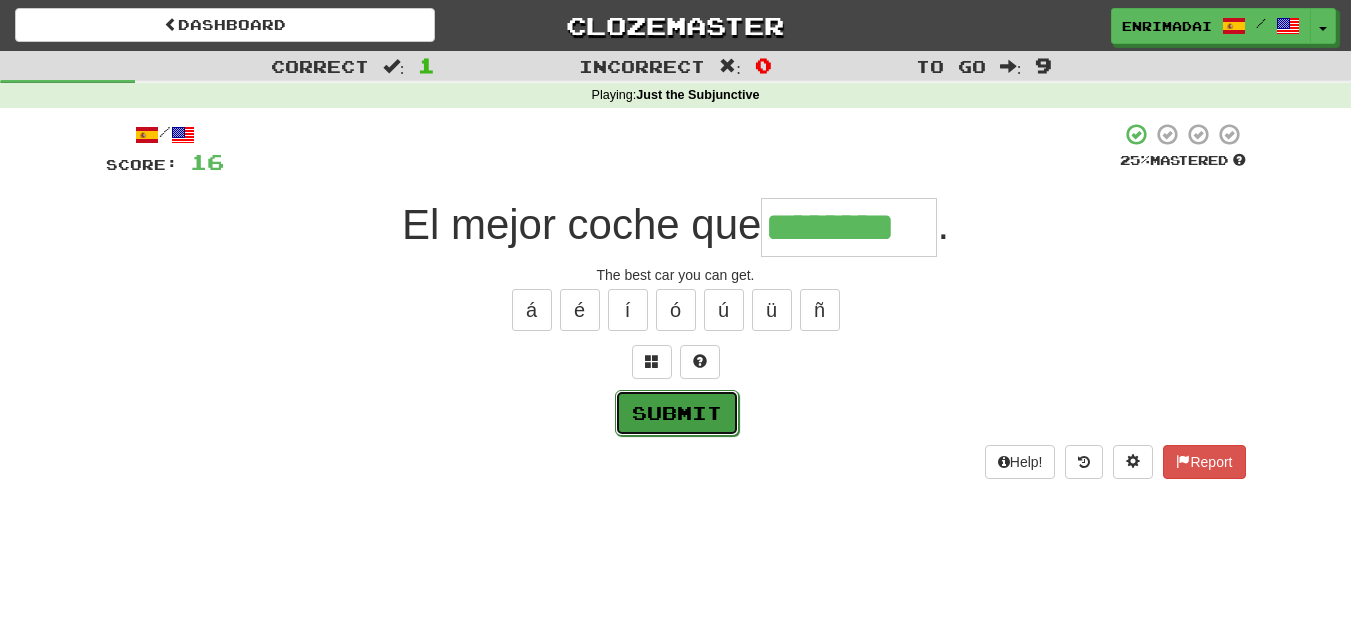click on "Submit" at bounding box center (677, 413) 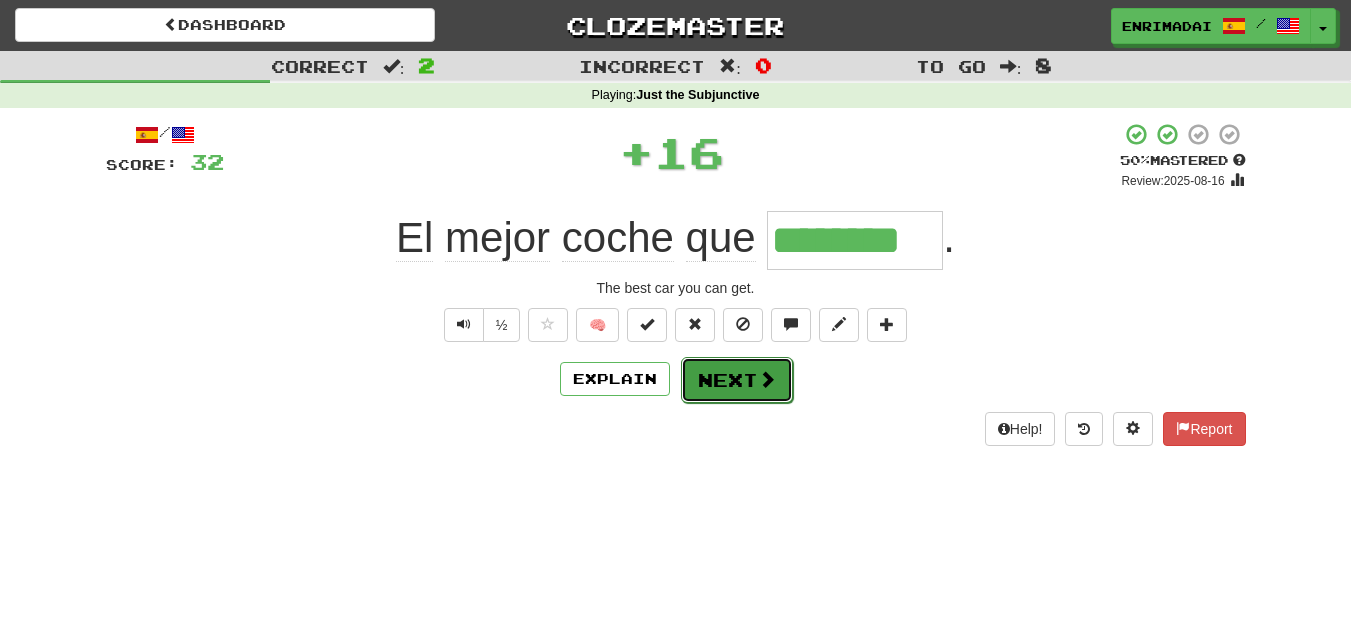 click on "Next" at bounding box center (737, 380) 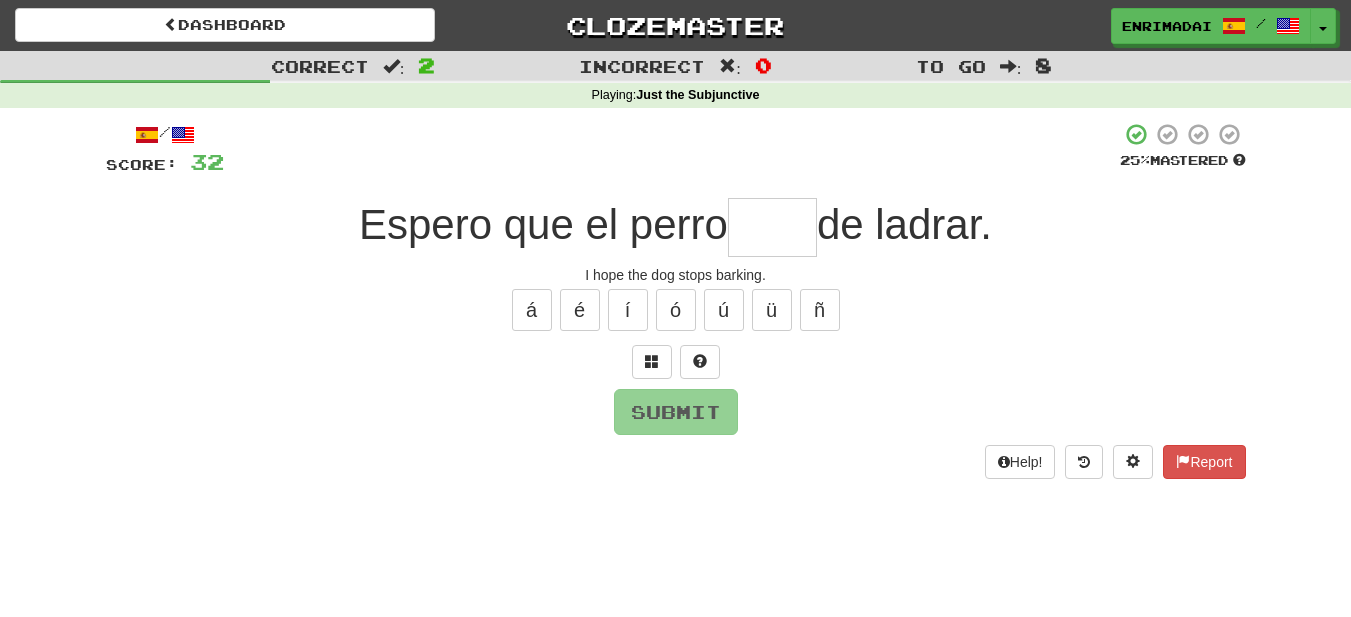 type on "*" 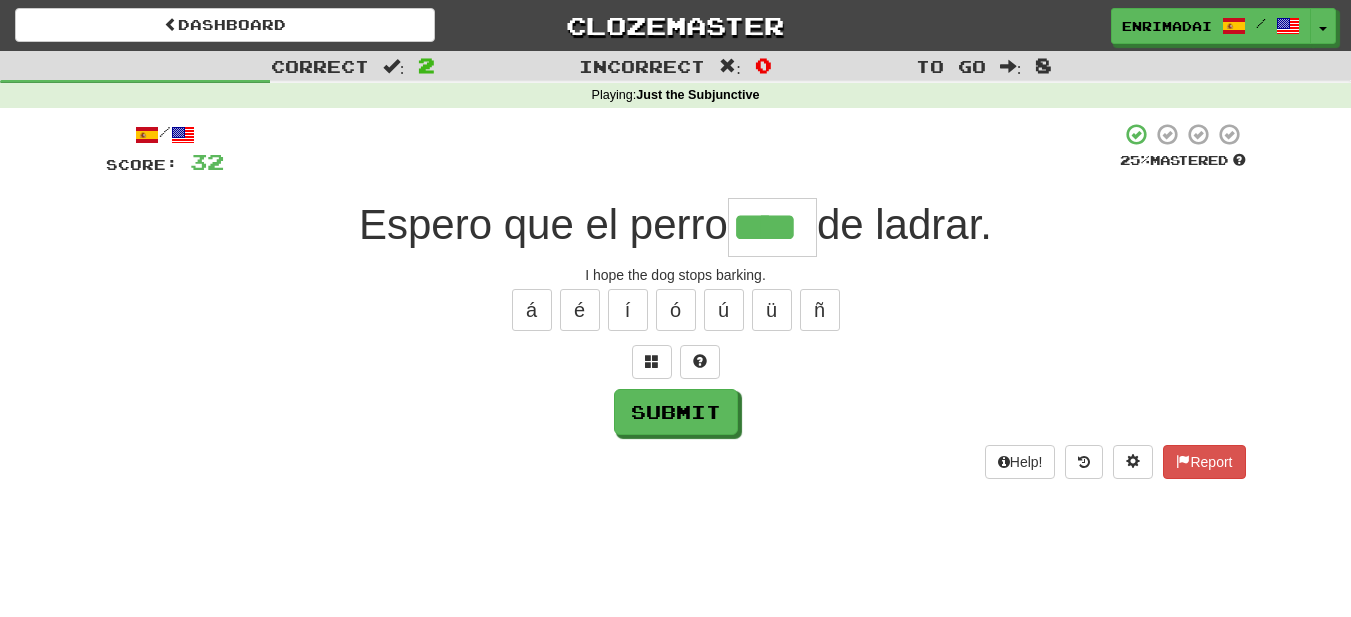 type on "****" 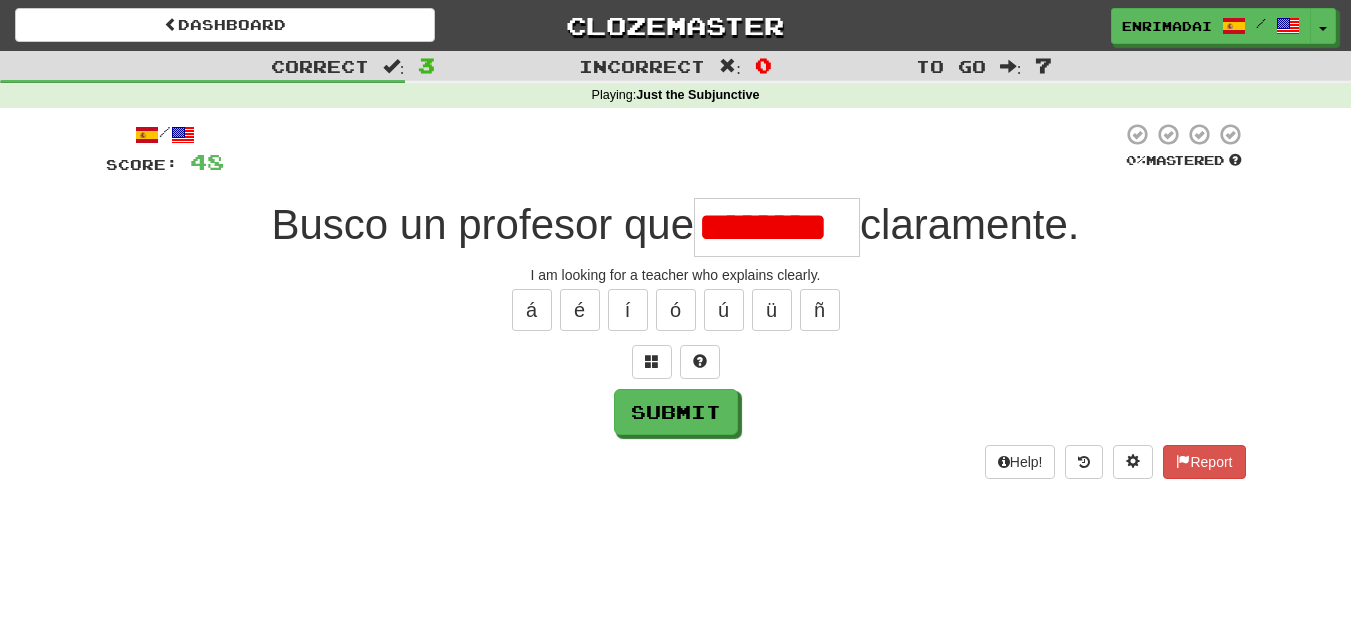 scroll, scrollTop: 0, scrollLeft: 0, axis: both 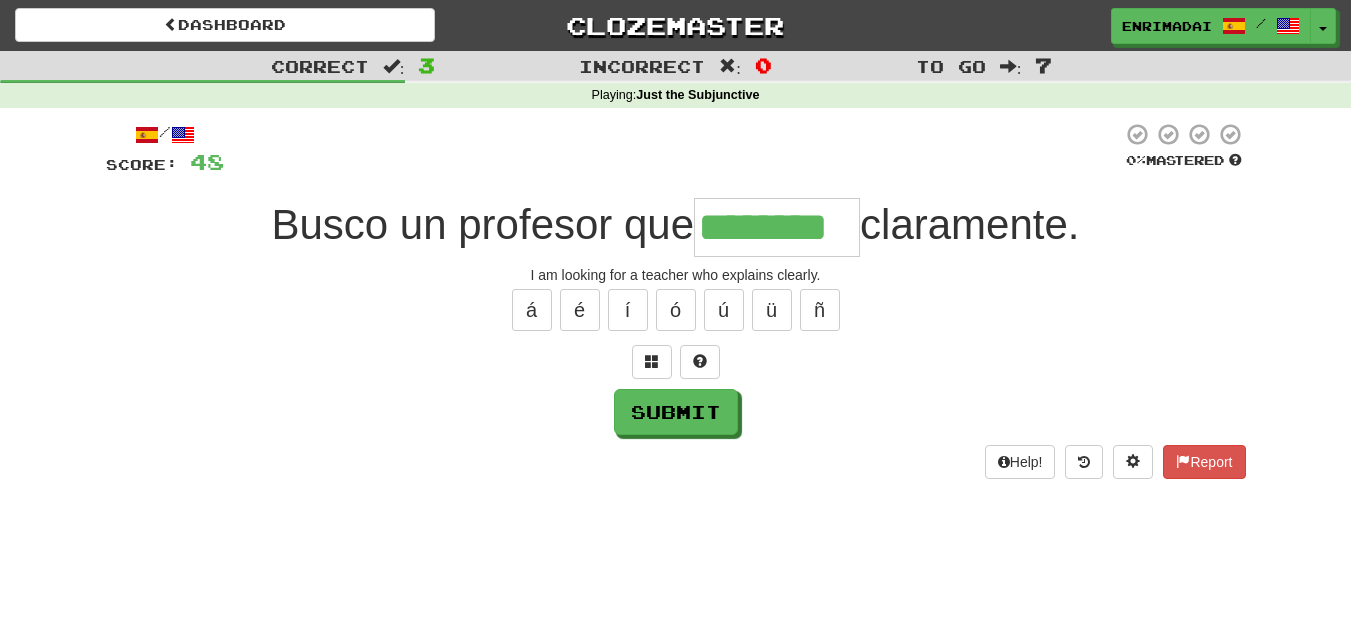 type on "********" 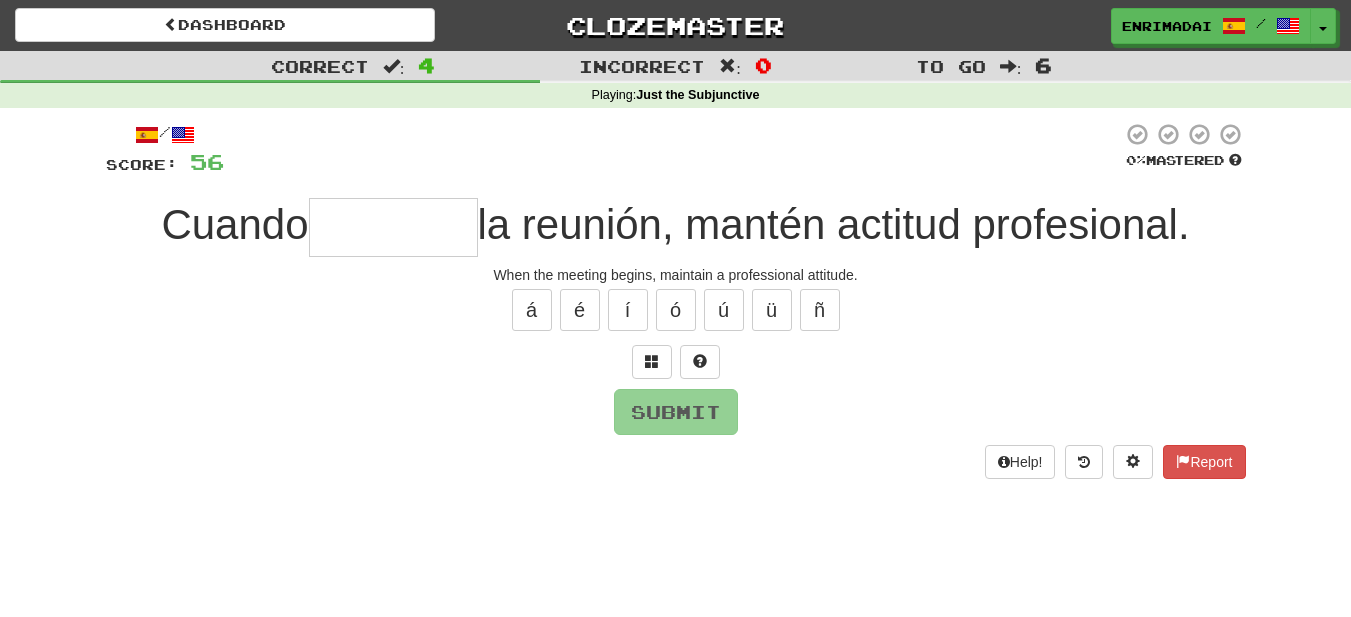 type on "*" 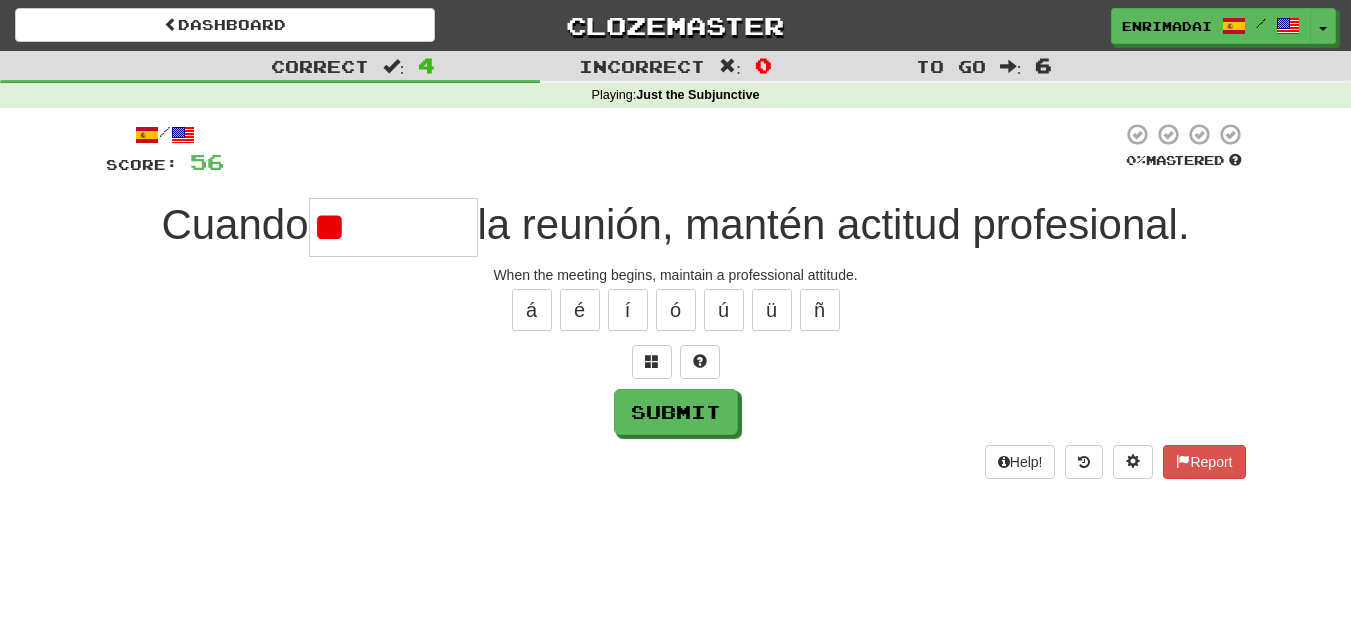 type on "*" 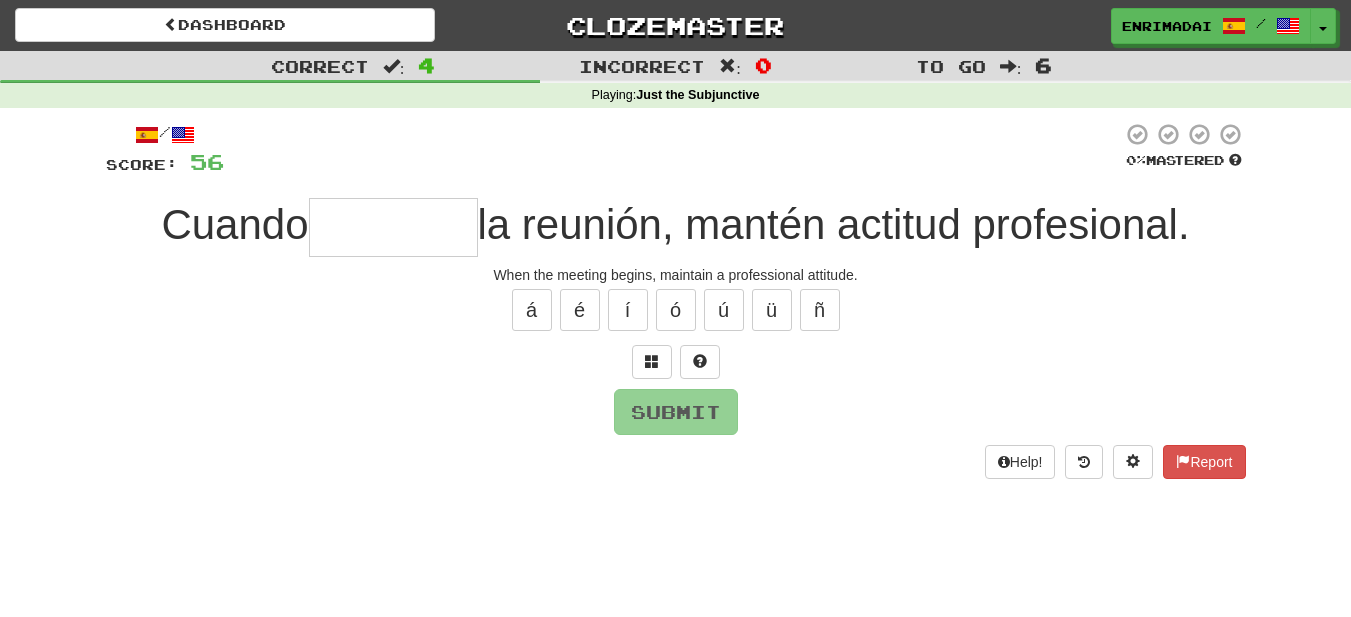 type on "*" 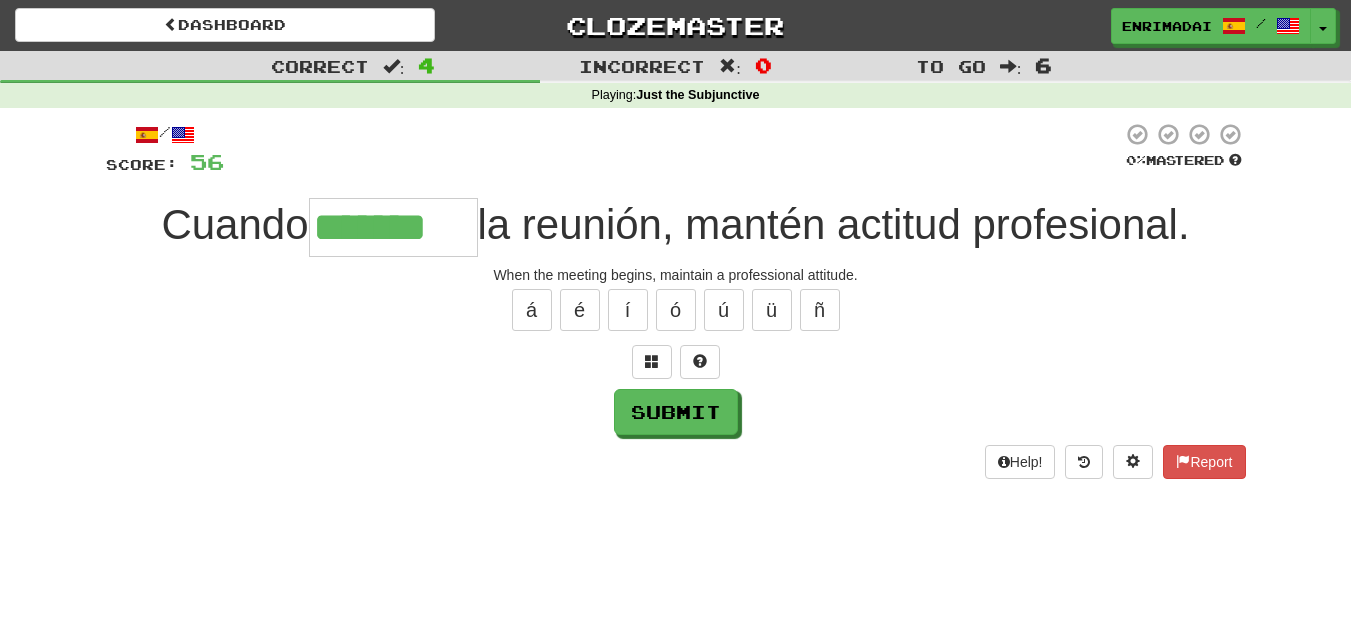 type on "*******" 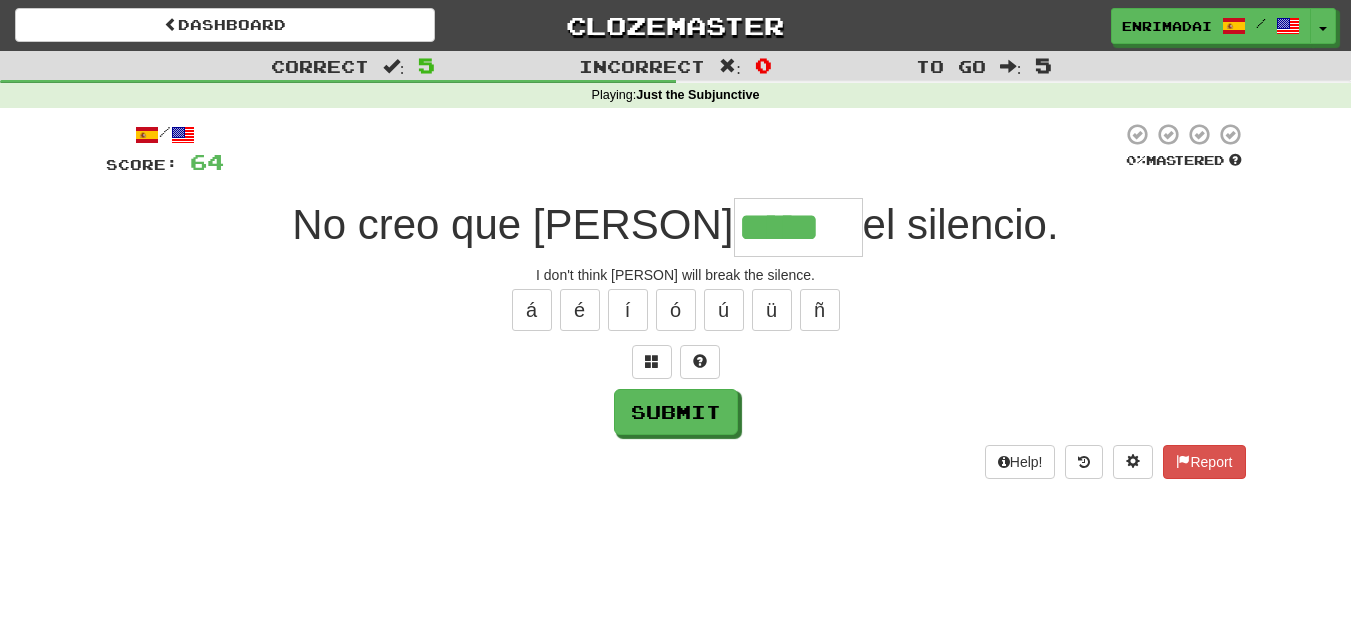 type on "*****" 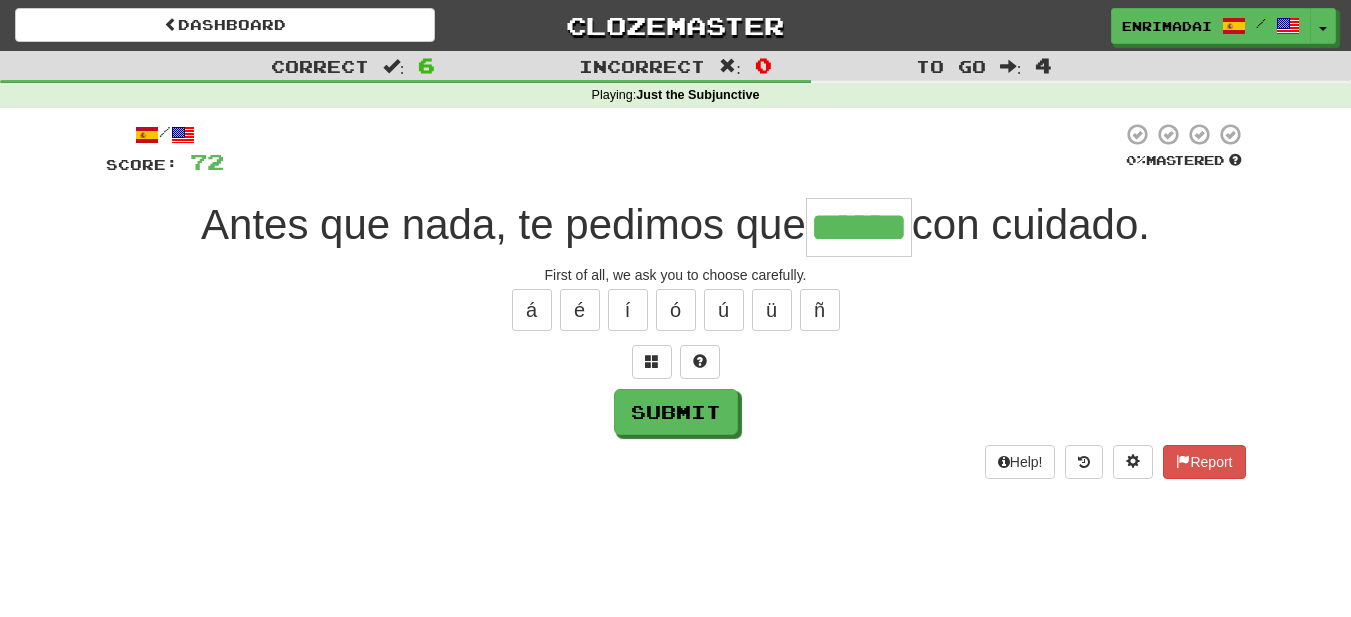 type on "******" 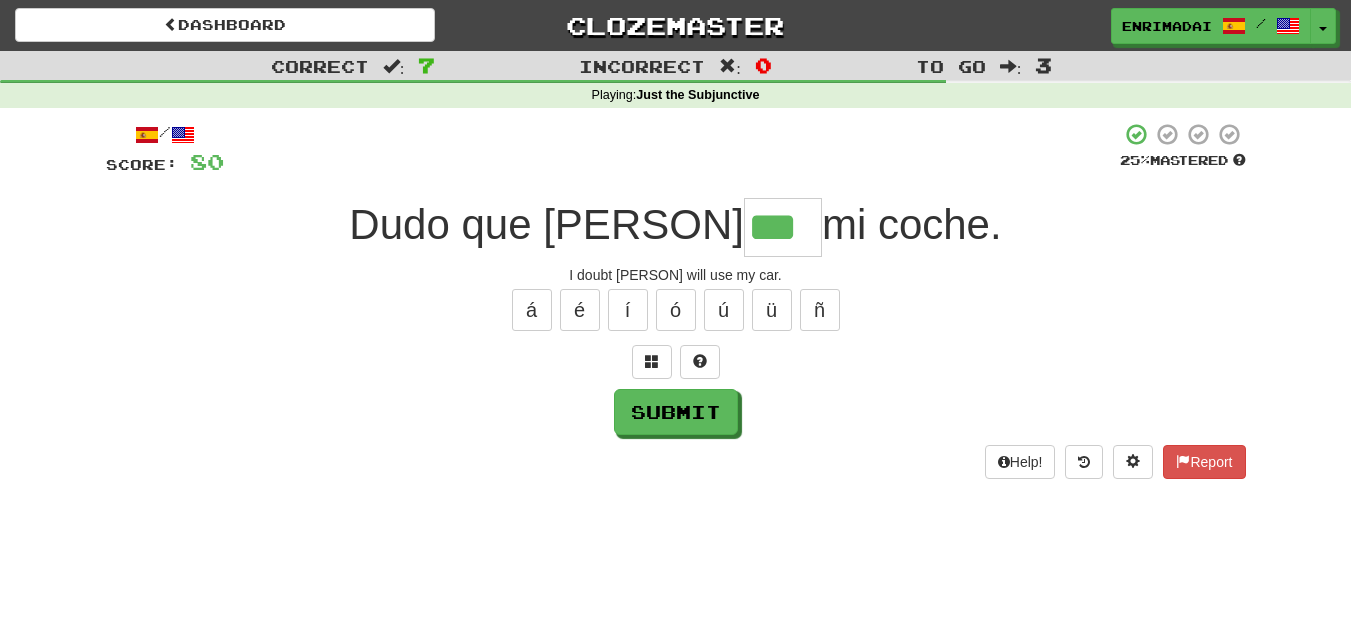 type on "***" 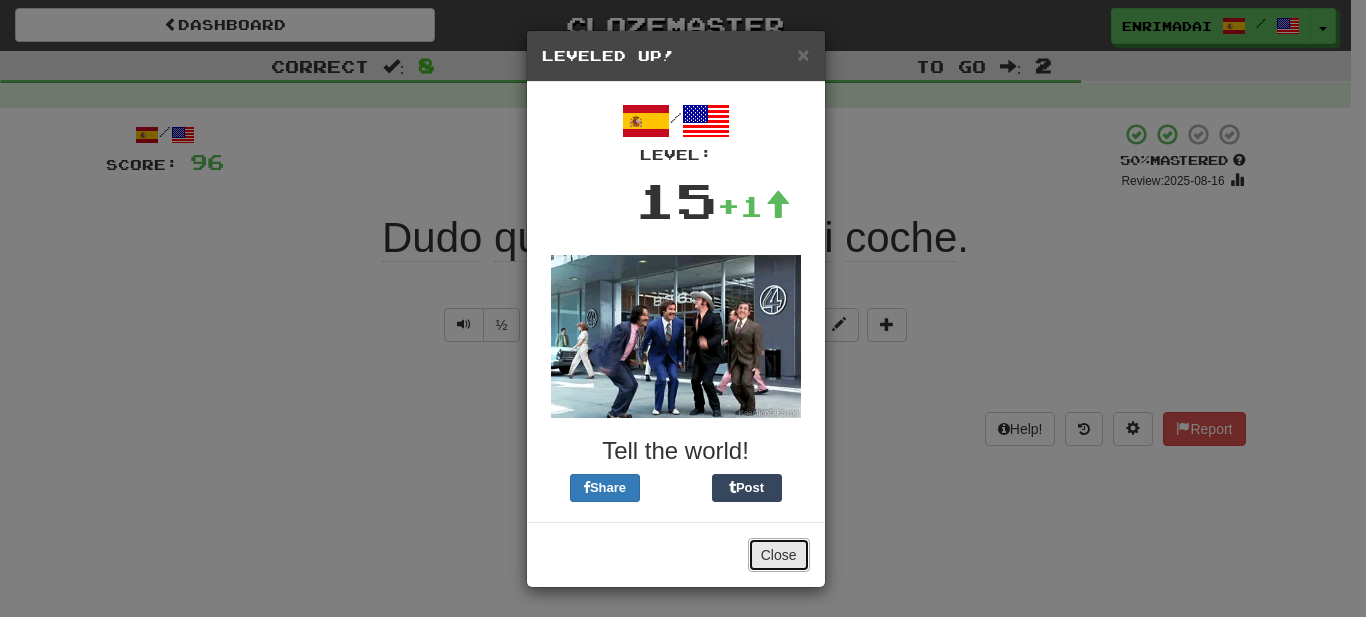 click on "Close" at bounding box center (779, 555) 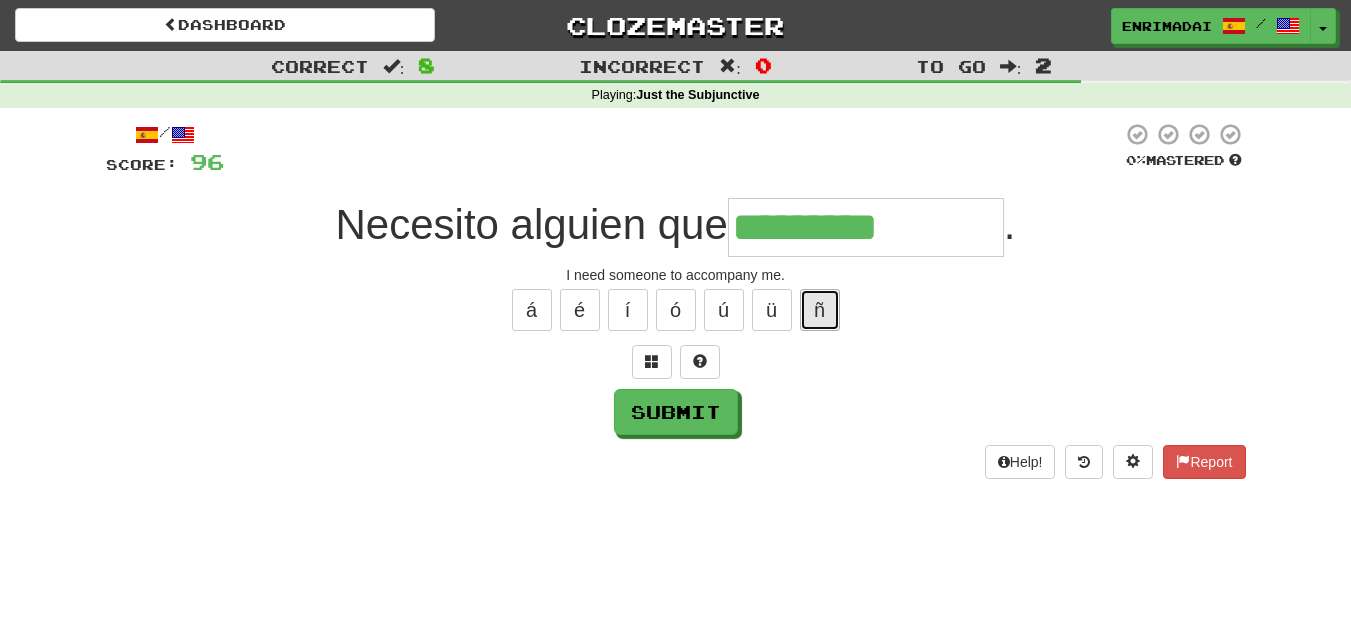 click on "ñ" at bounding box center [820, 310] 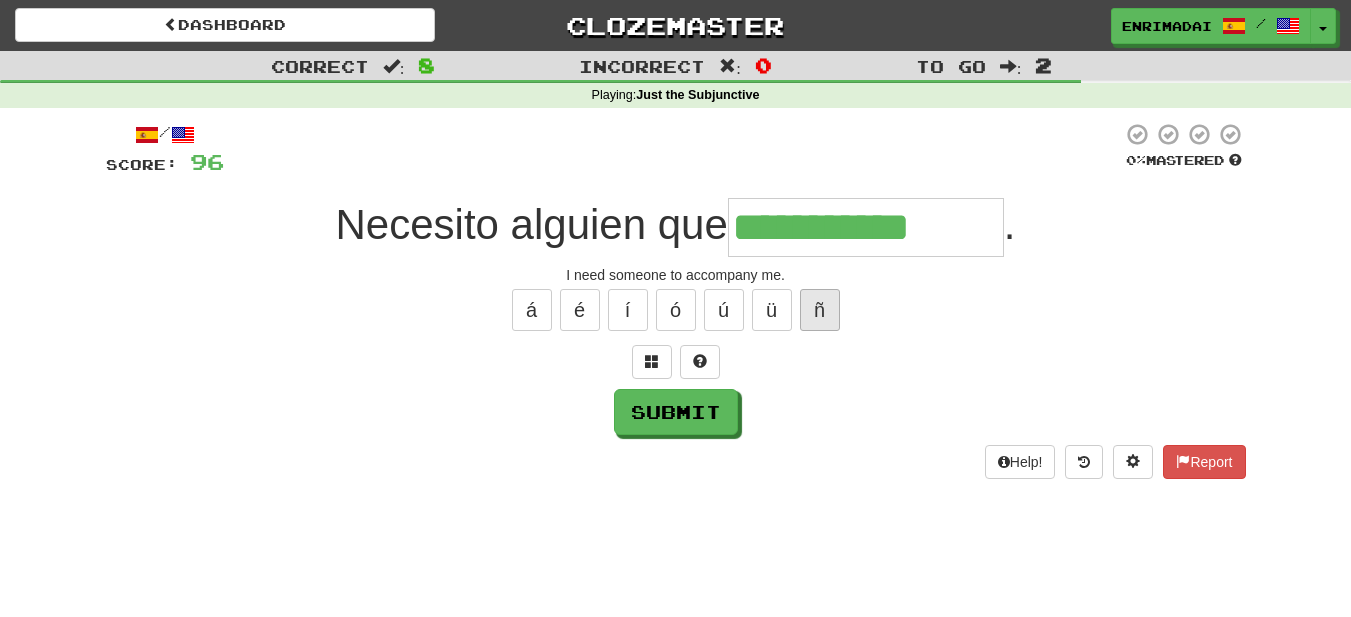 type on "**********" 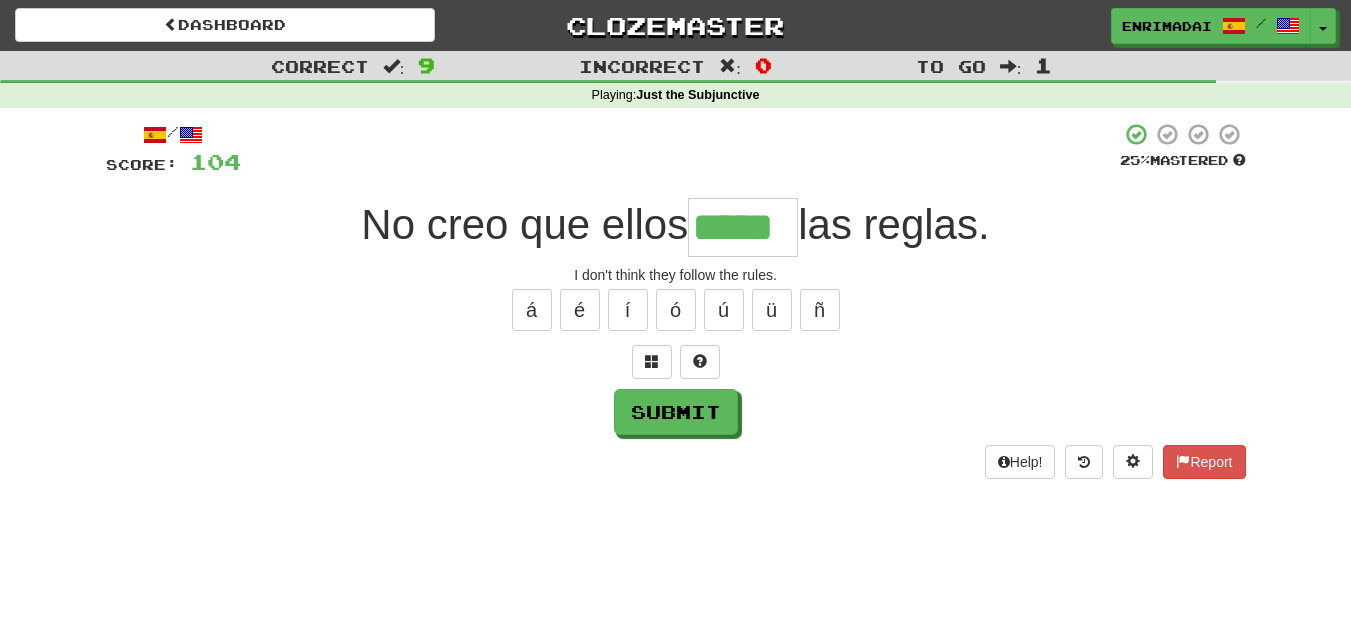 type on "*****" 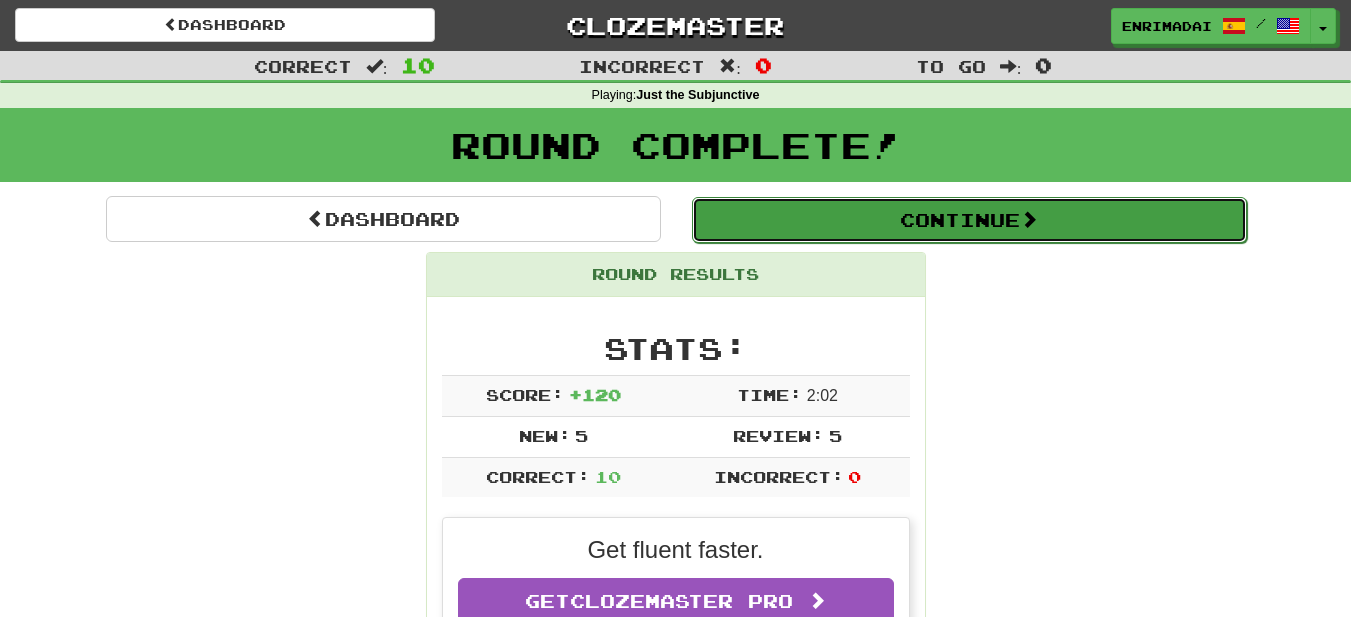 click on "Continue" at bounding box center (969, 220) 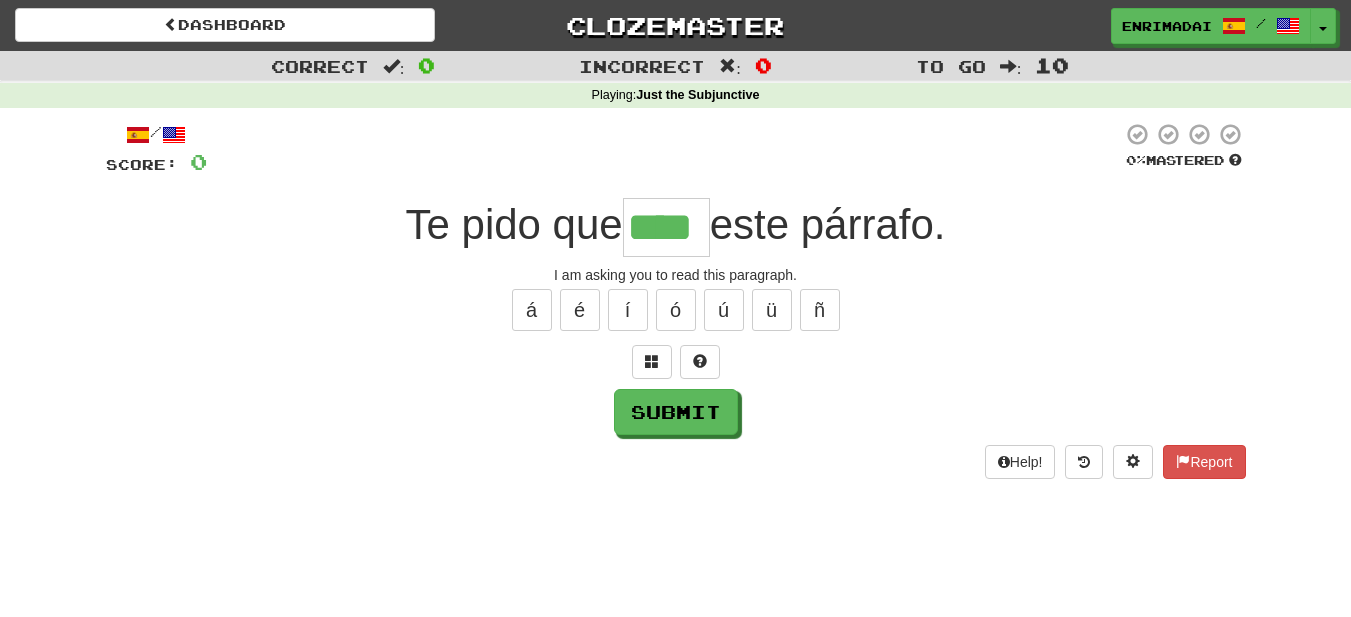 type on "****" 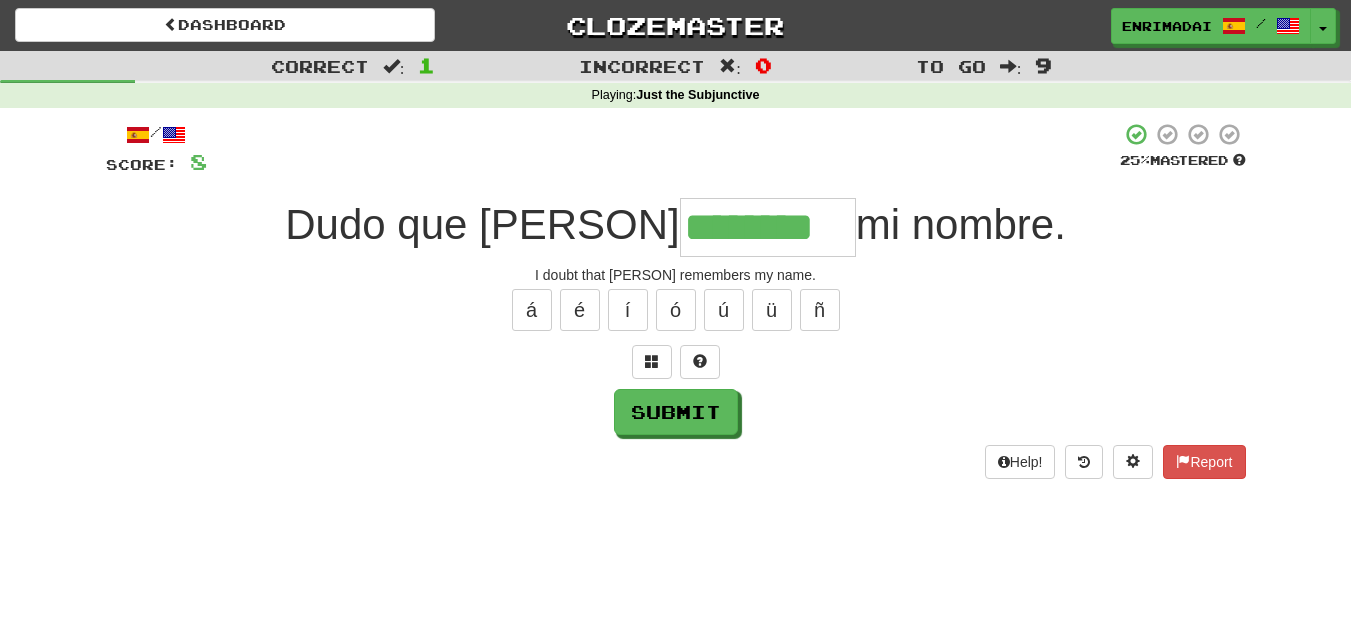 type on "********" 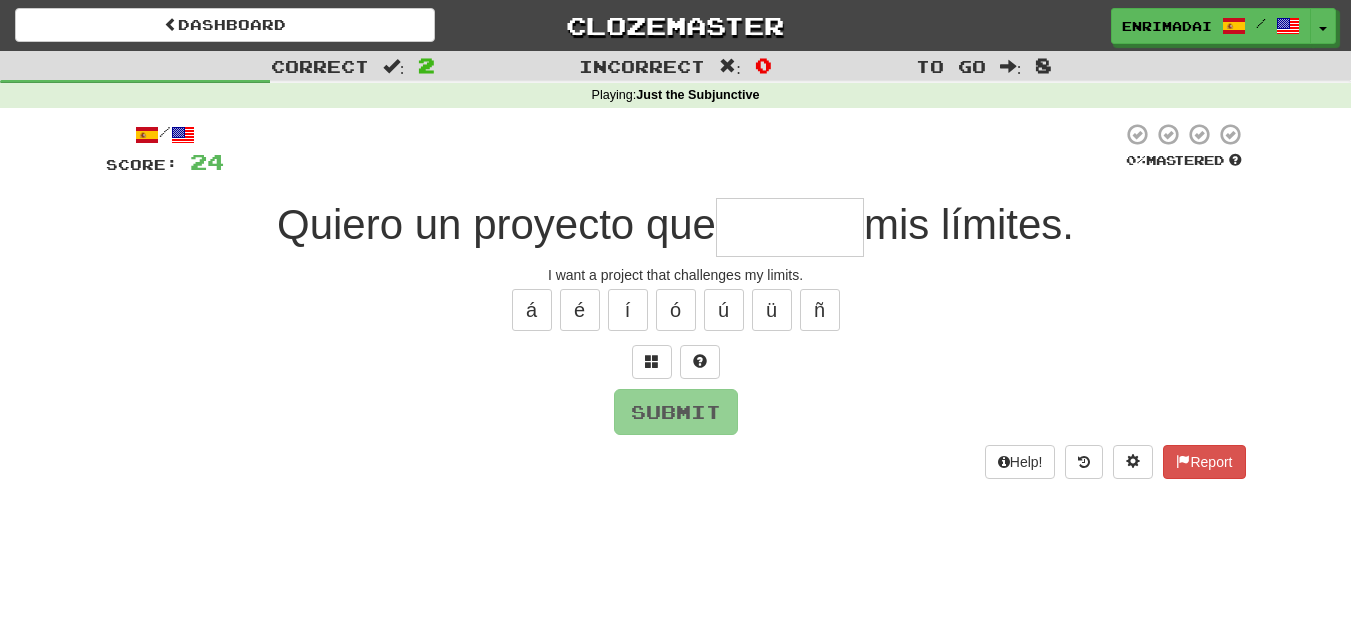 type on "*" 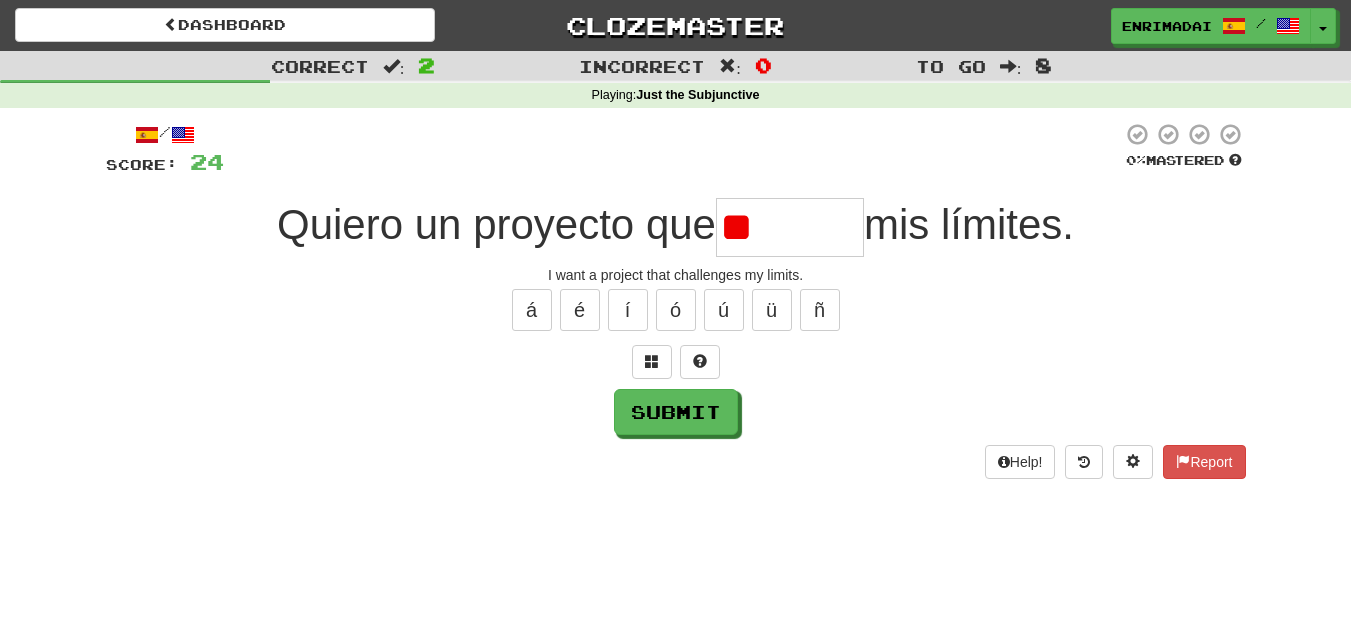 type on "*" 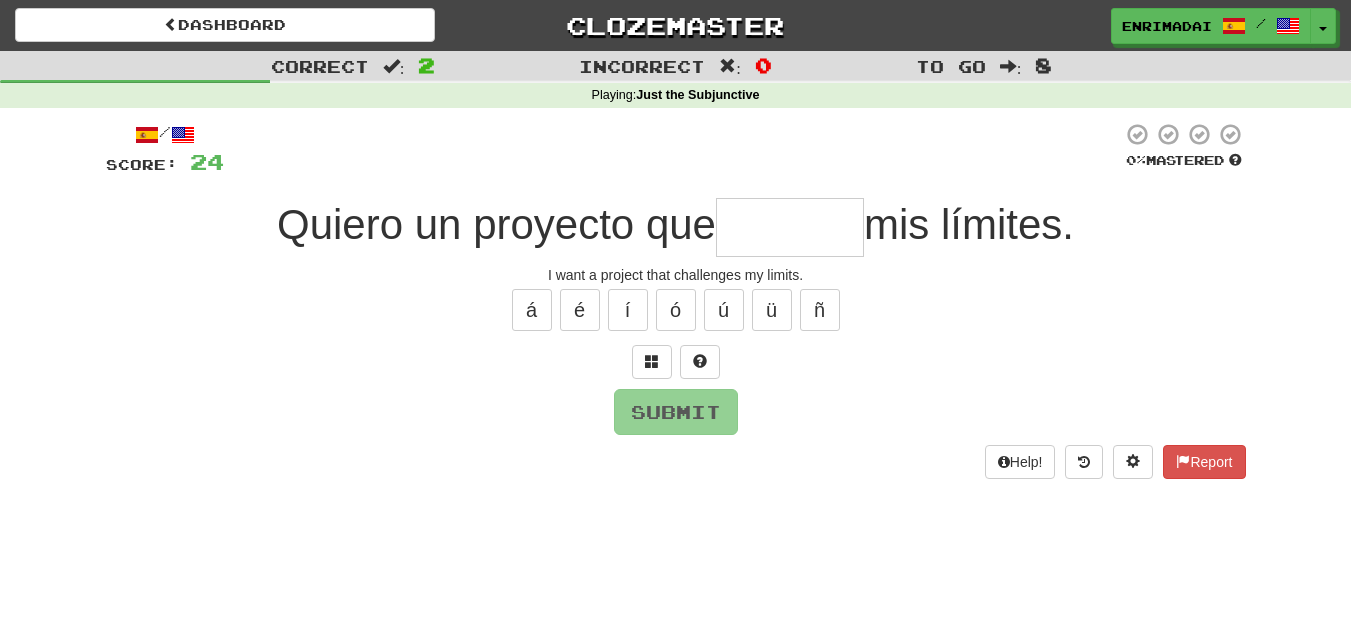 type on "*" 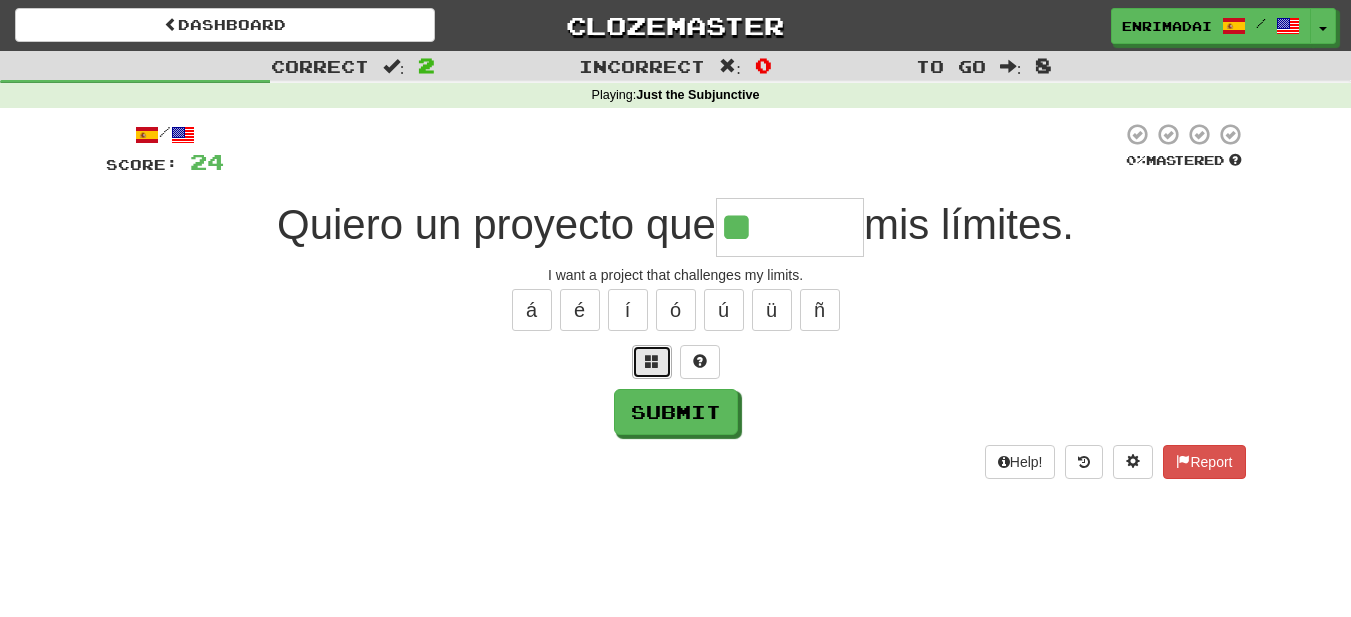 click at bounding box center [652, 362] 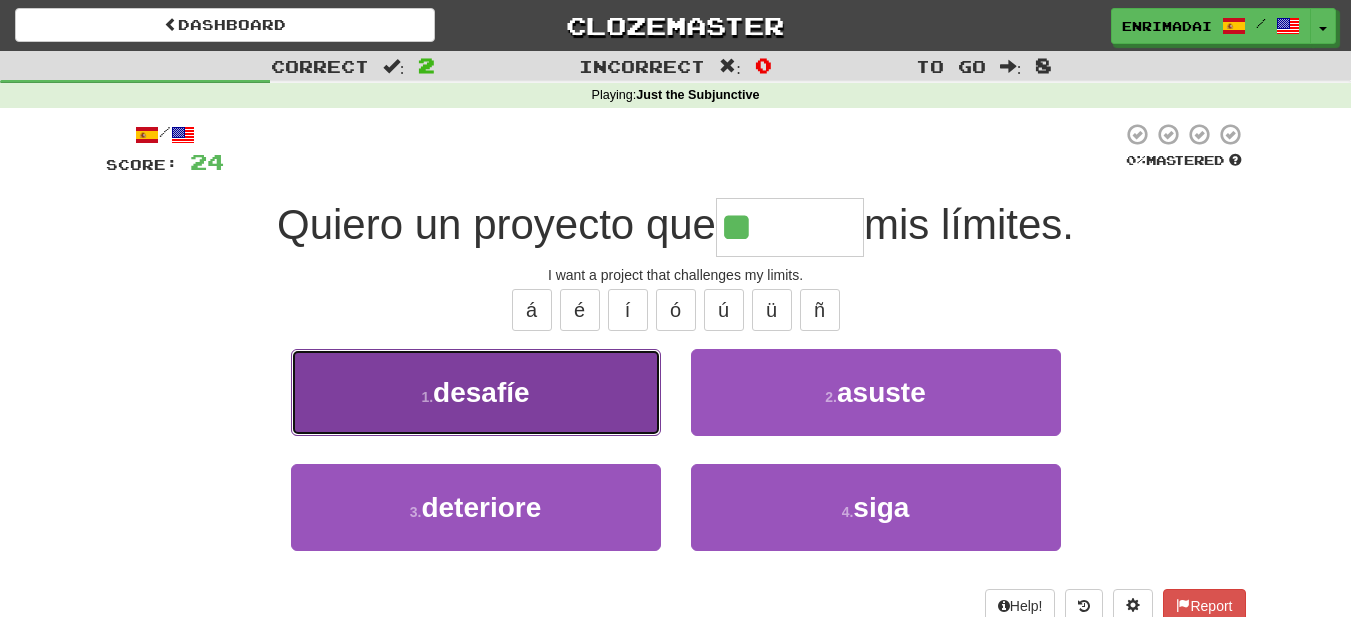 click on "desafíe" at bounding box center (481, 392) 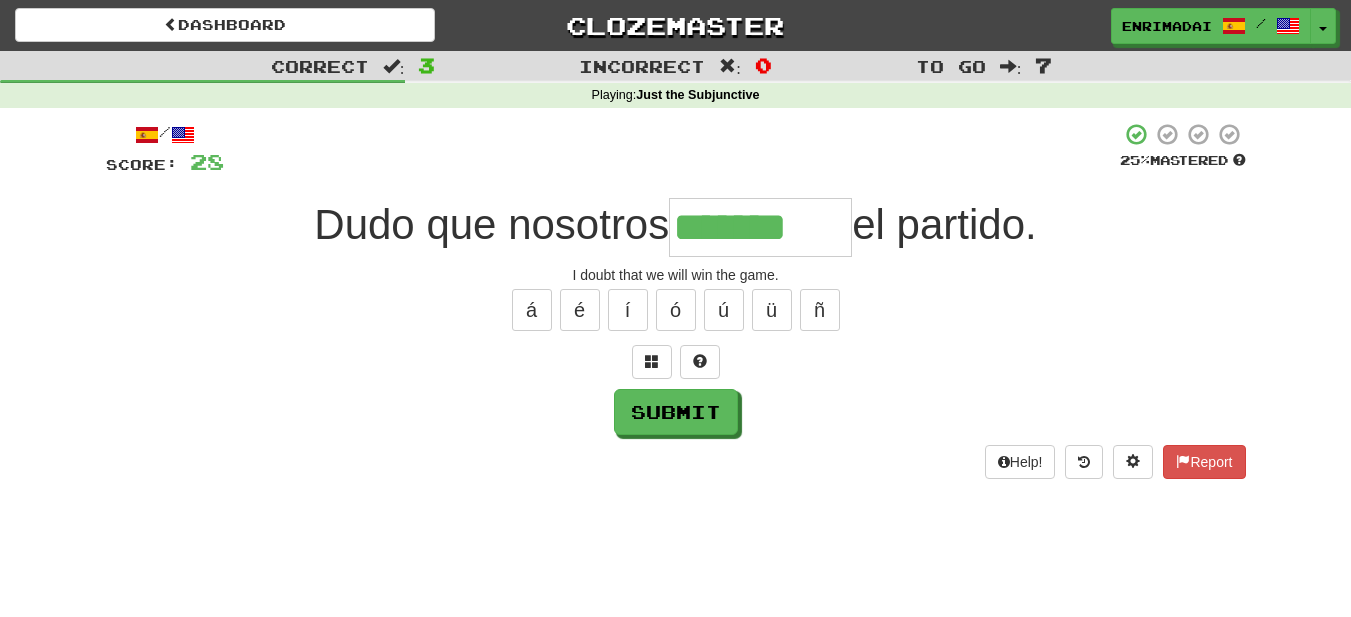 type on "*******" 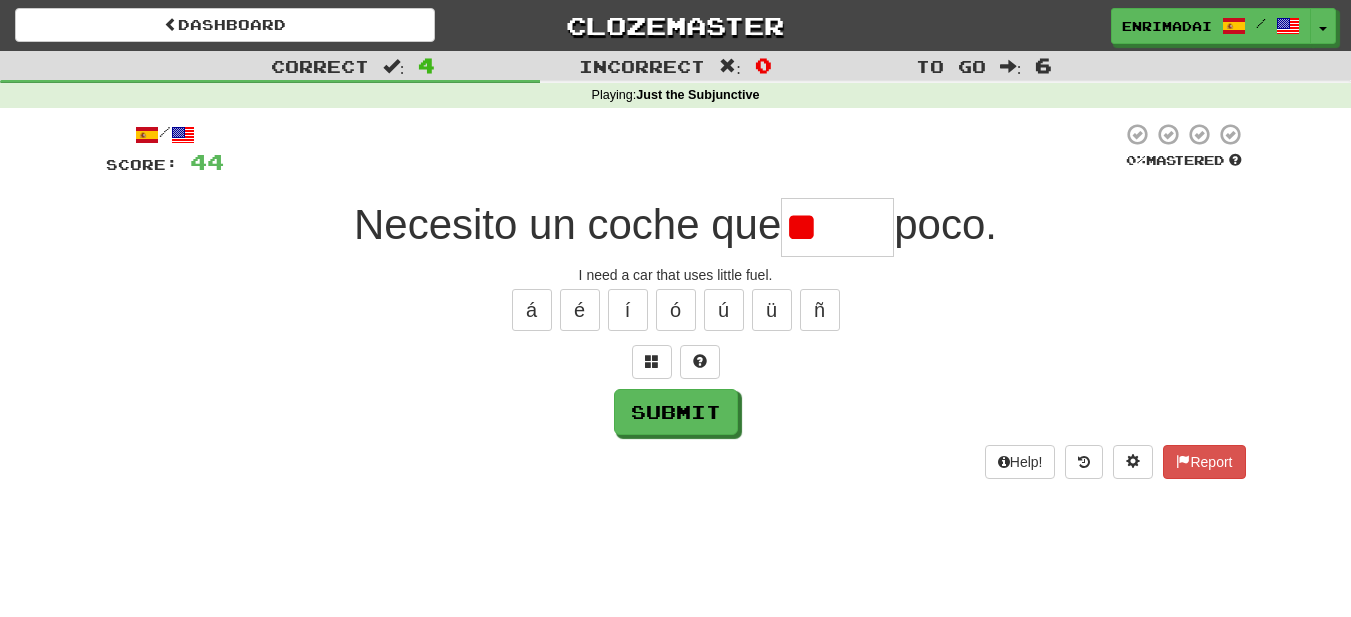type on "*" 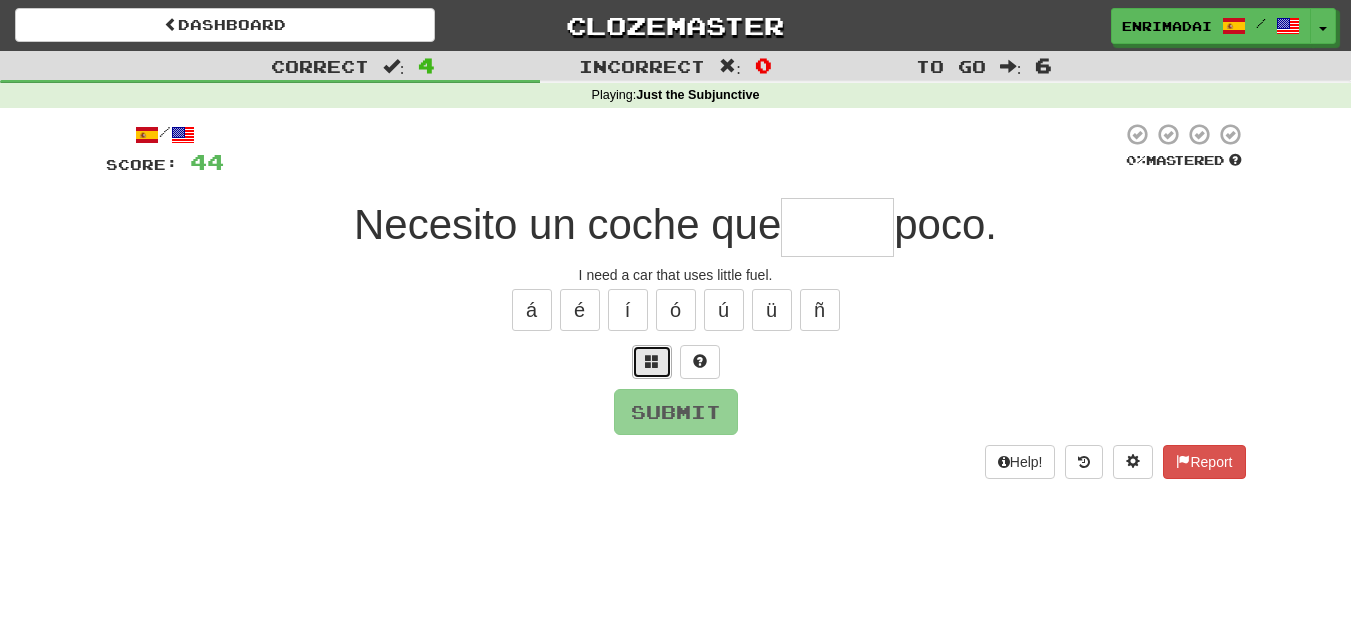 click at bounding box center [652, 362] 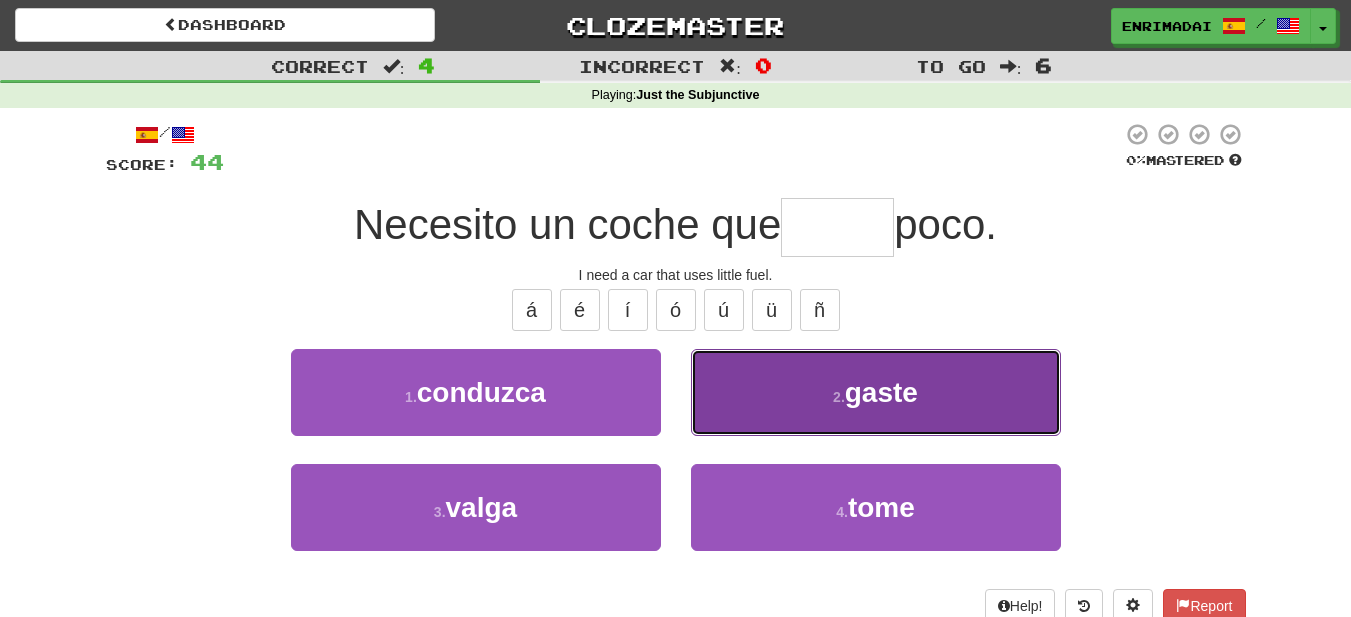 click on "2 .  gaste" at bounding box center [876, 392] 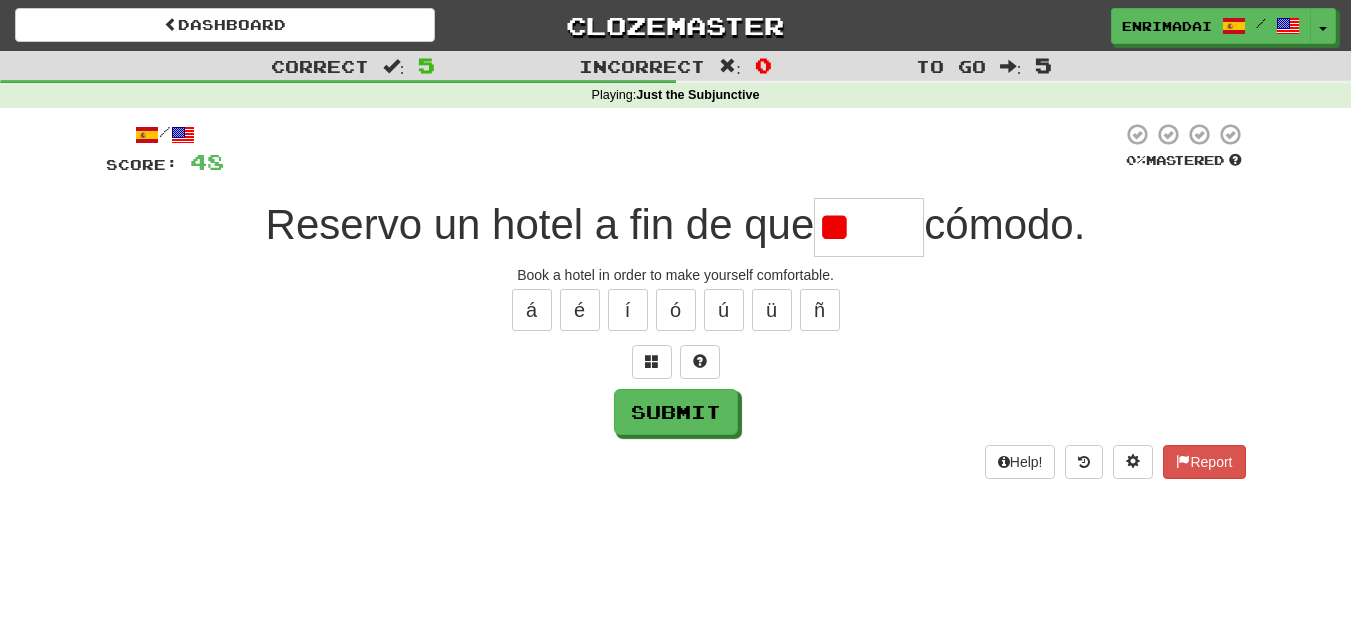 type on "*" 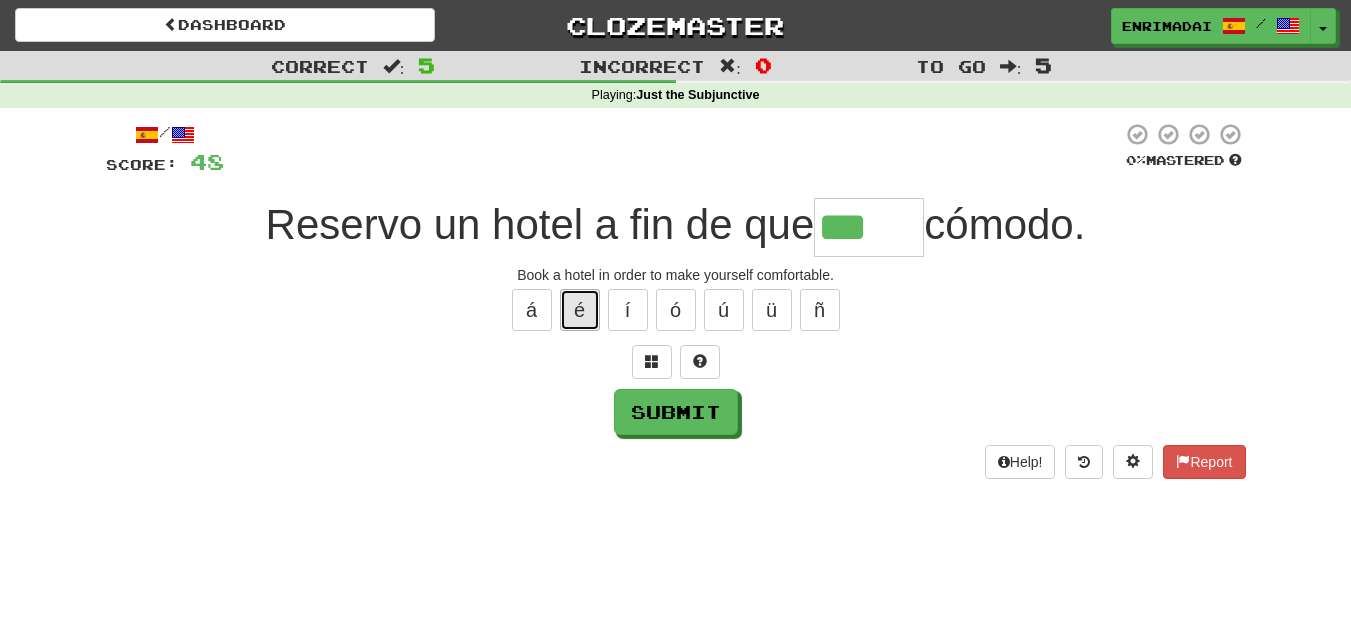 click on "é" at bounding box center [580, 310] 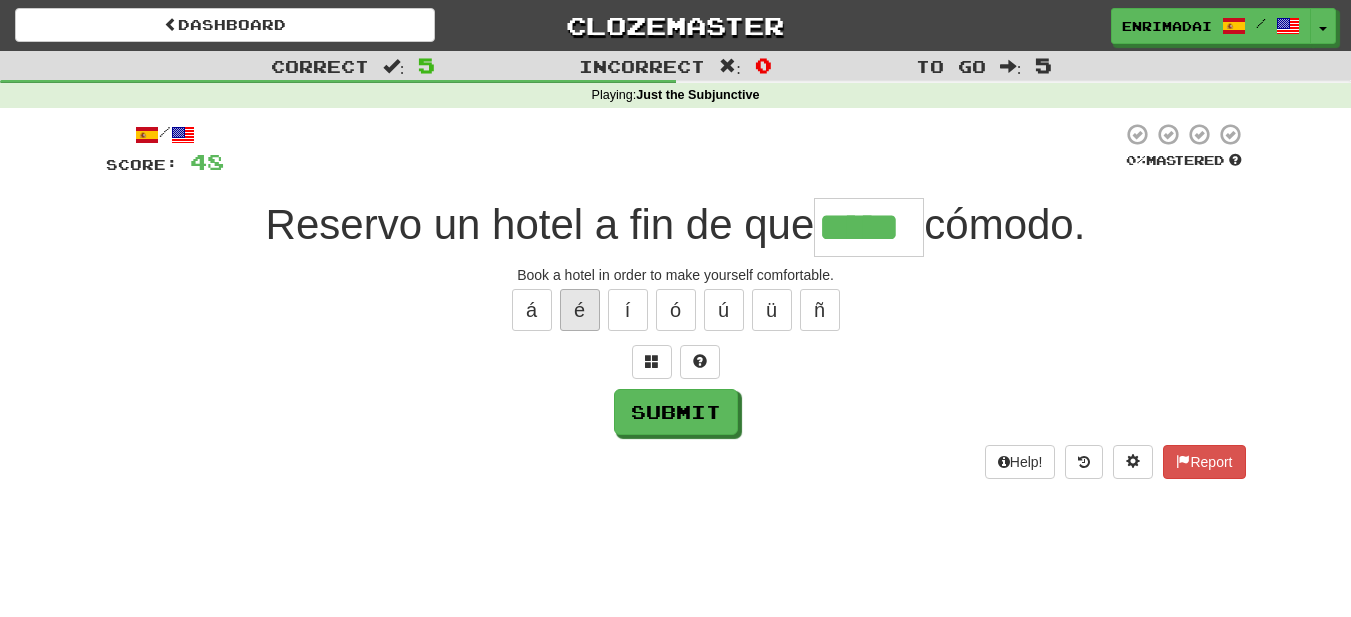 type on "*****" 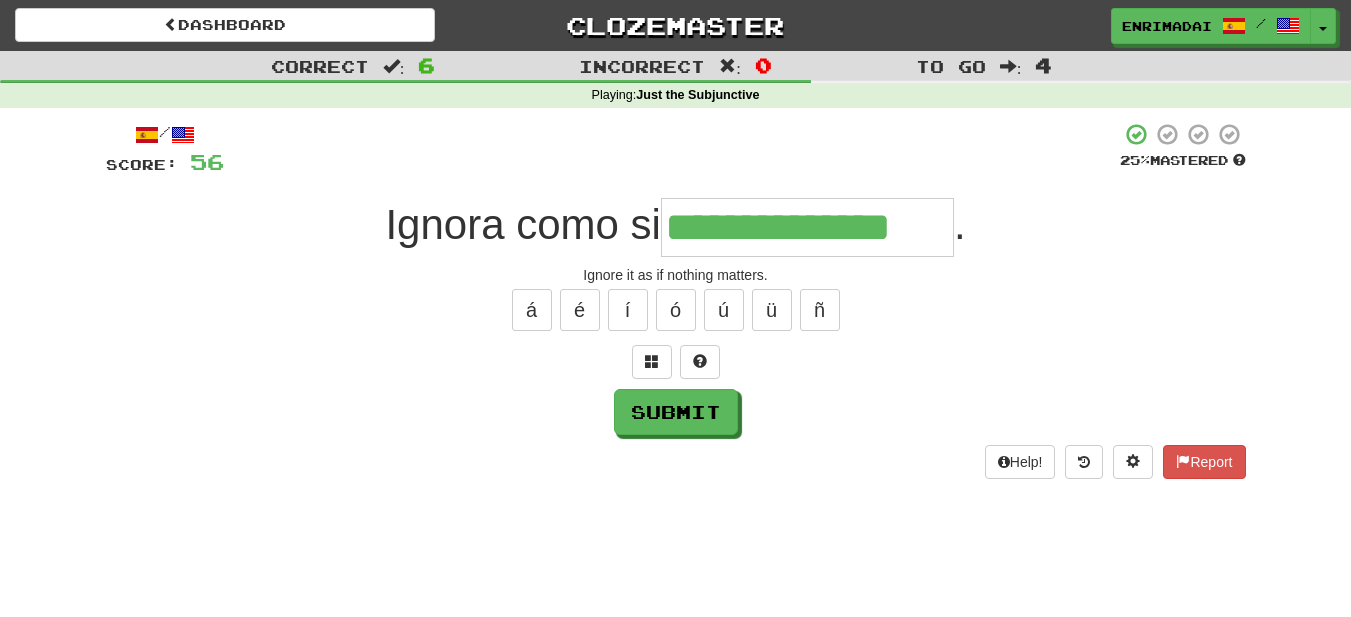 type on "**********" 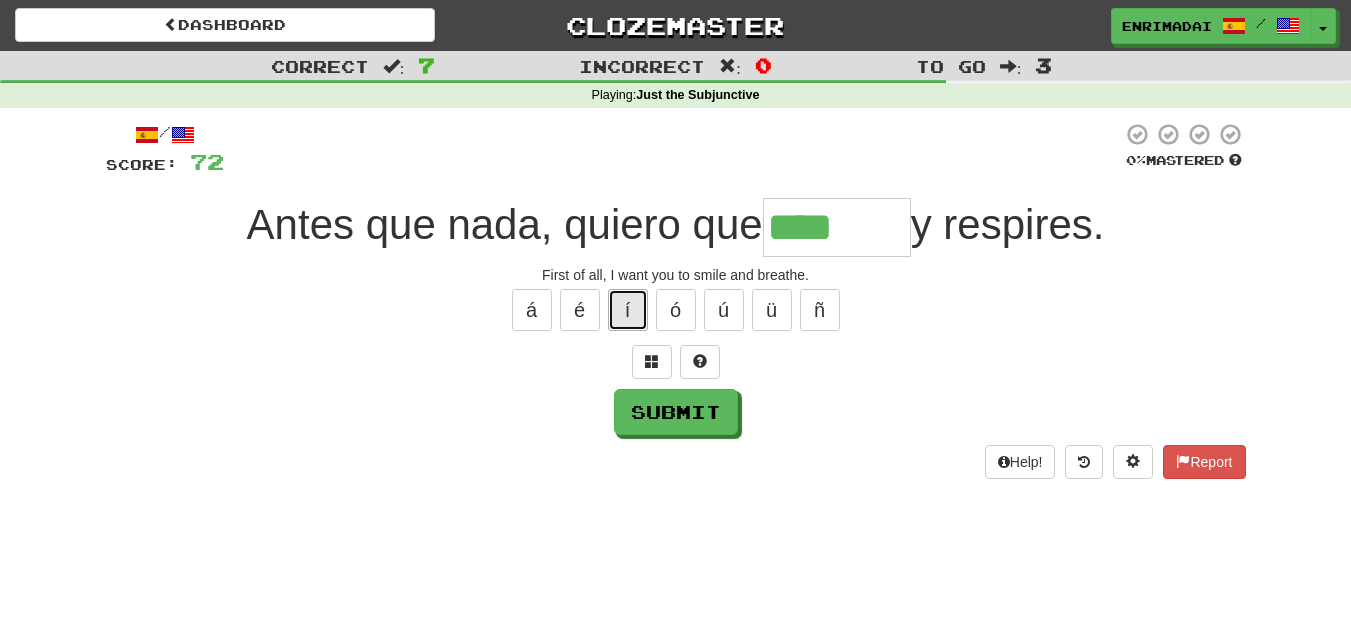 click on "í" at bounding box center [628, 310] 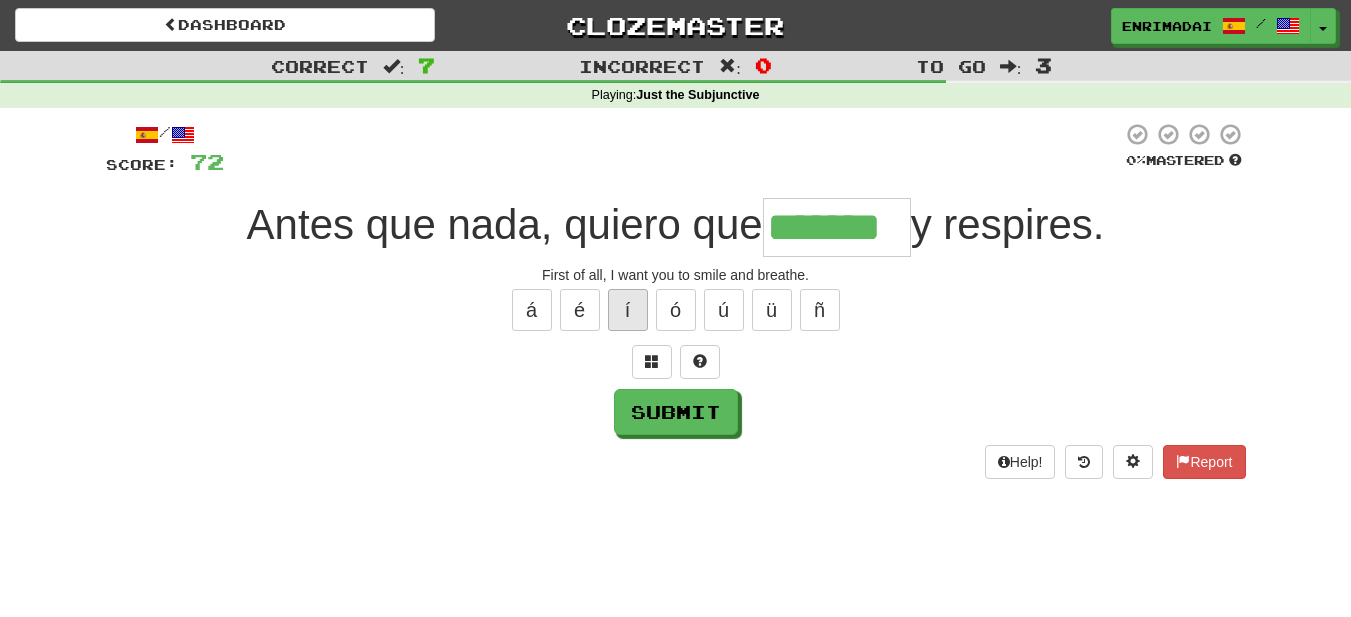 type on "*******" 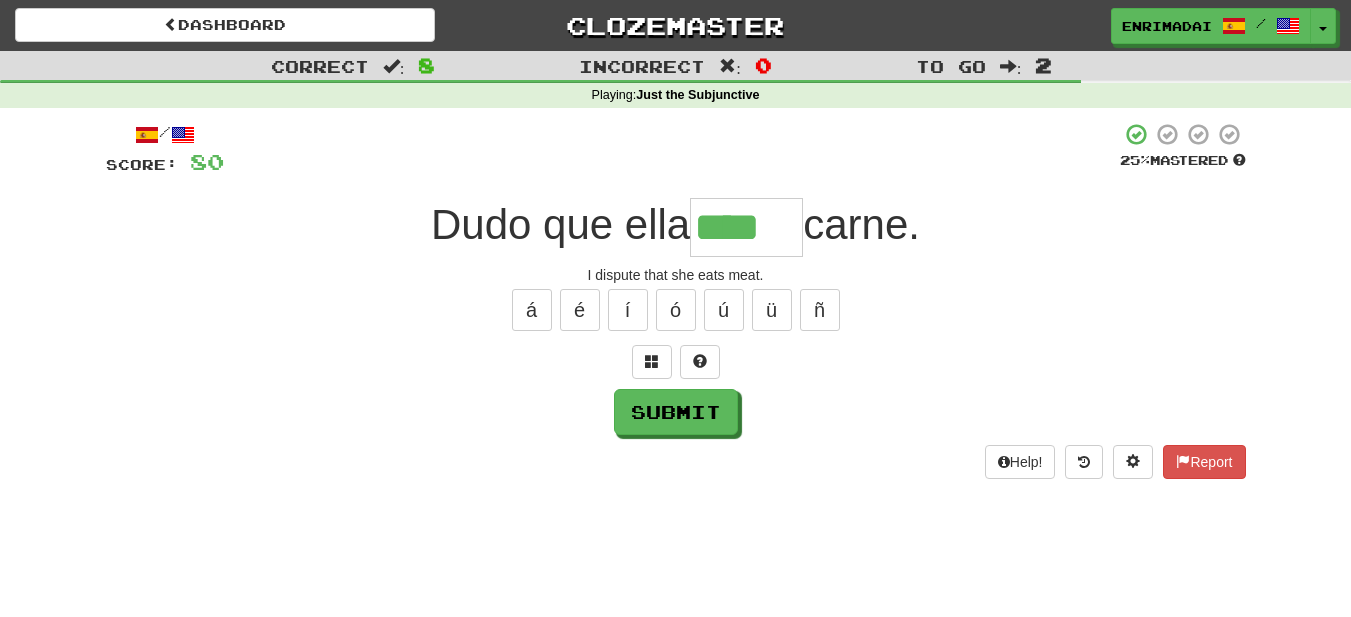 type on "****" 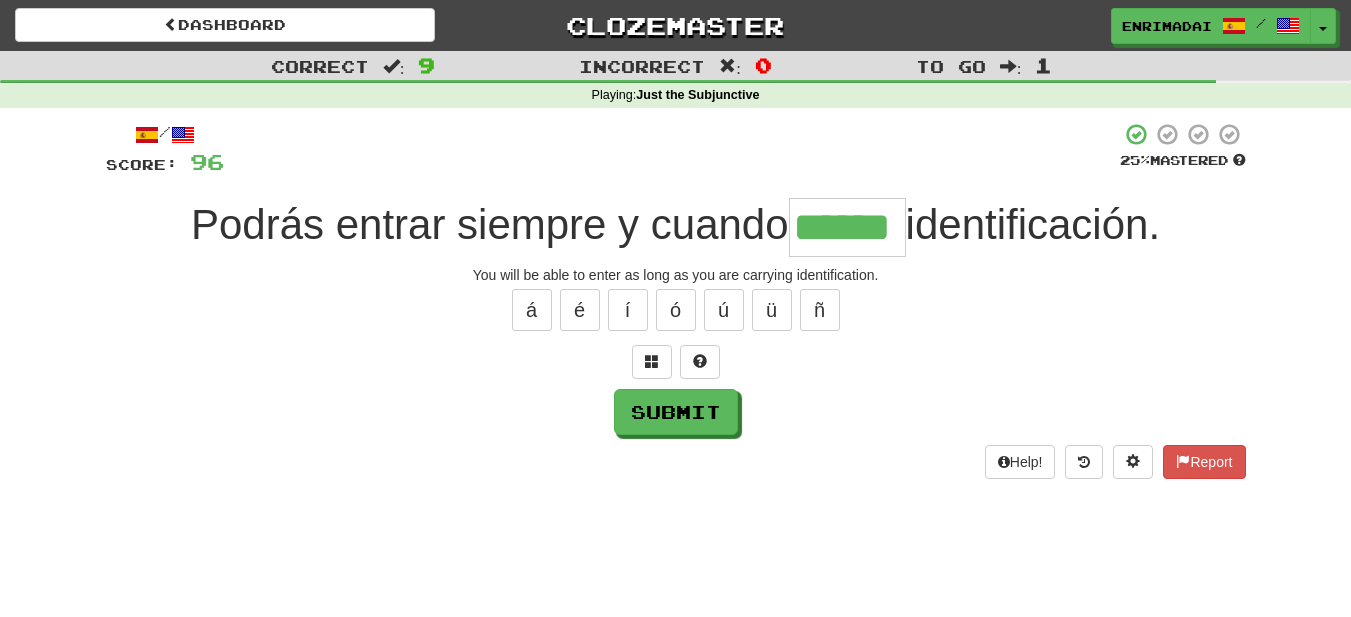type on "******" 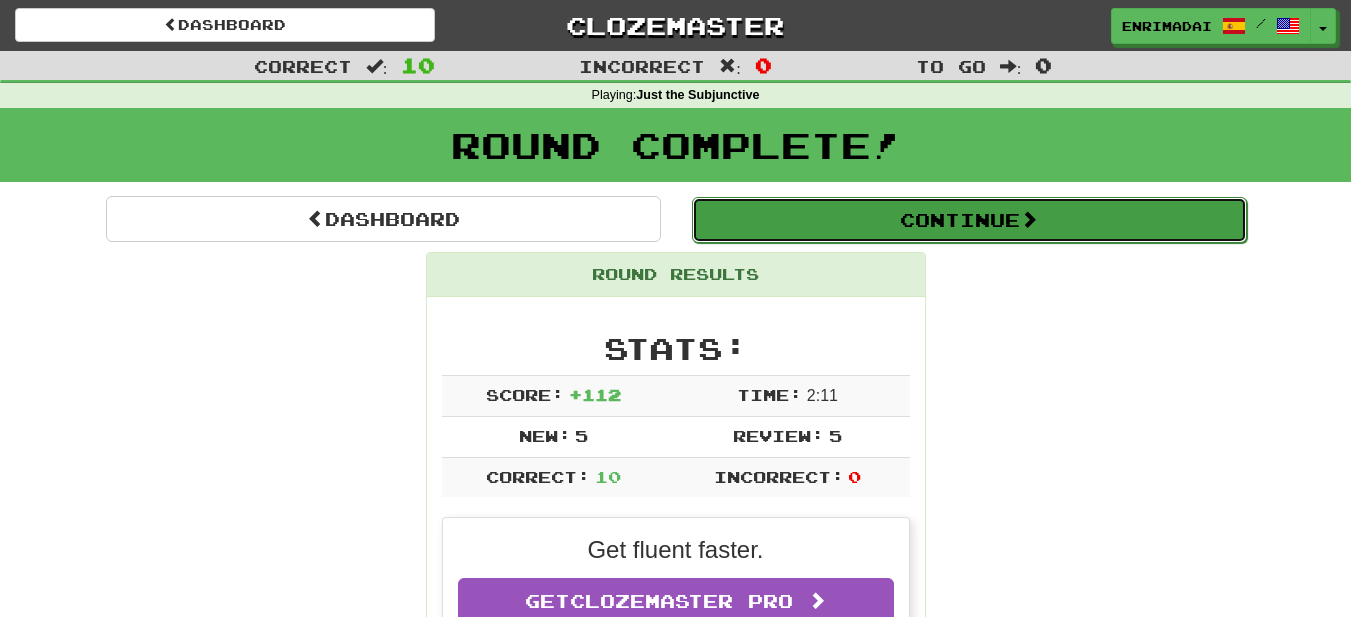 click on "Continue" at bounding box center (969, 220) 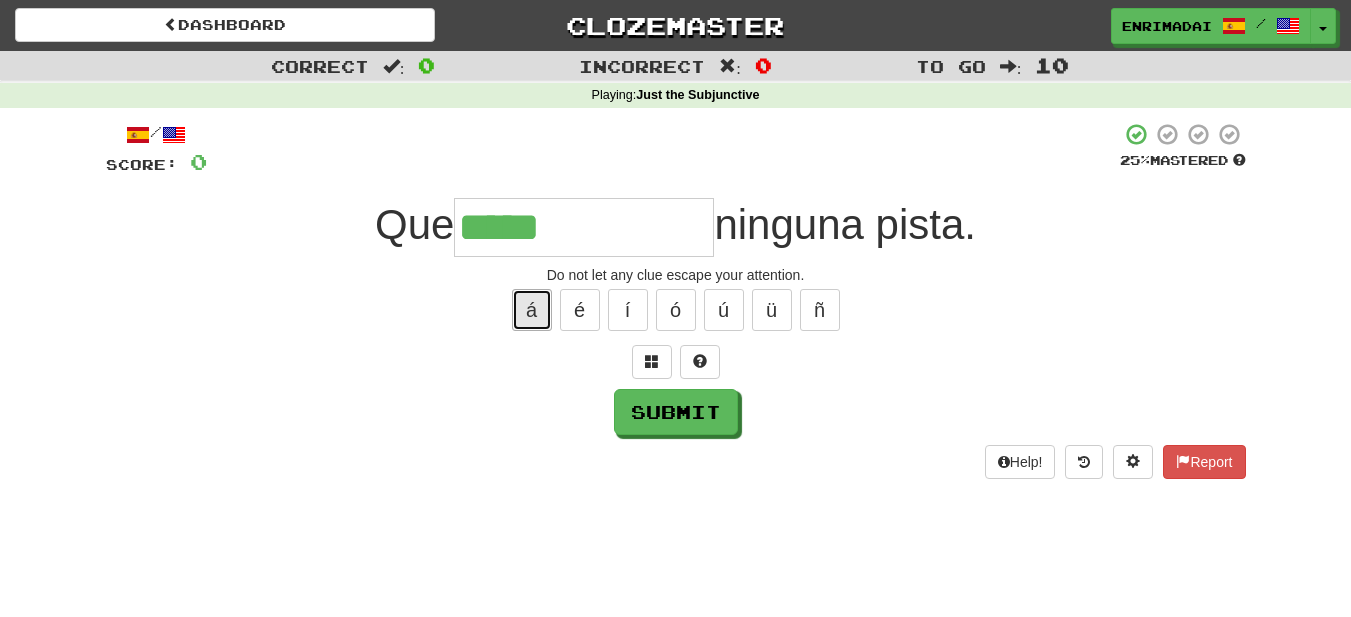 click on "á" at bounding box center (532, 310) 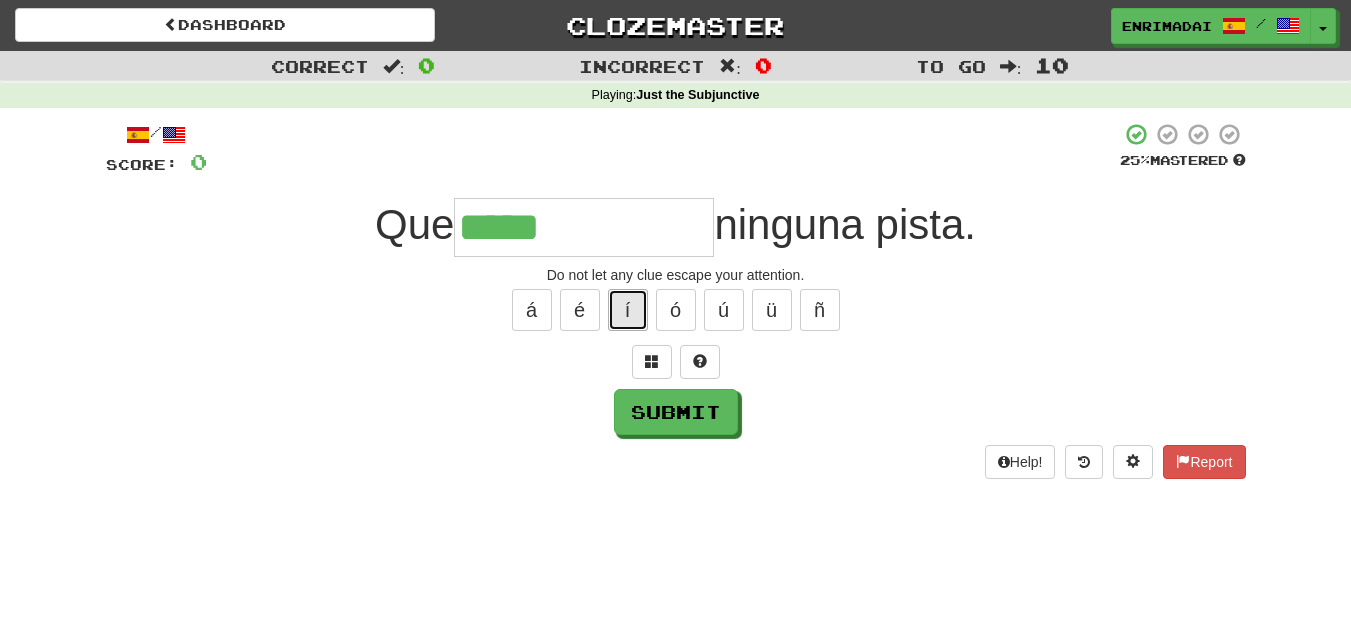 click on "í" at bounding box center [628, 310] 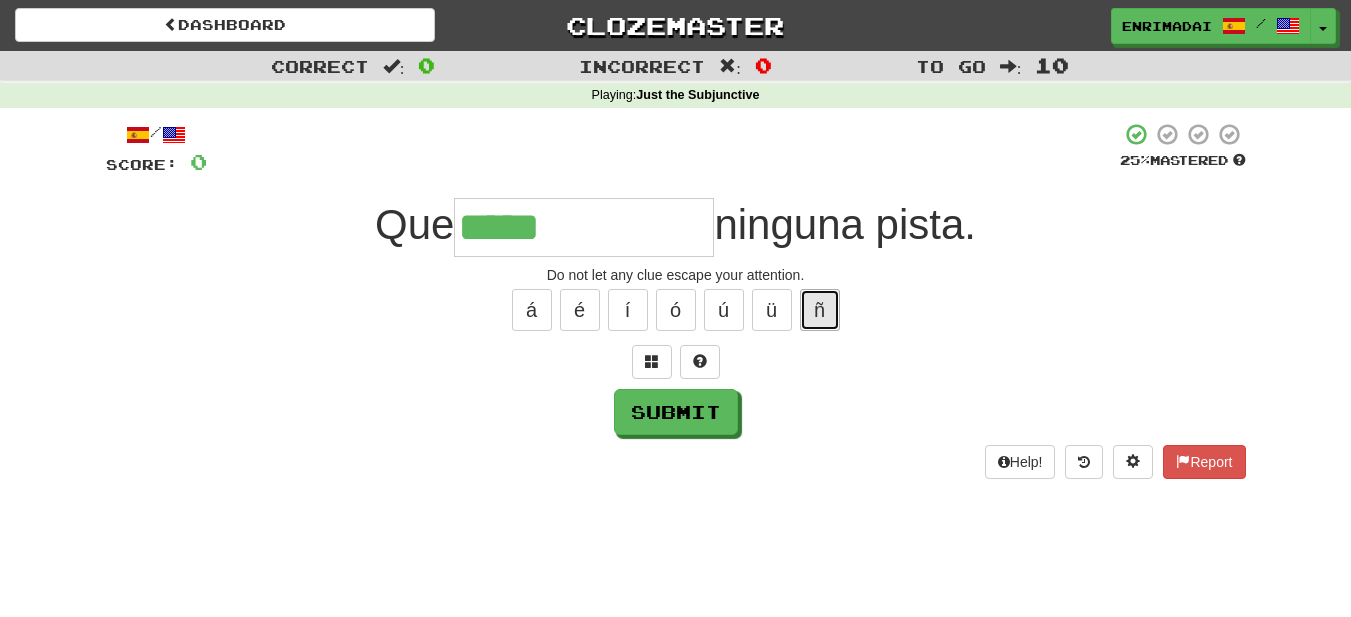 click on "ñ" at bounding box center (820, 310) 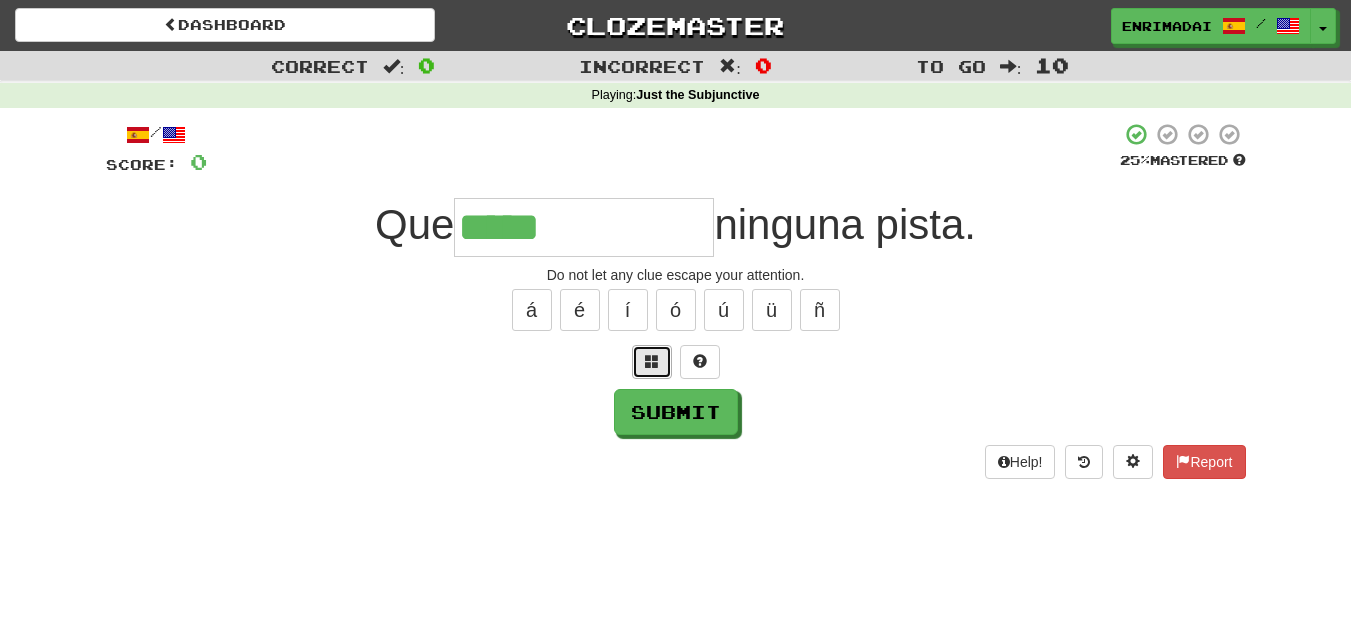click at bounding box center (652, 361) 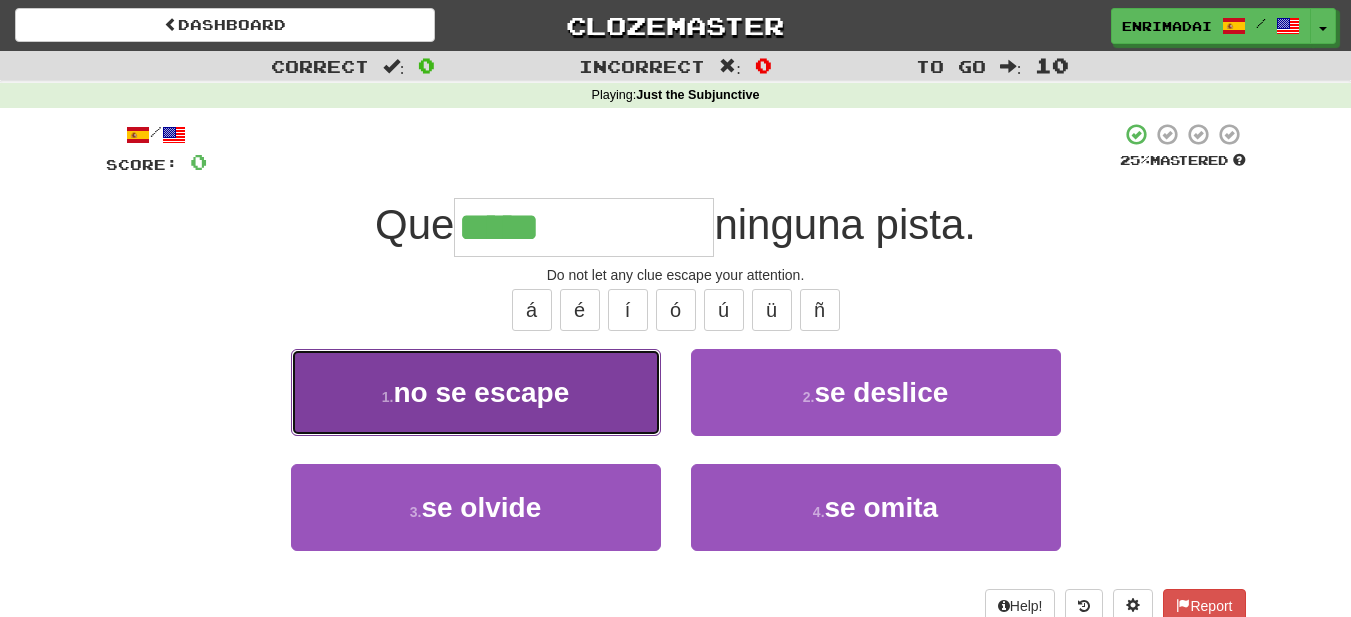 click on "no se escape" at bounding box center [481, 392] 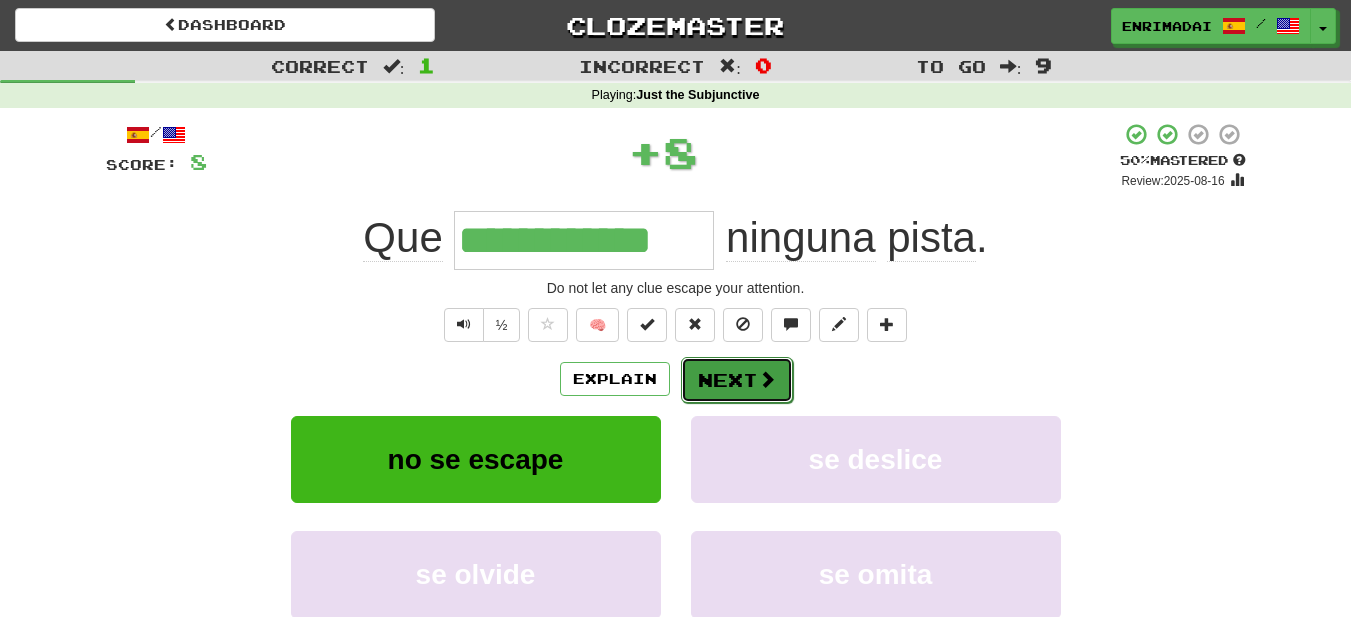 click on "Next" at bounding box center (737, 380) 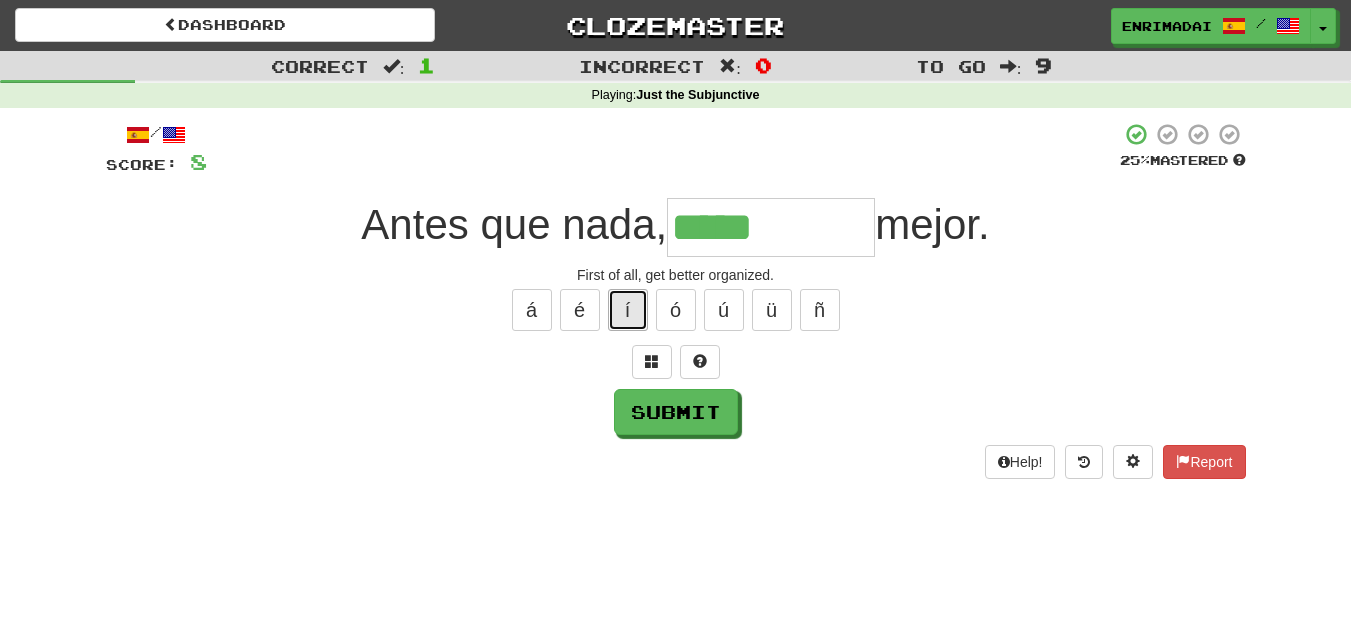 click on "í" at bounding box center [628, 310] 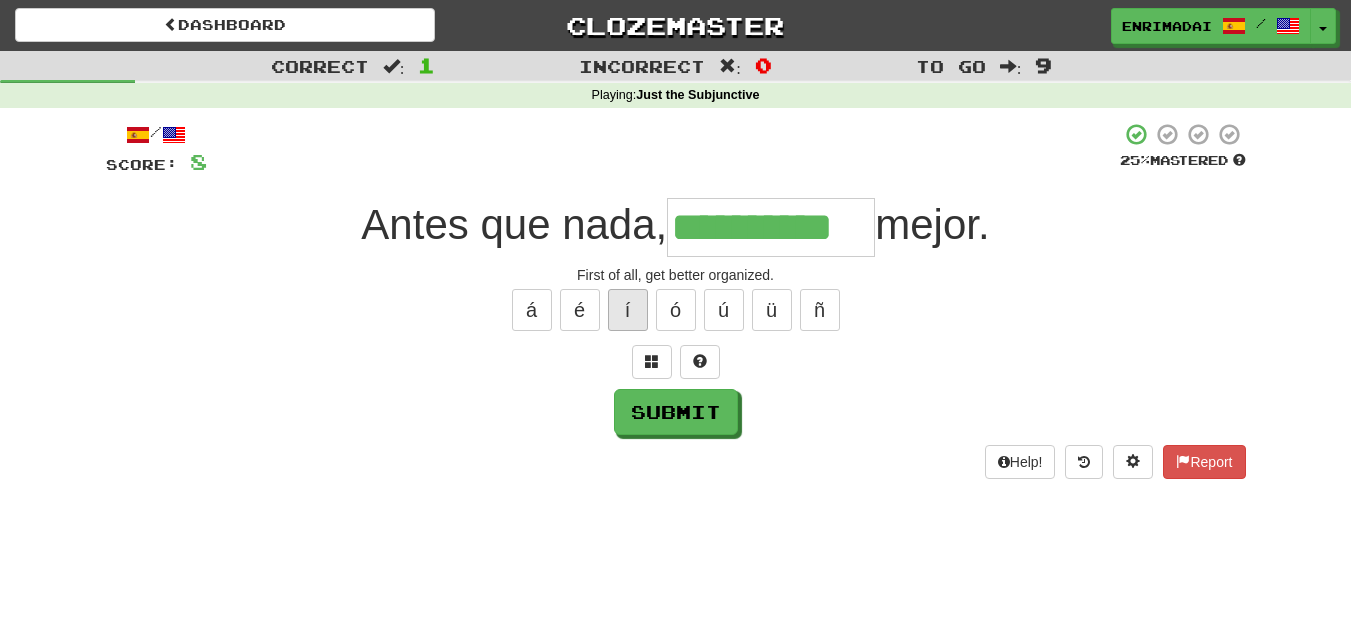 type on "**********" 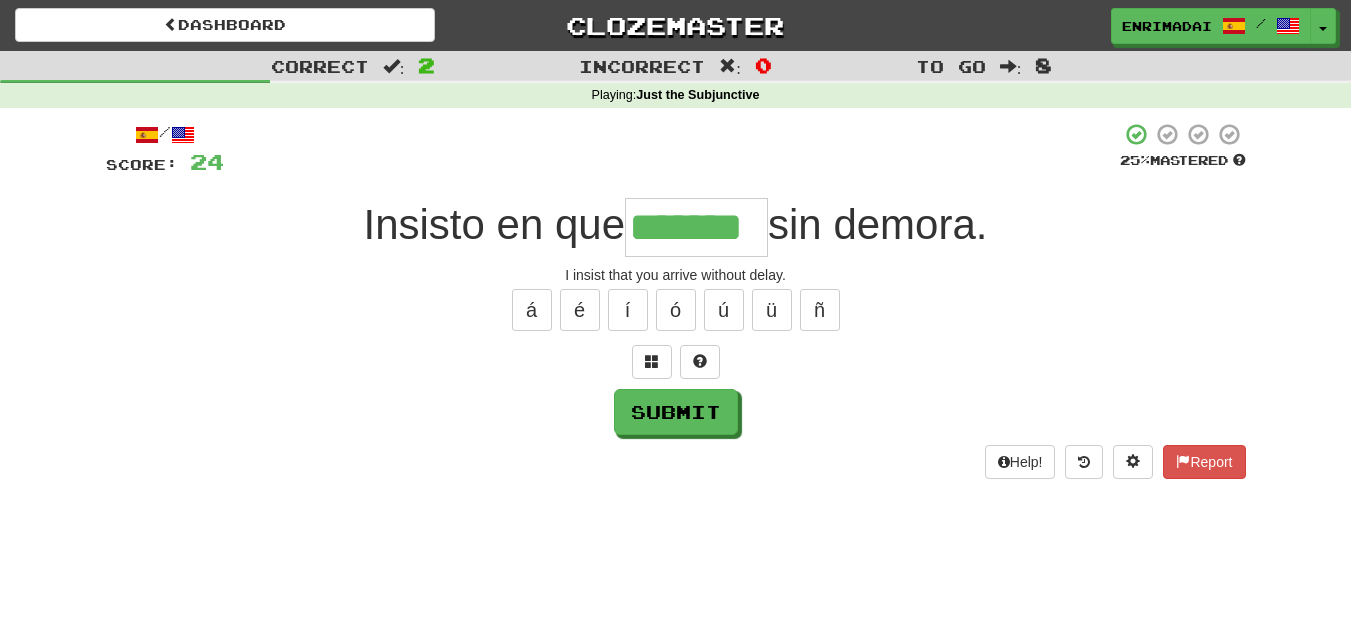 type on "*******" 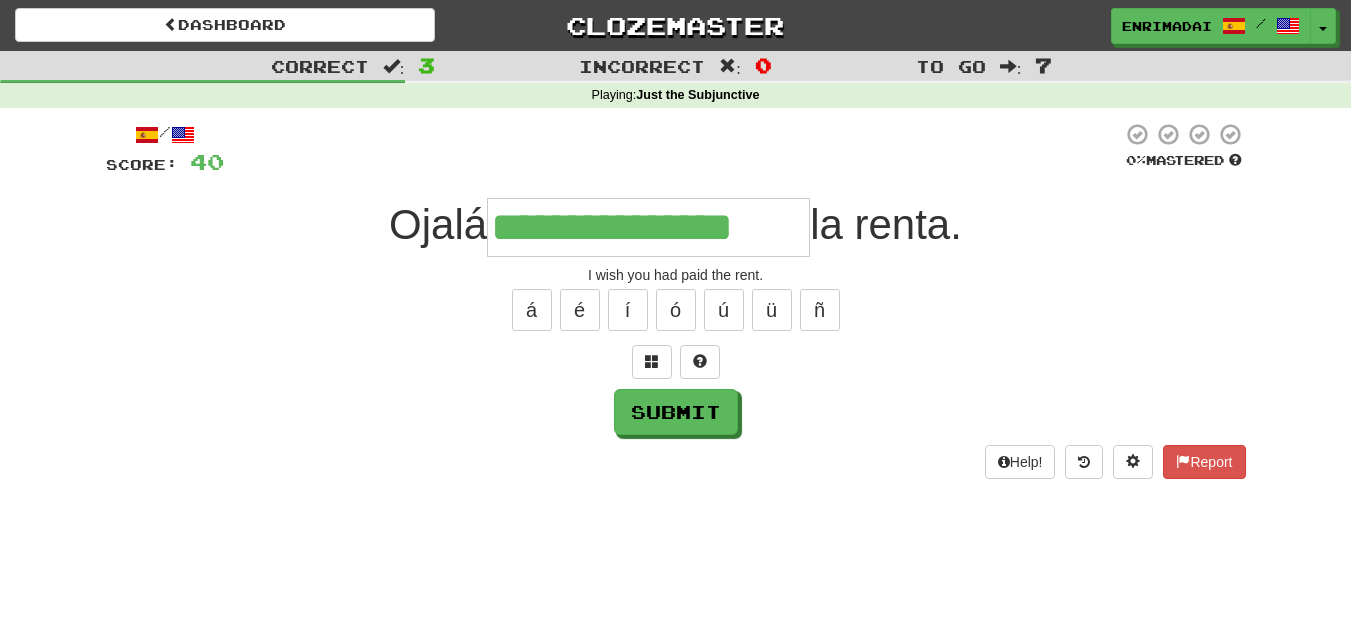 type on "**********" 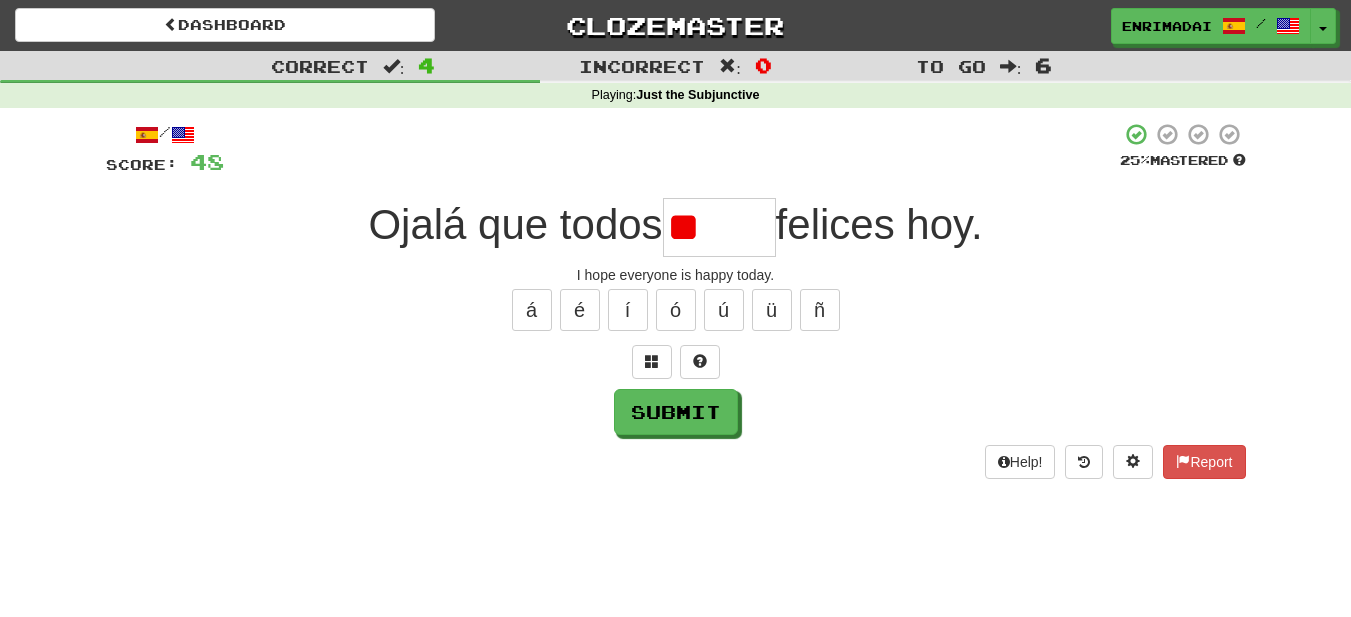 type on "*" 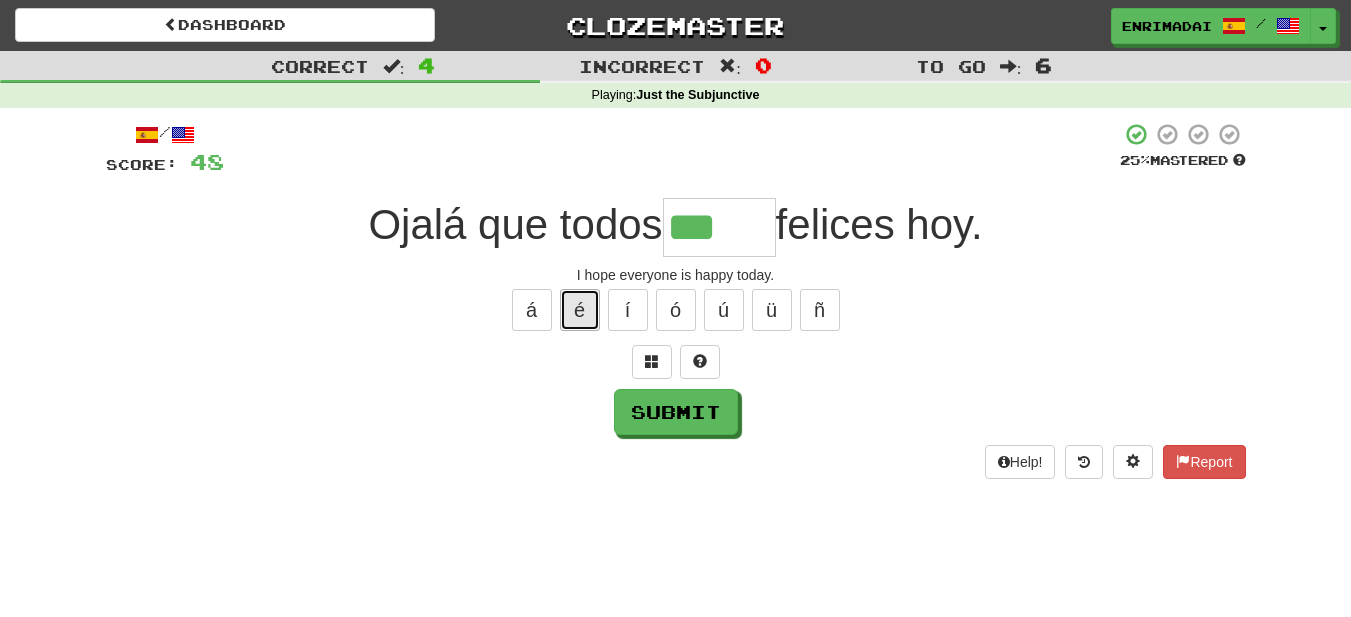 click on "é" at bounding box center (580, 310) 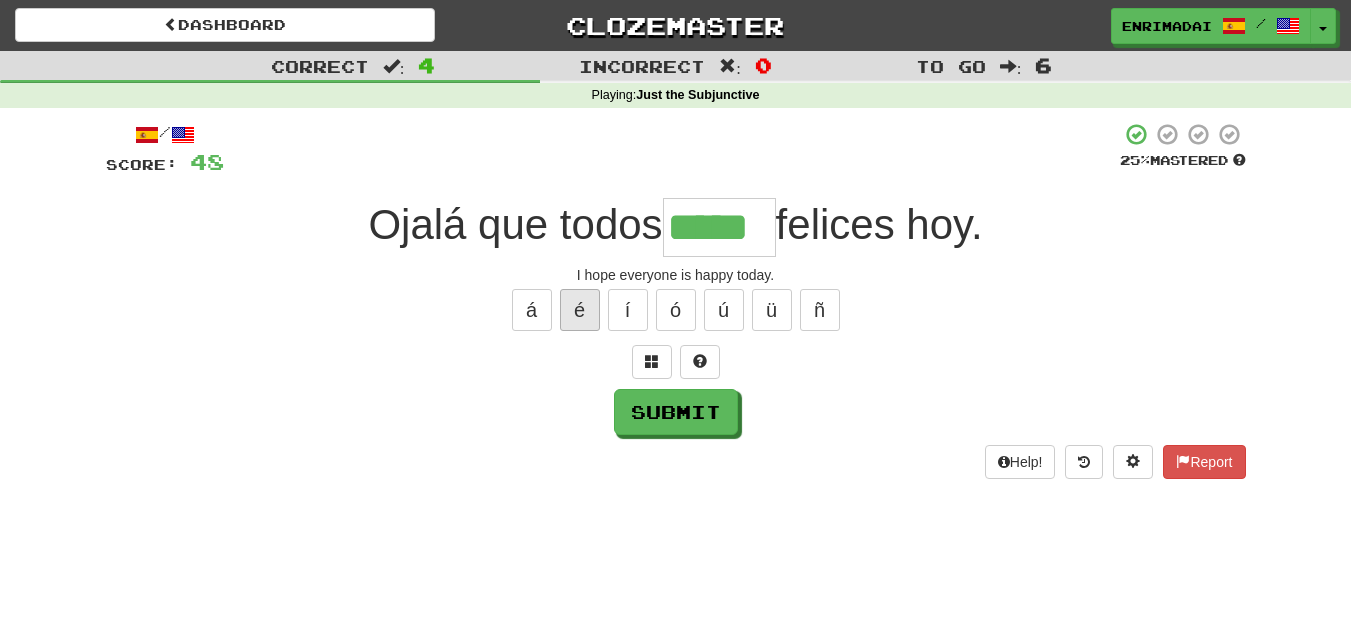 type on "*****" 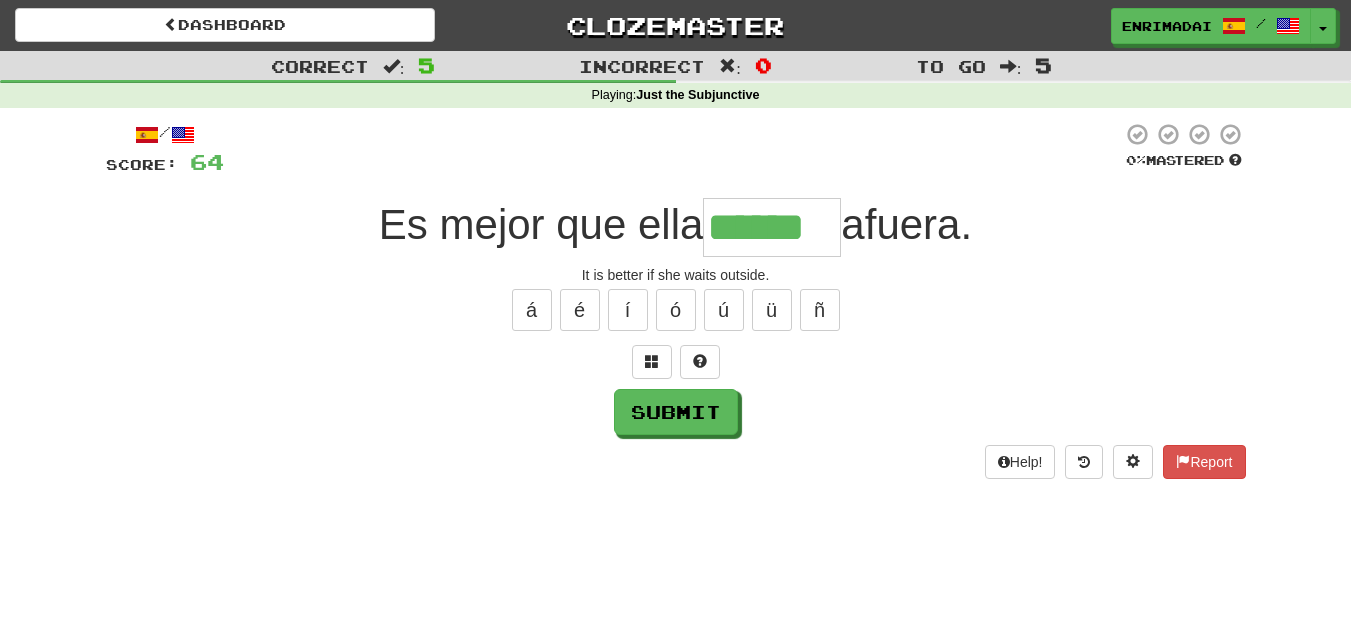 type on "******" 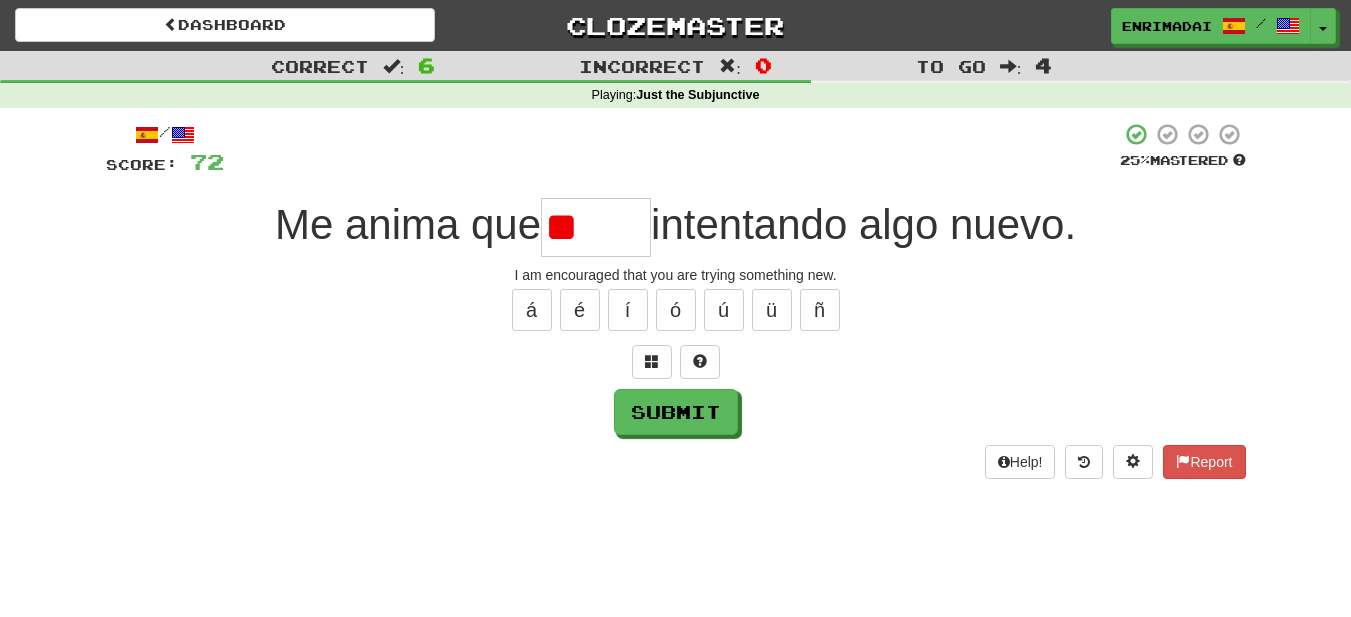 type on "*" 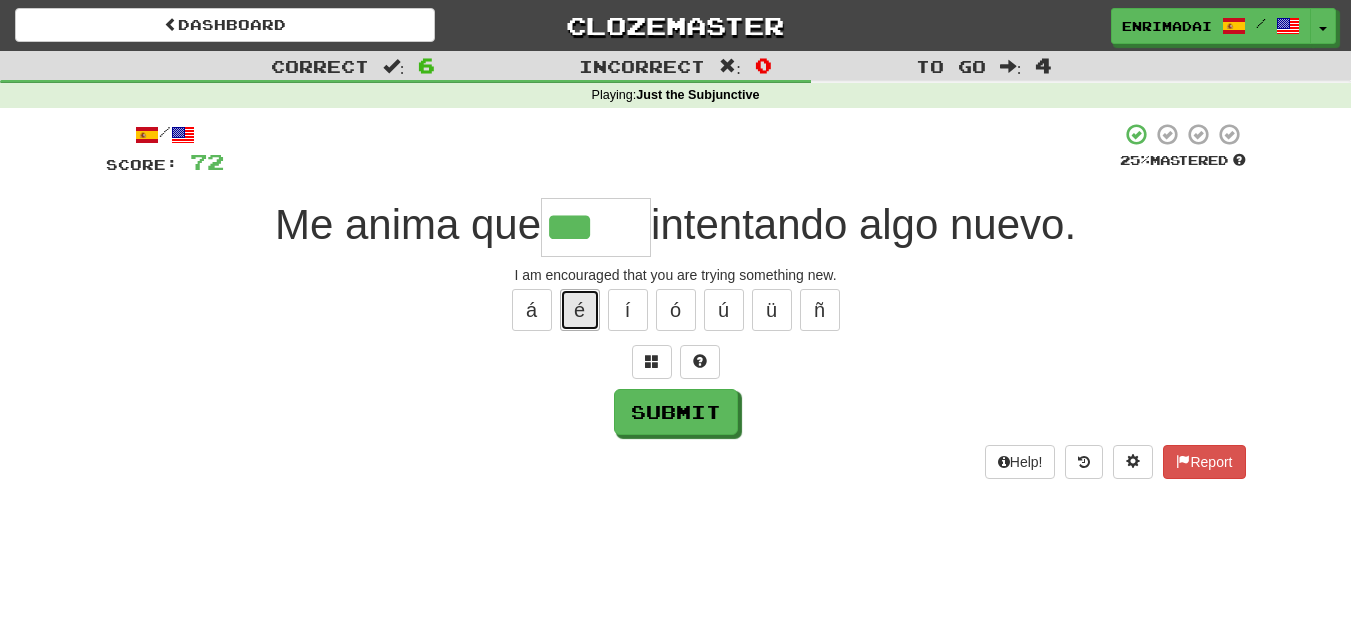 click on "é" at bounding box center [580, 310] 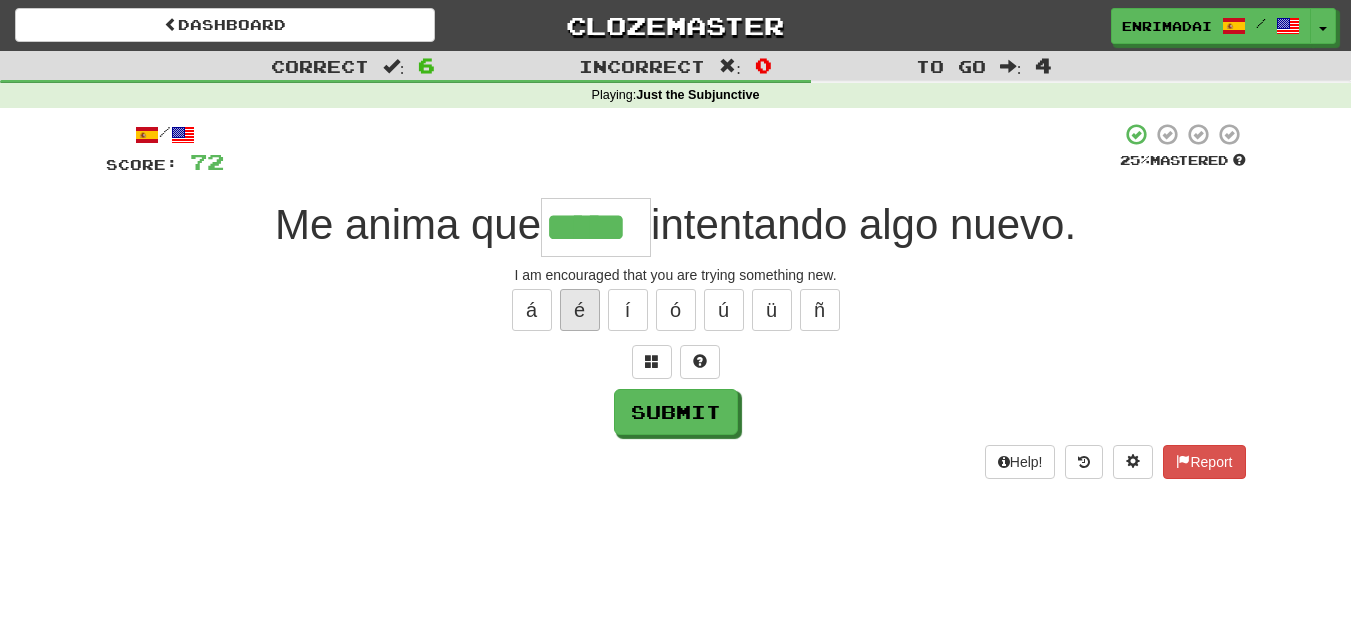 type on "*****" 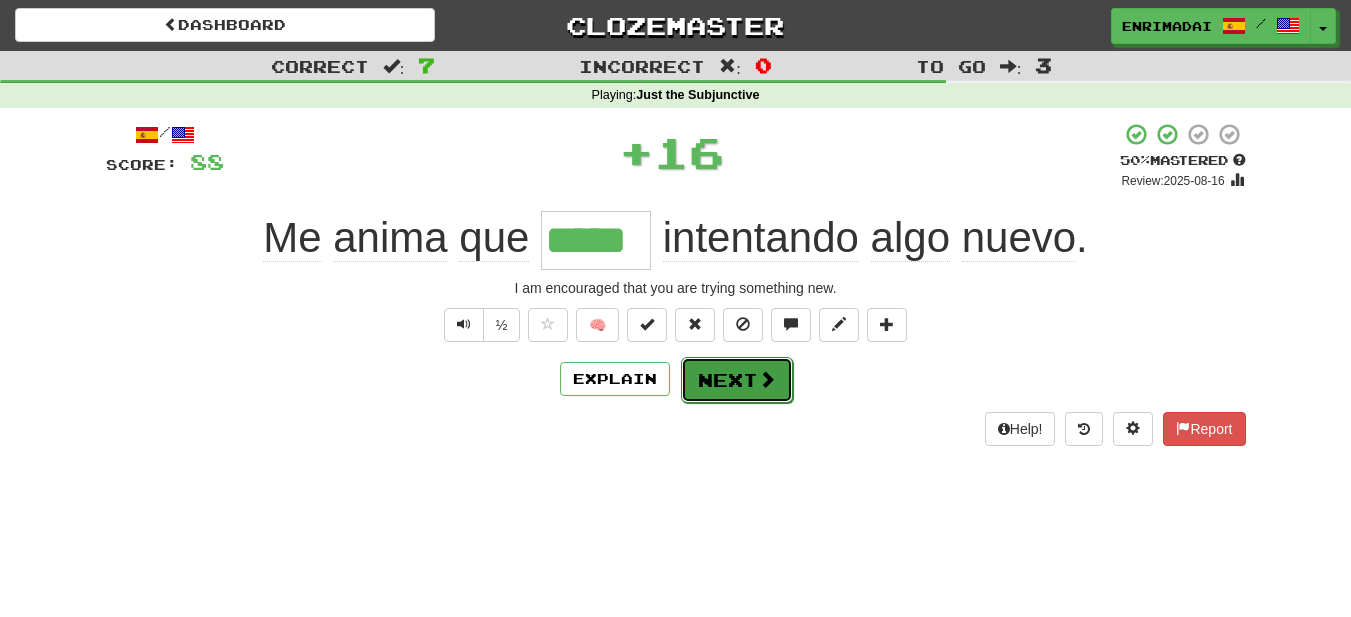 click on "Next" at bounding box center (737, 380) 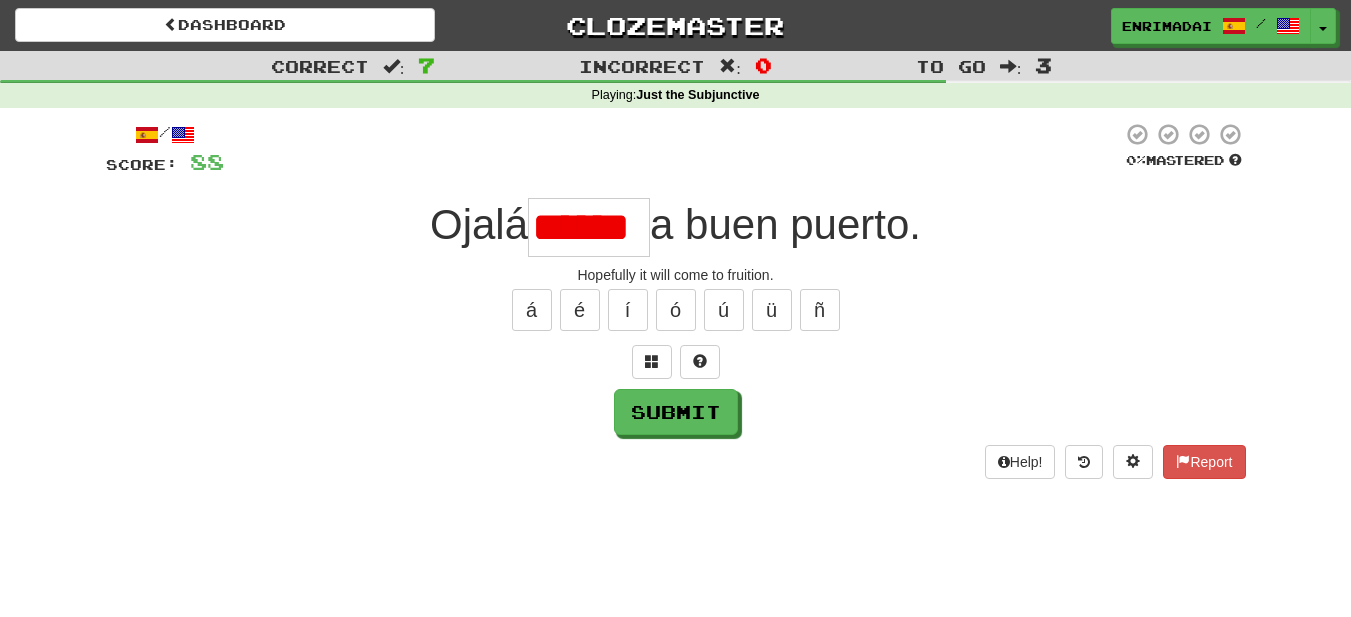 scroll, scrollTop: 0, scrollLeft: 0, axis: both 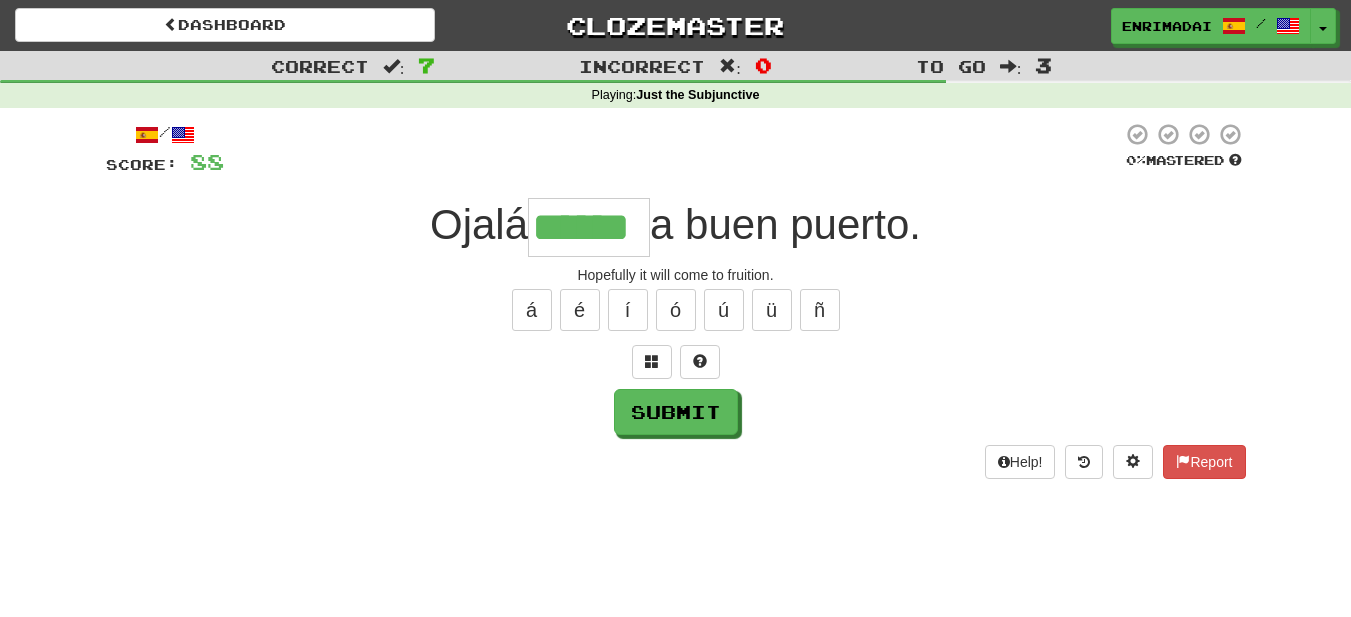 type on "******" 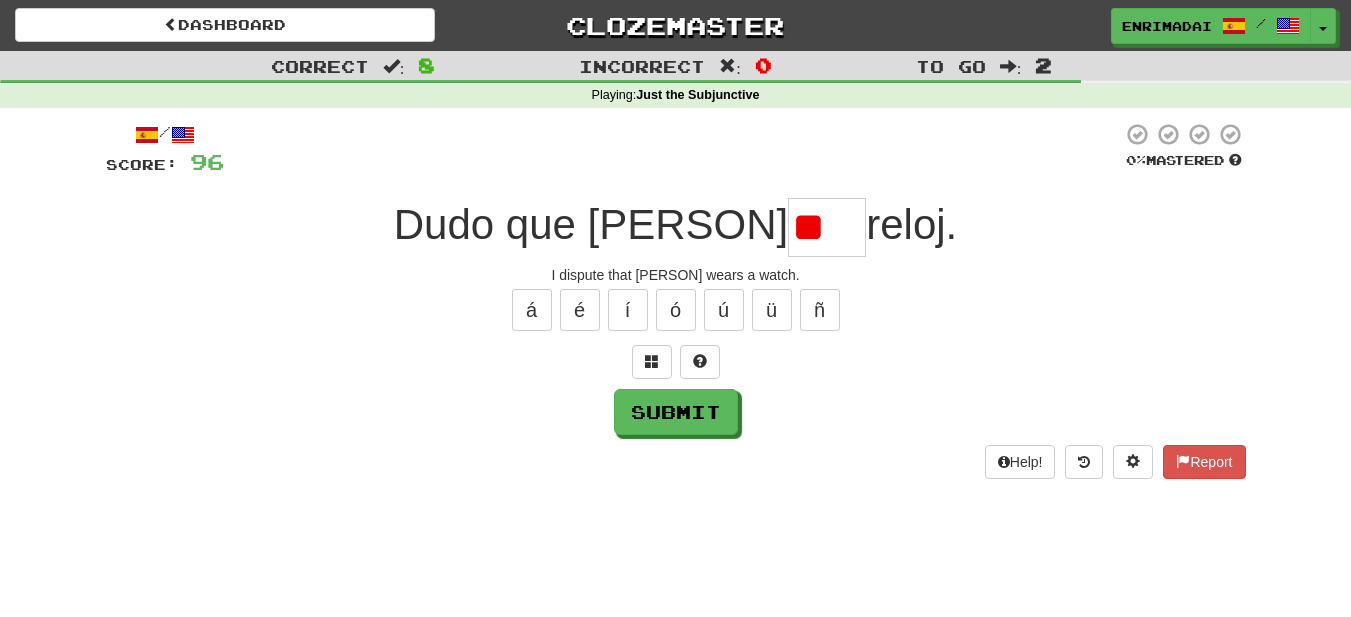 type on "*" 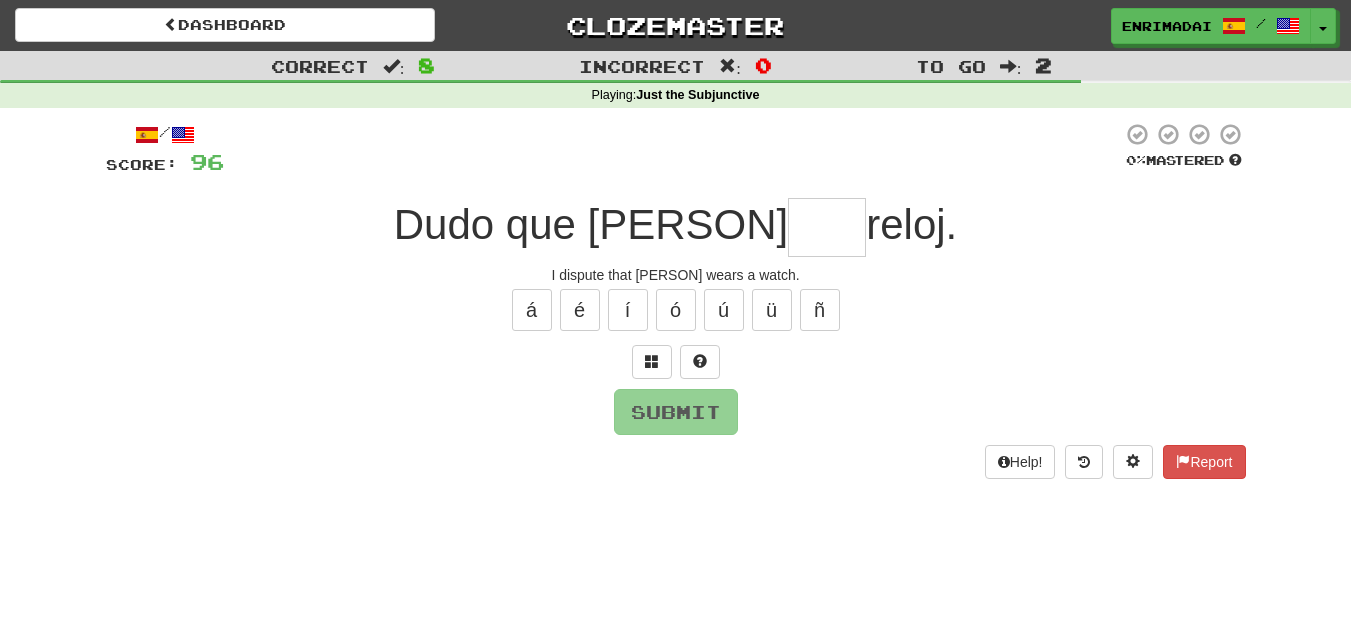 type on "*" 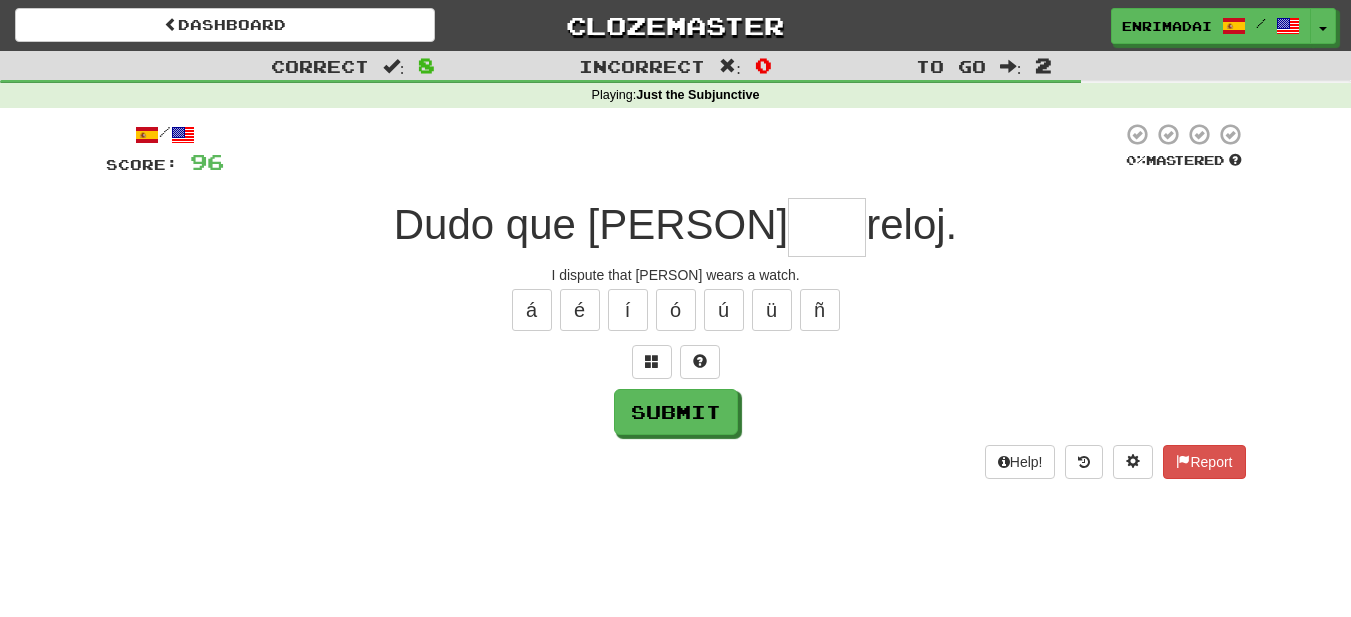 type on "*" 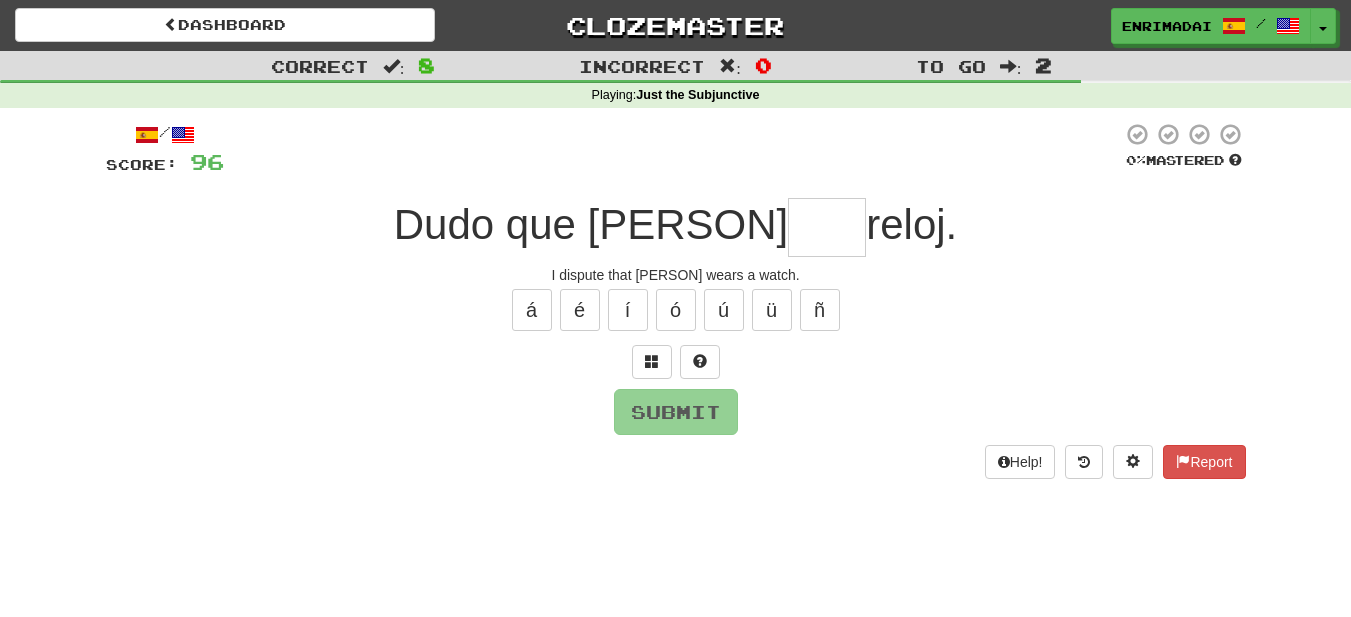 type on "*" 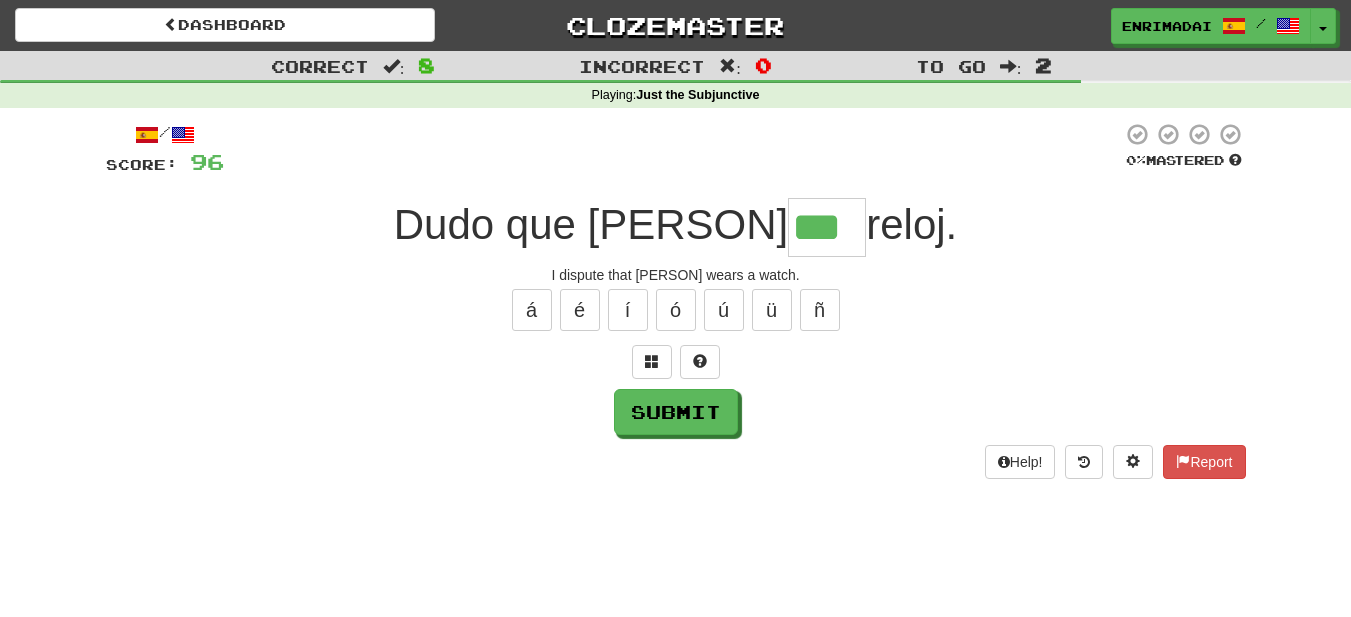 type on "***" 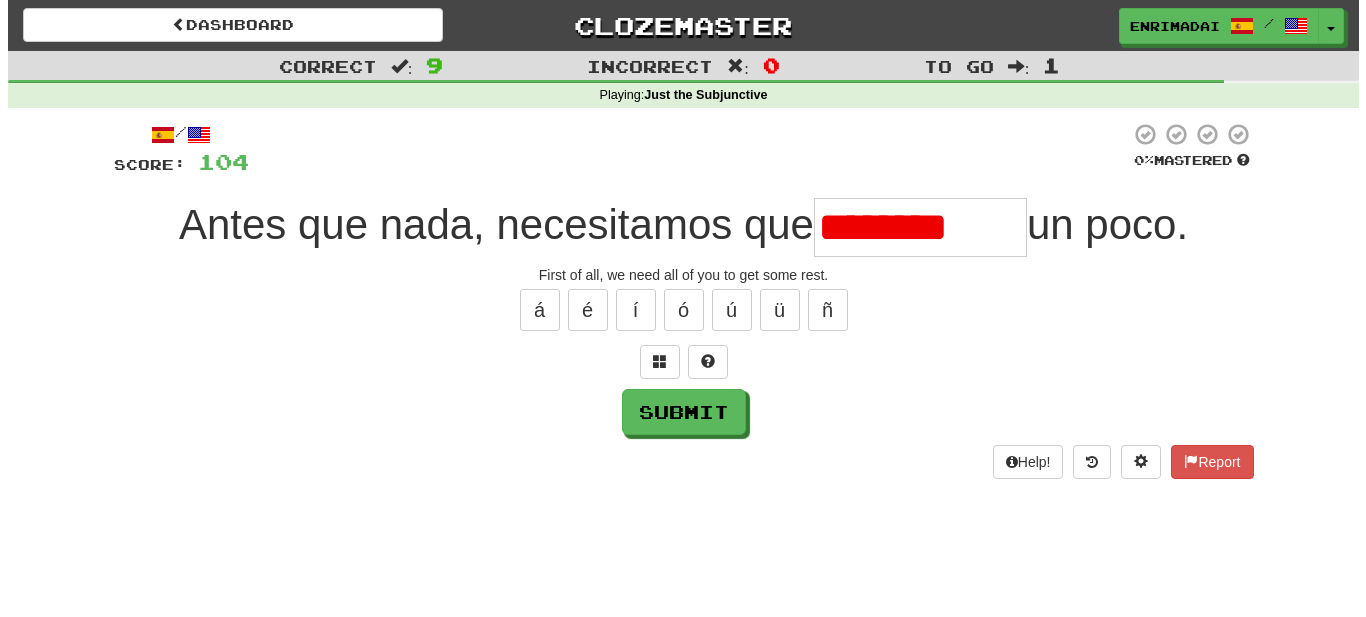 scroll, scrollTop: 0, scrollLeft: 0, axis: both 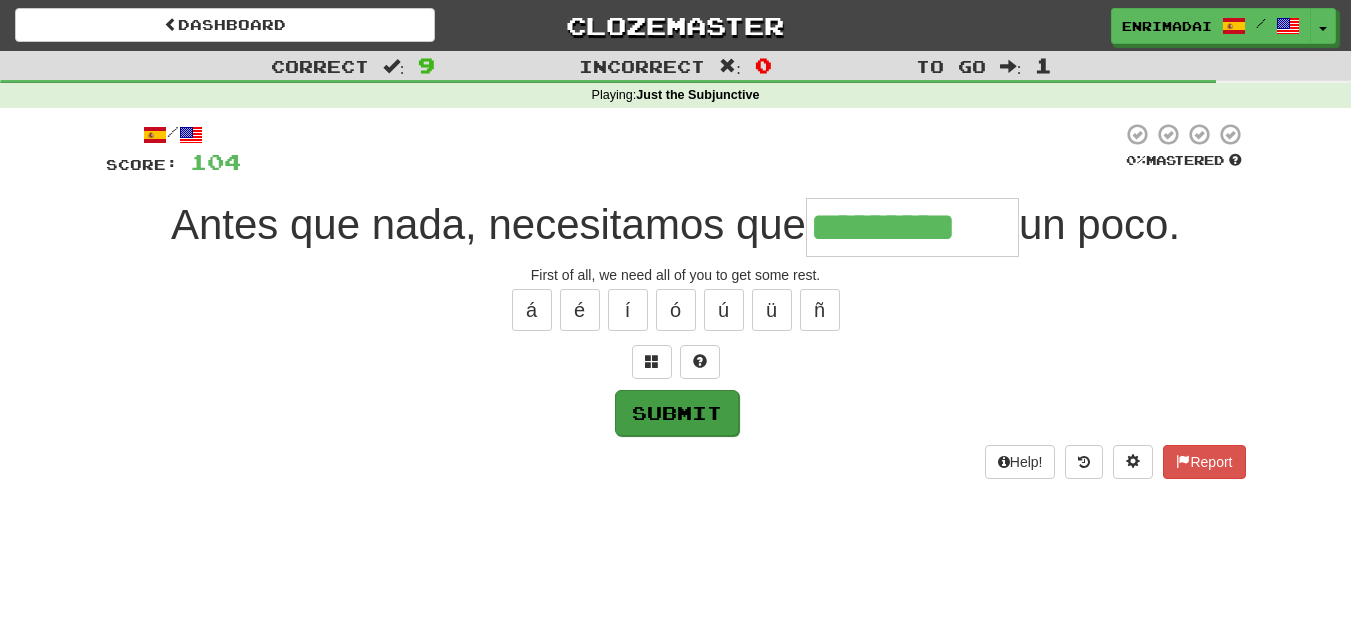 type on "*********" 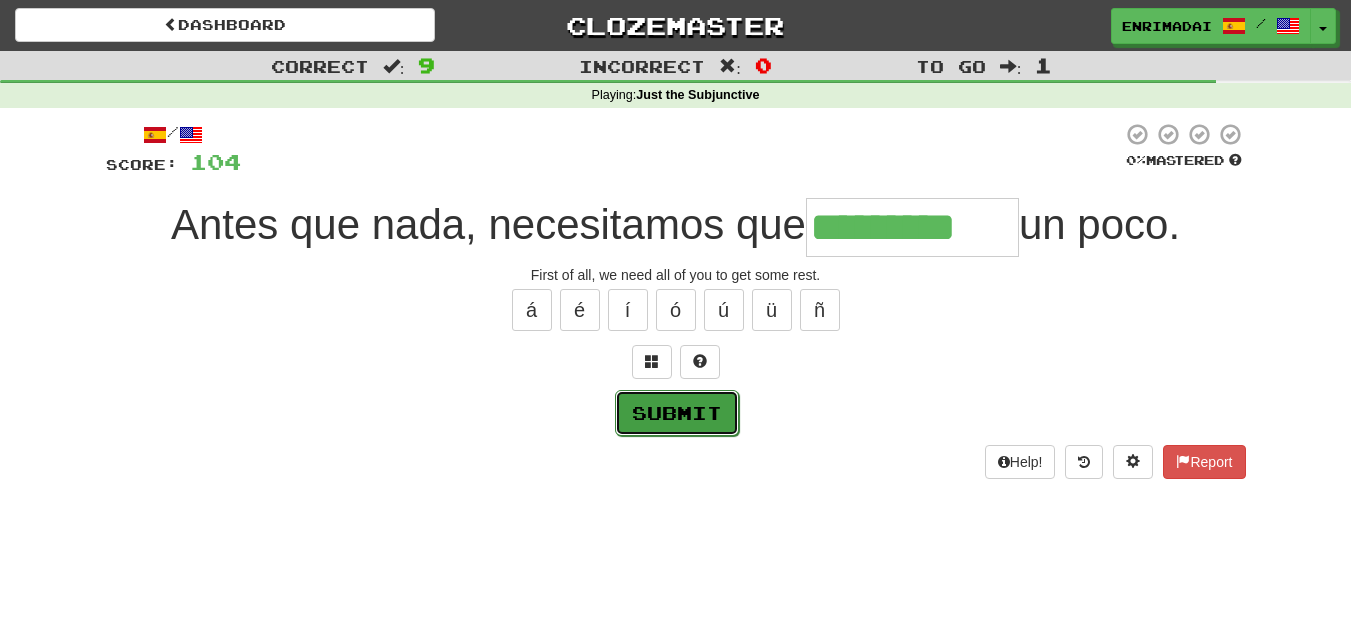 click on "Submit" at bounding box center (677, 413) 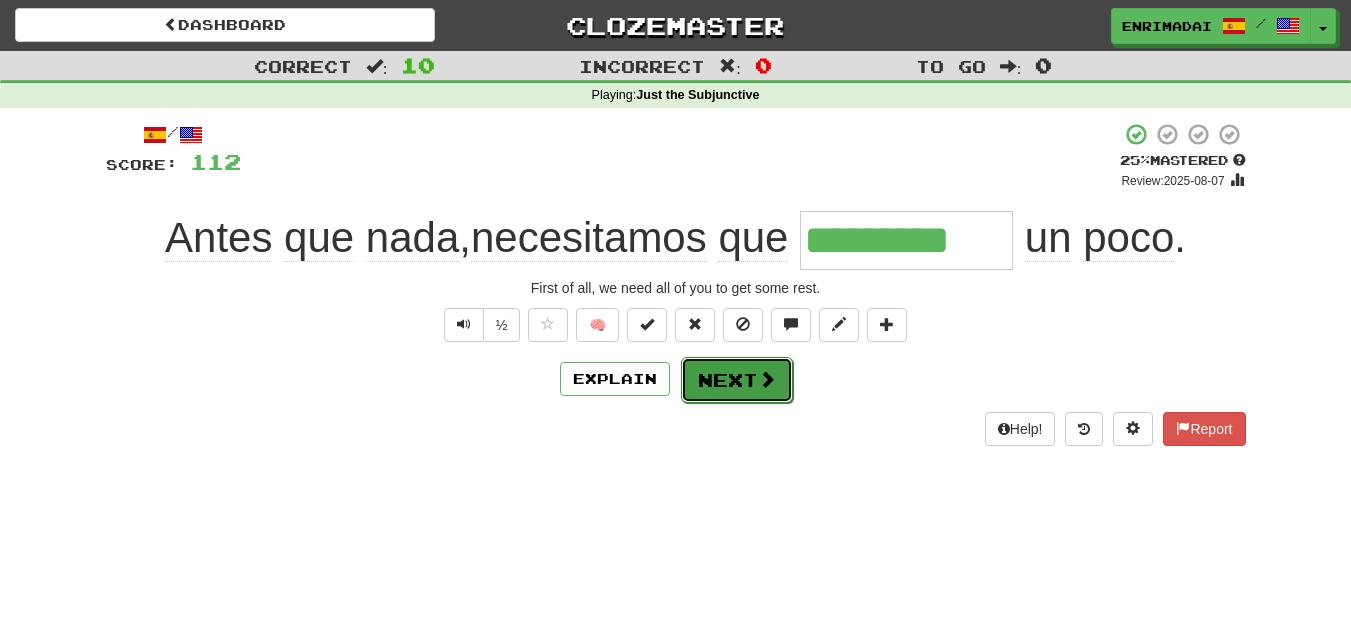 click on "Next" at bounding box center [737, 380] 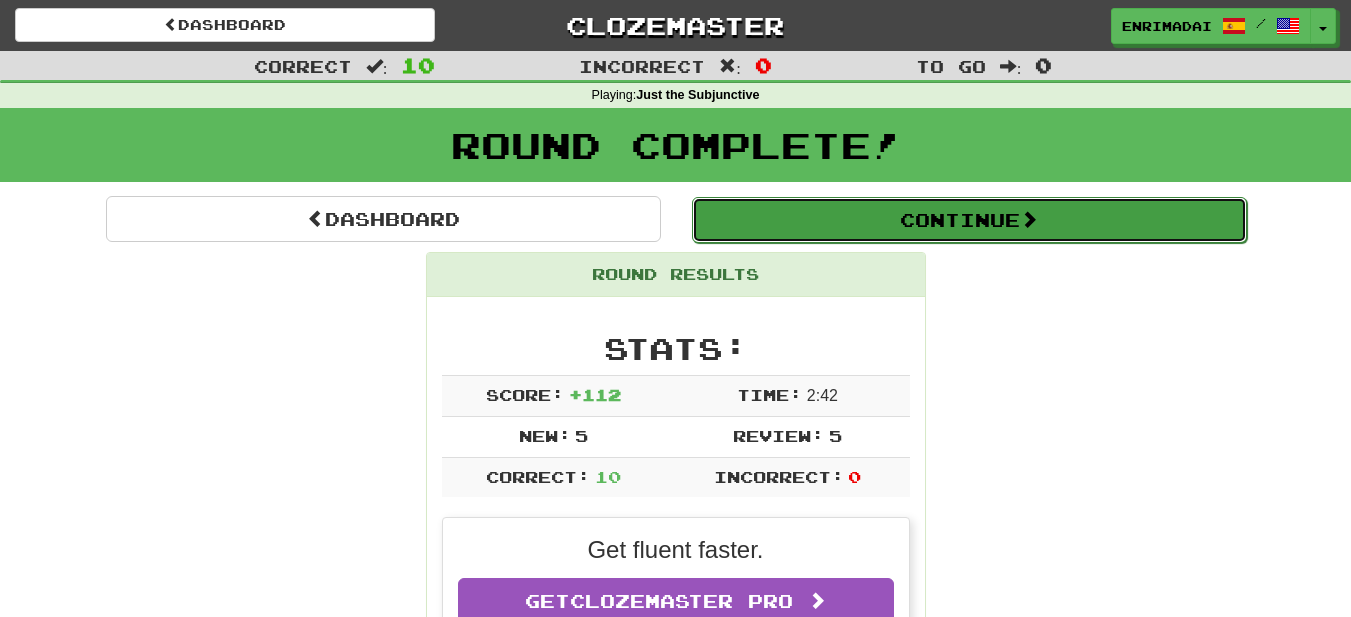 click on "Continue" at bounding box center (969, 220) 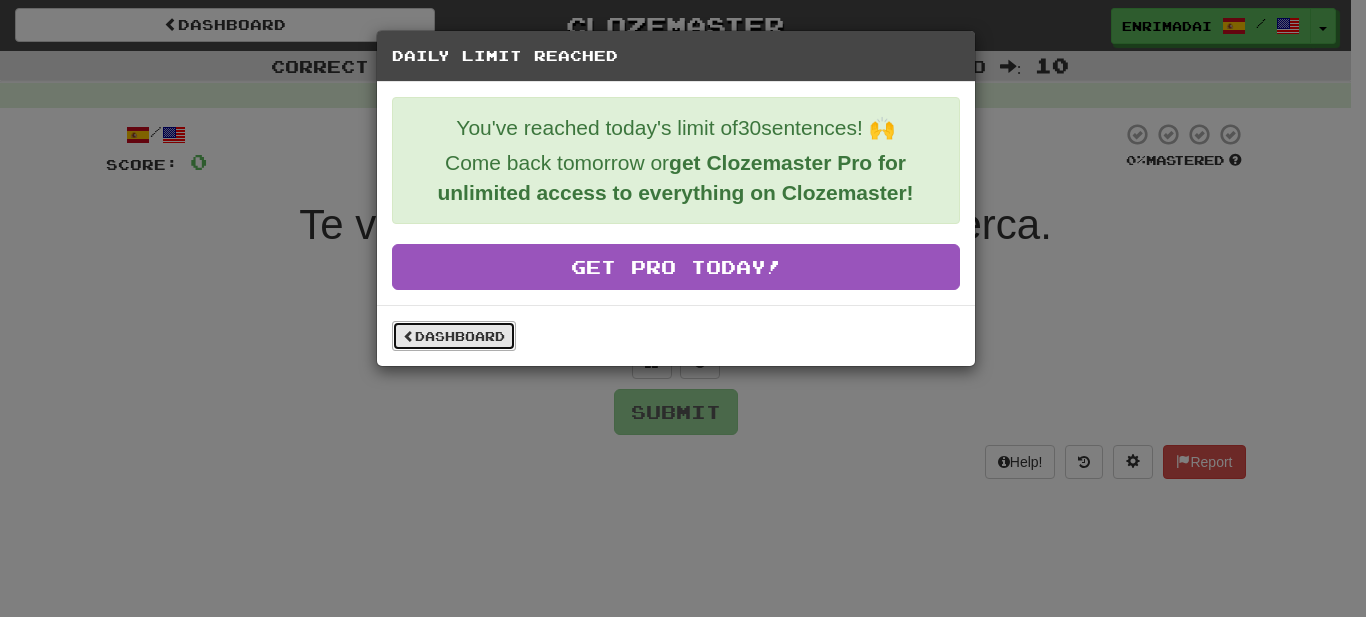 click on "Dashboard" at bounding box center [454, 336] 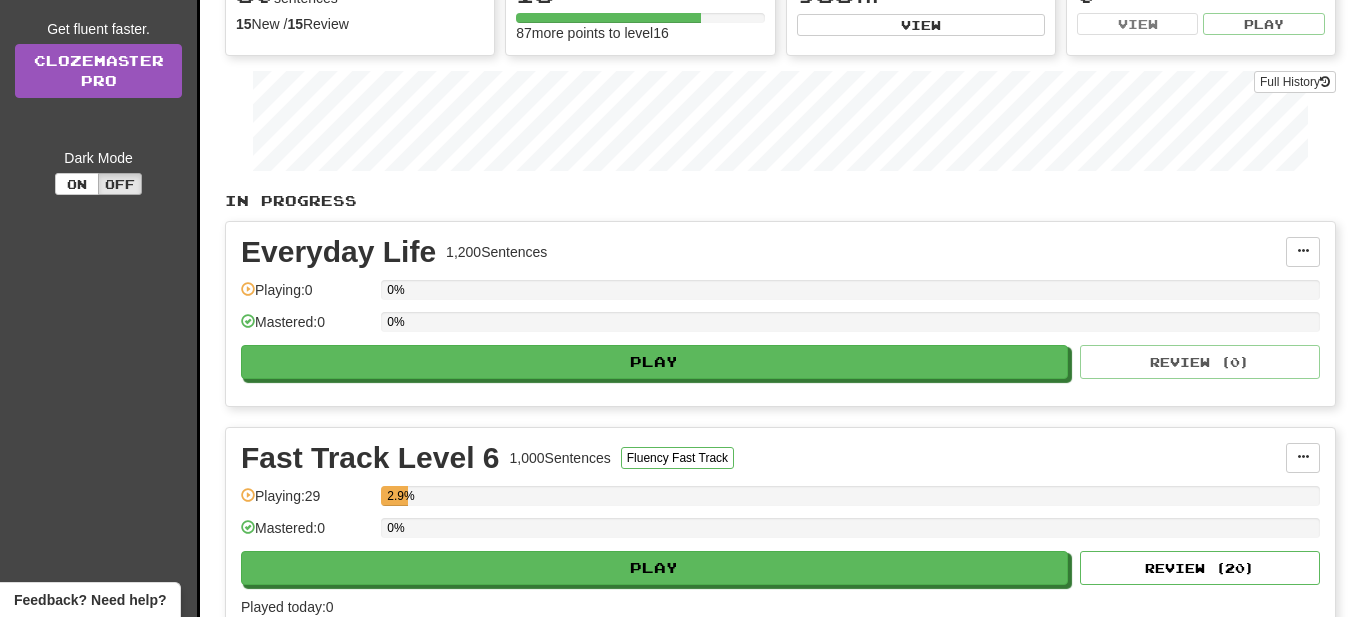 scroll, scrollTop: 0, scrollLeft: 0, axis: both 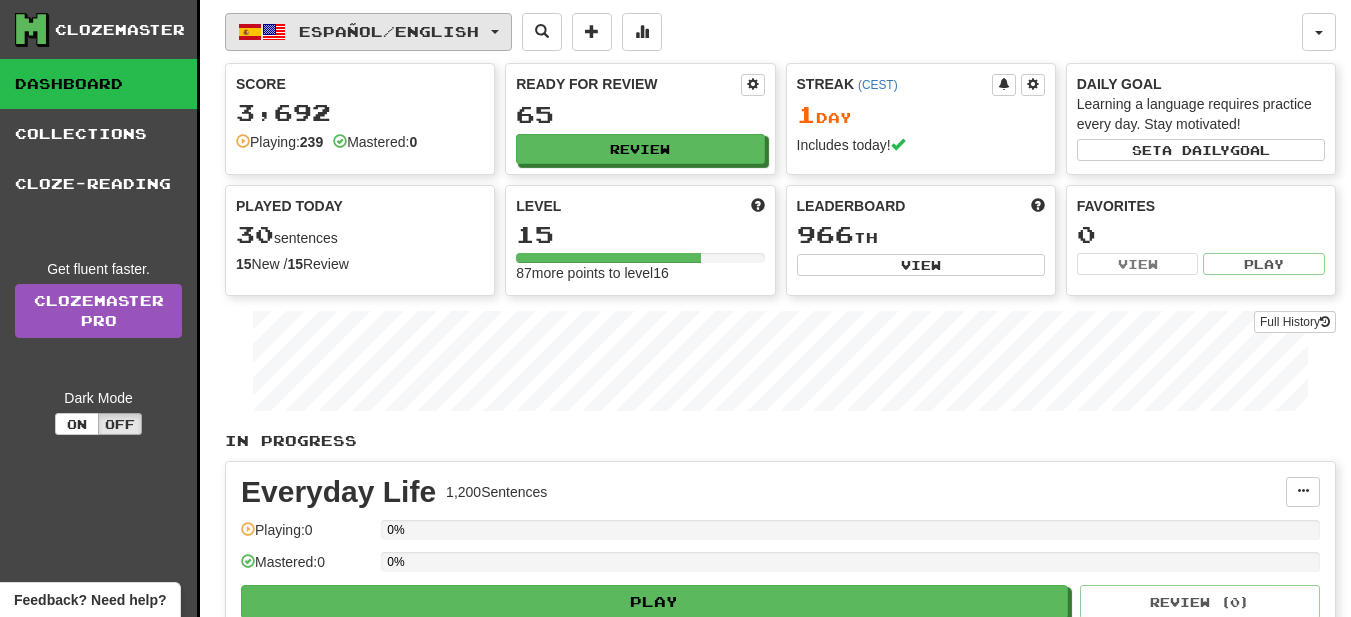 click on "Español  /  English" at bounding box center [368, 32] 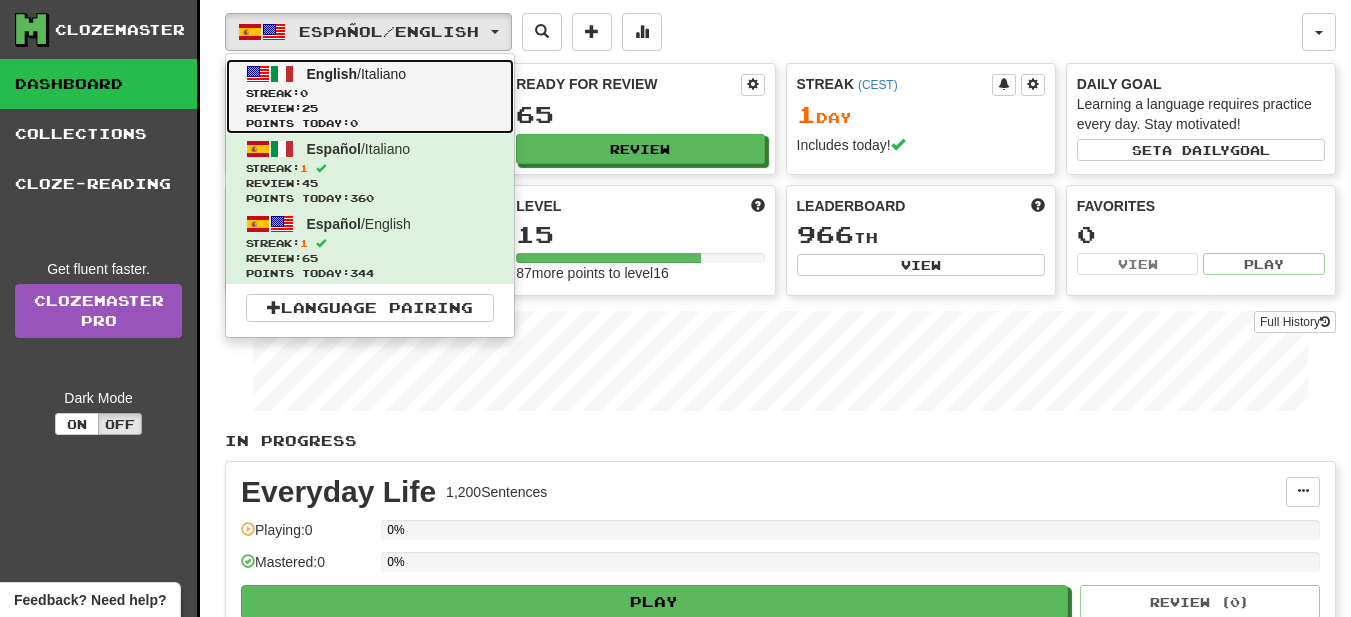 click on "Review:  25" at bounding box center [370, 108] 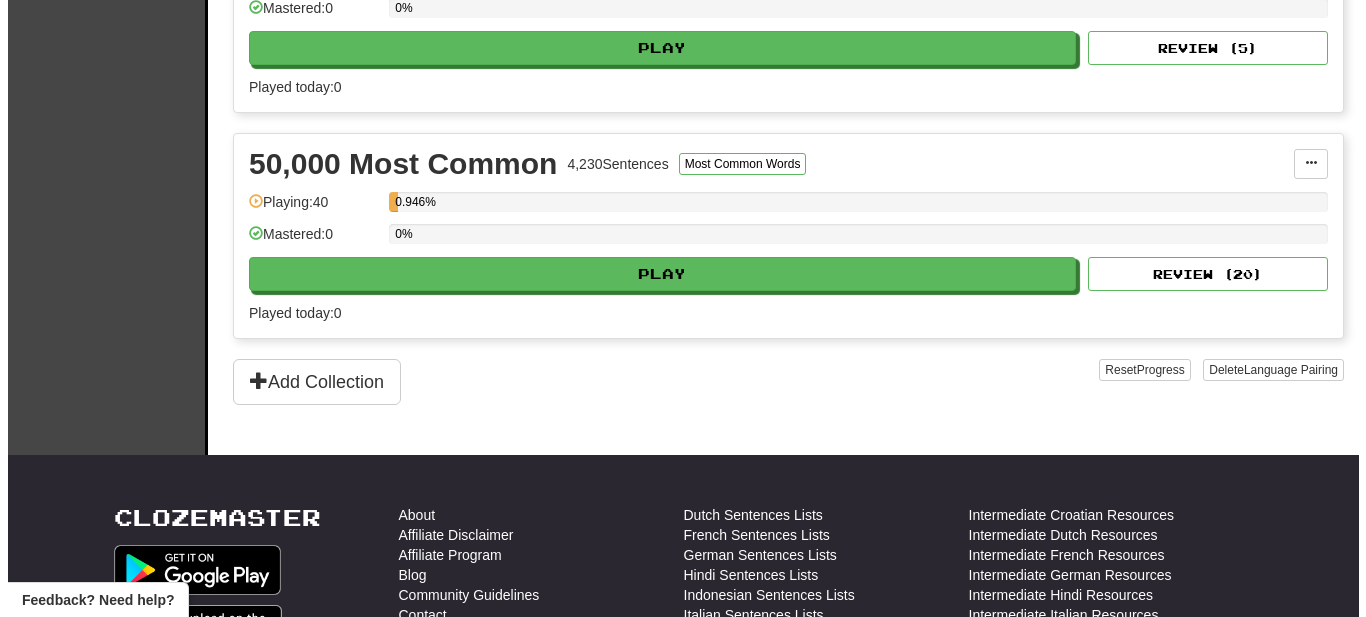 scroll, scrollTop: 581, scrollLeft: 0, axis: vertical 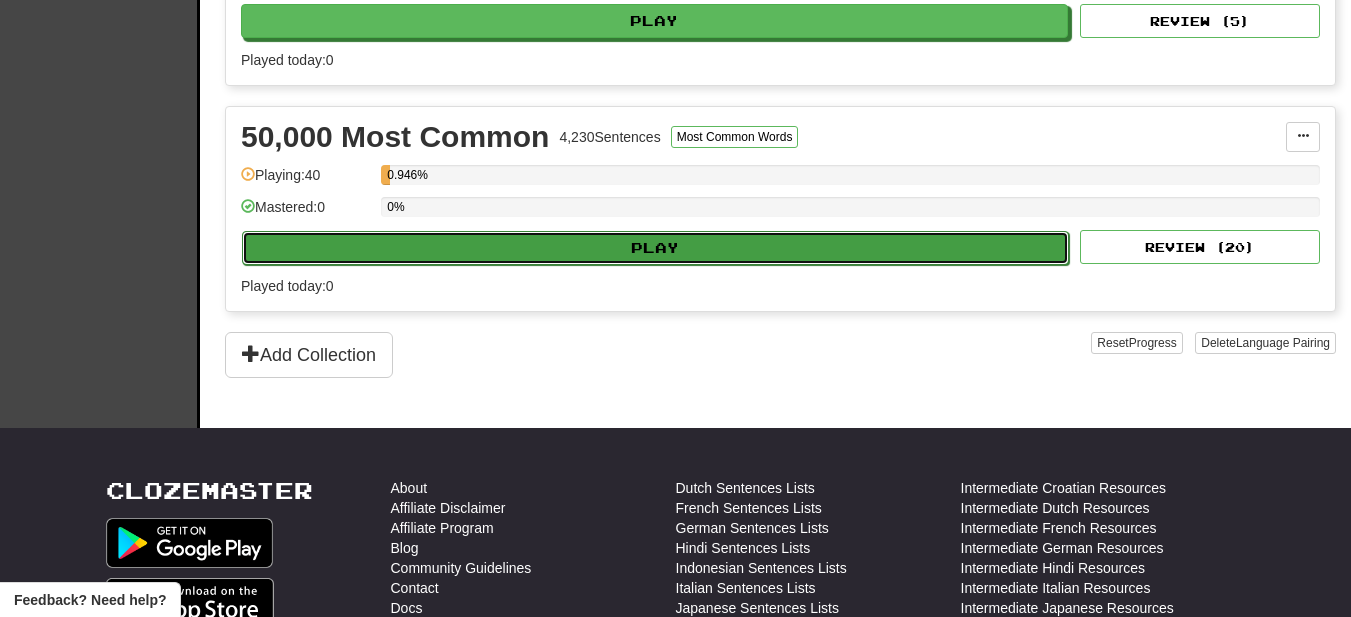click on "Play" at bounding box center [655, 248] 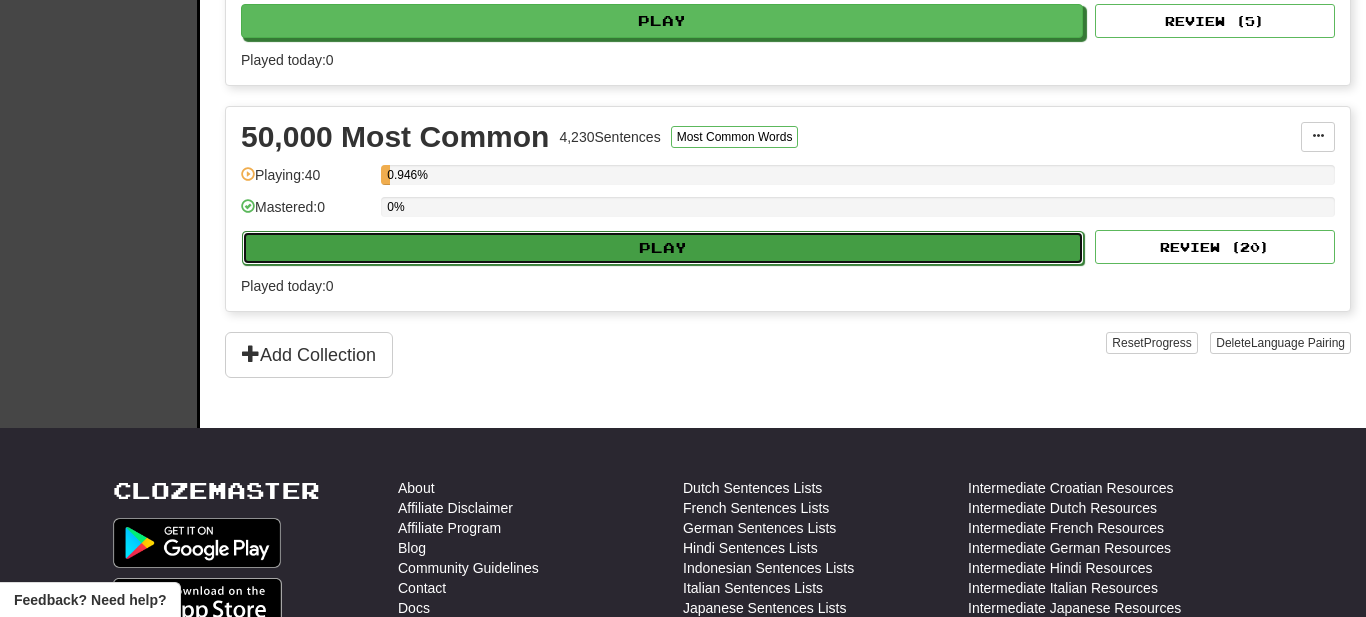select on "**" 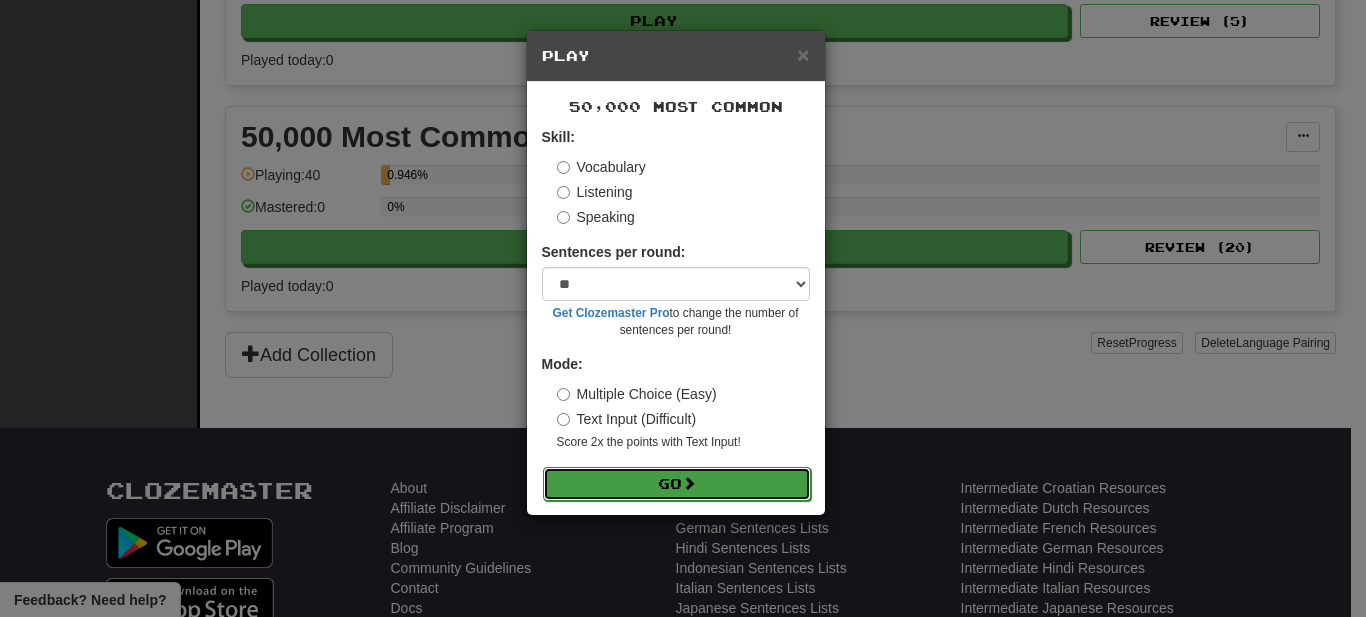 click on "Go" at bounding box center [677, 484] 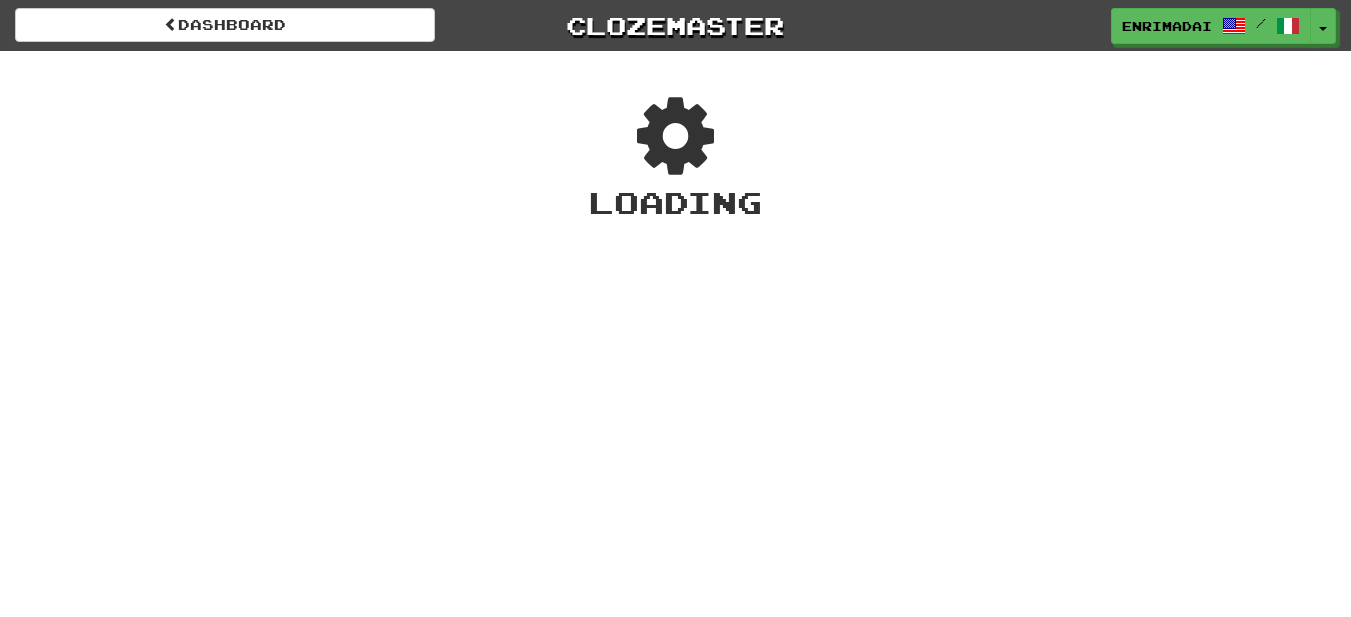 scroll, scrollTop: 0, scrollLeft: 0, axis: both 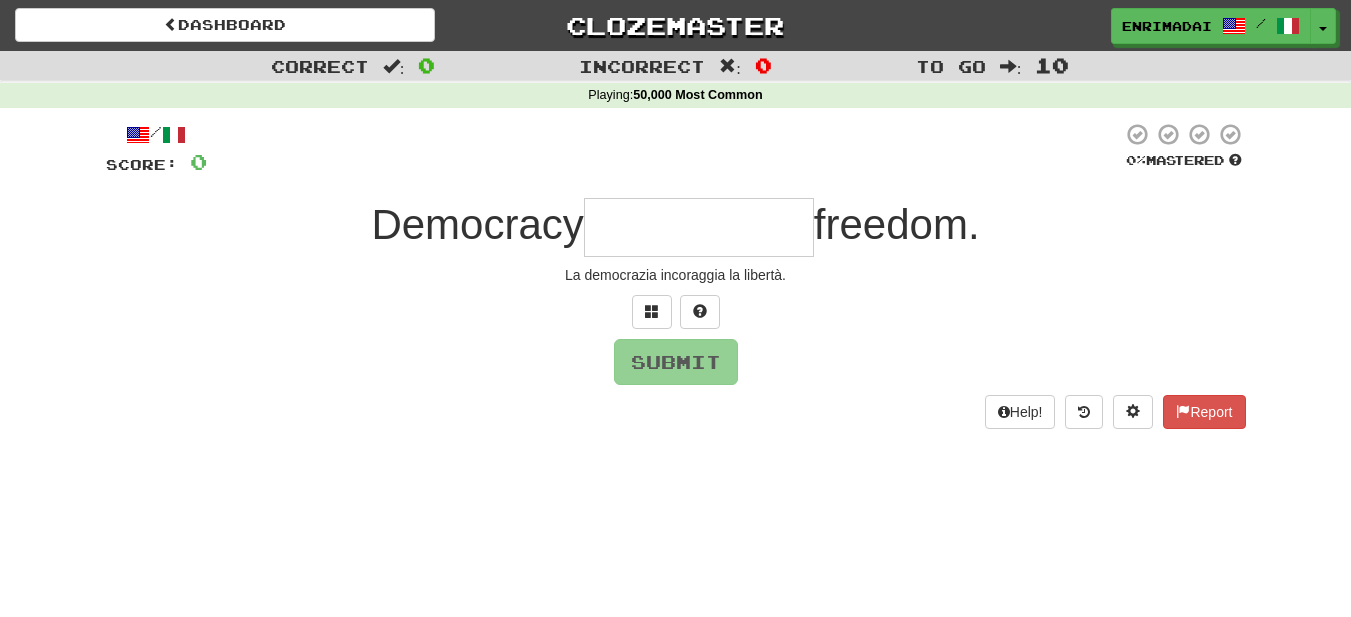 type on "*" 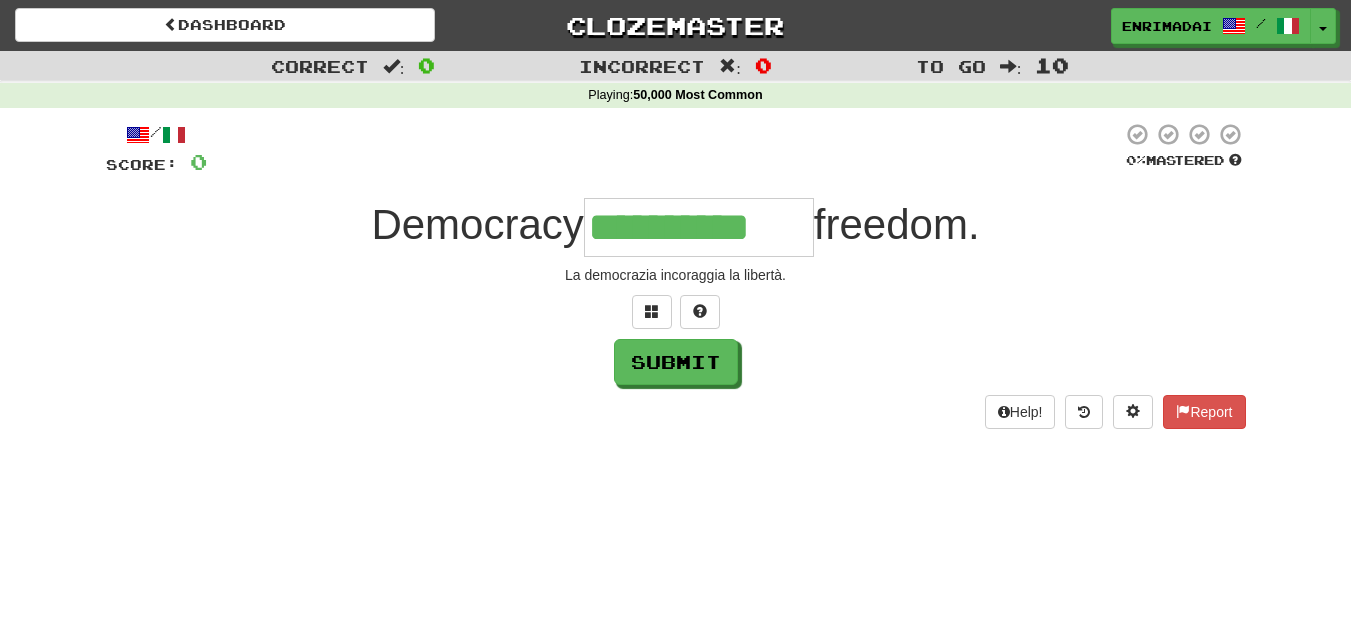 type on "**********" 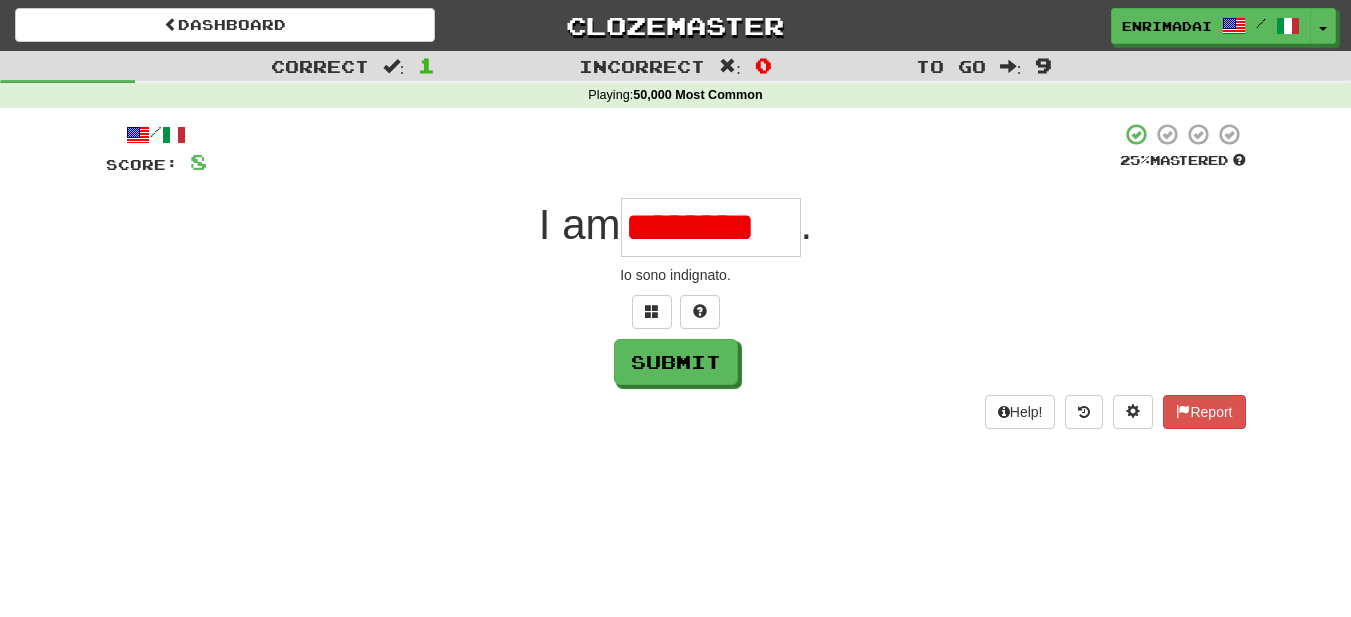 scroll, scrollTop: 0, scrollLeft: 0, axis: both 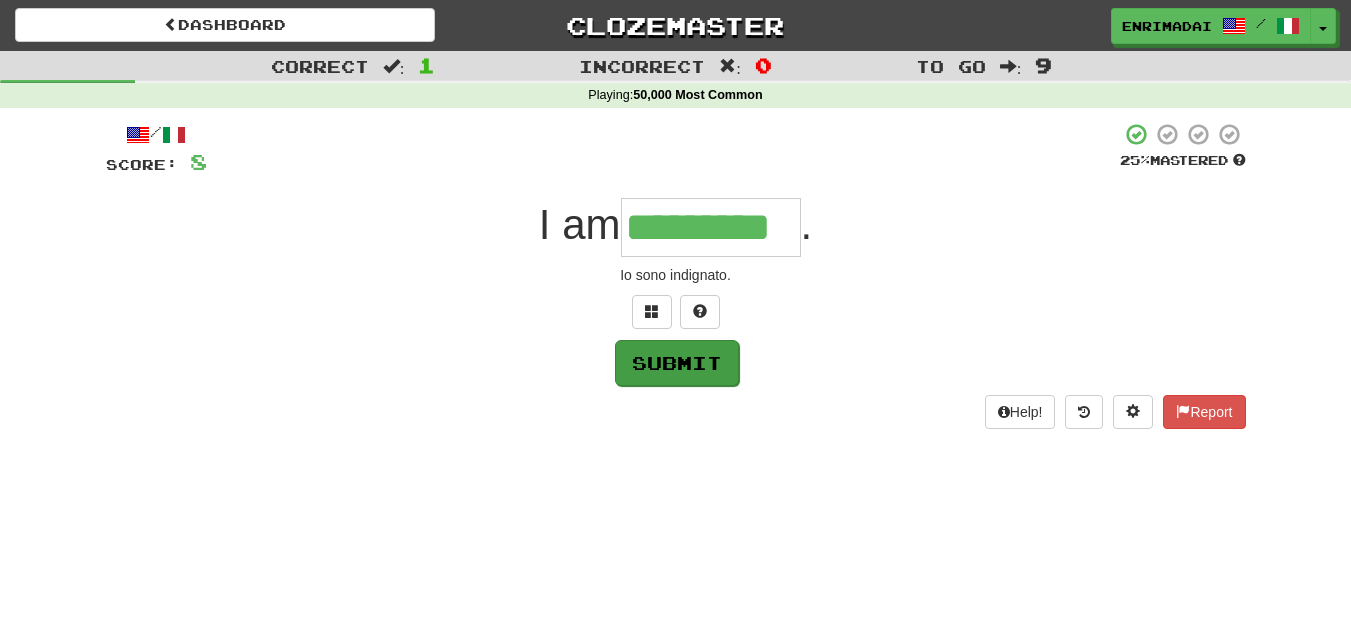 type on "*********" 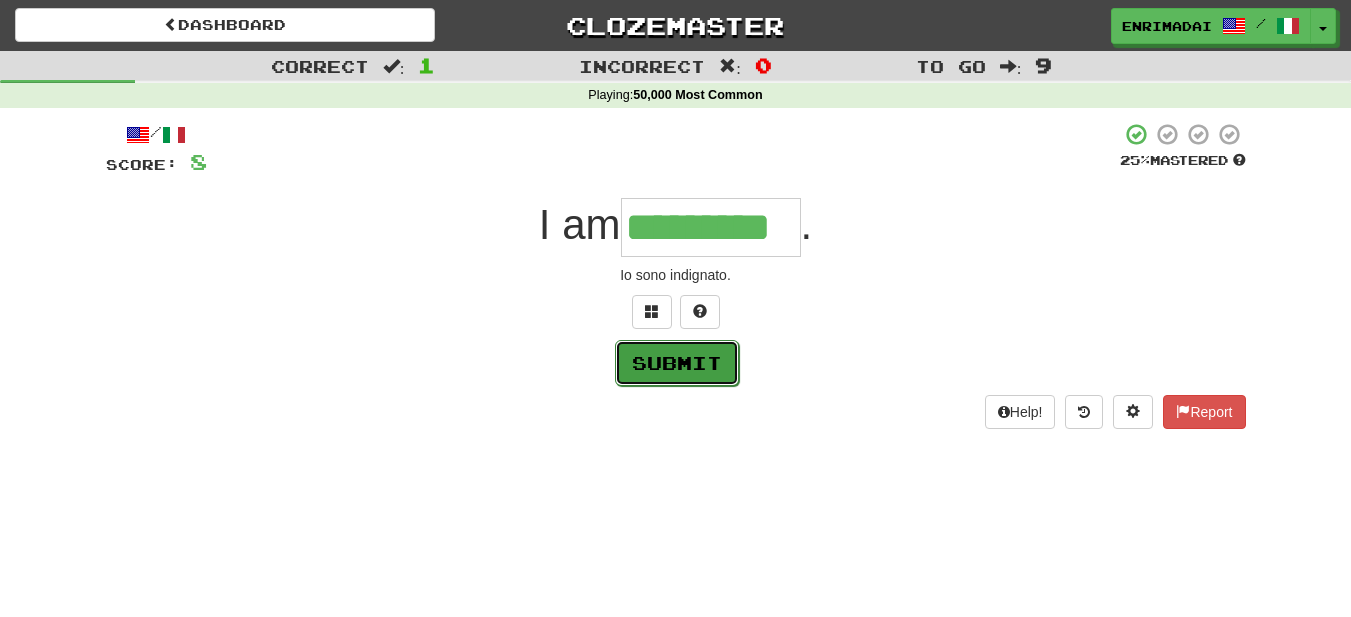 click on "Submit" at bounding box center (677, 363) 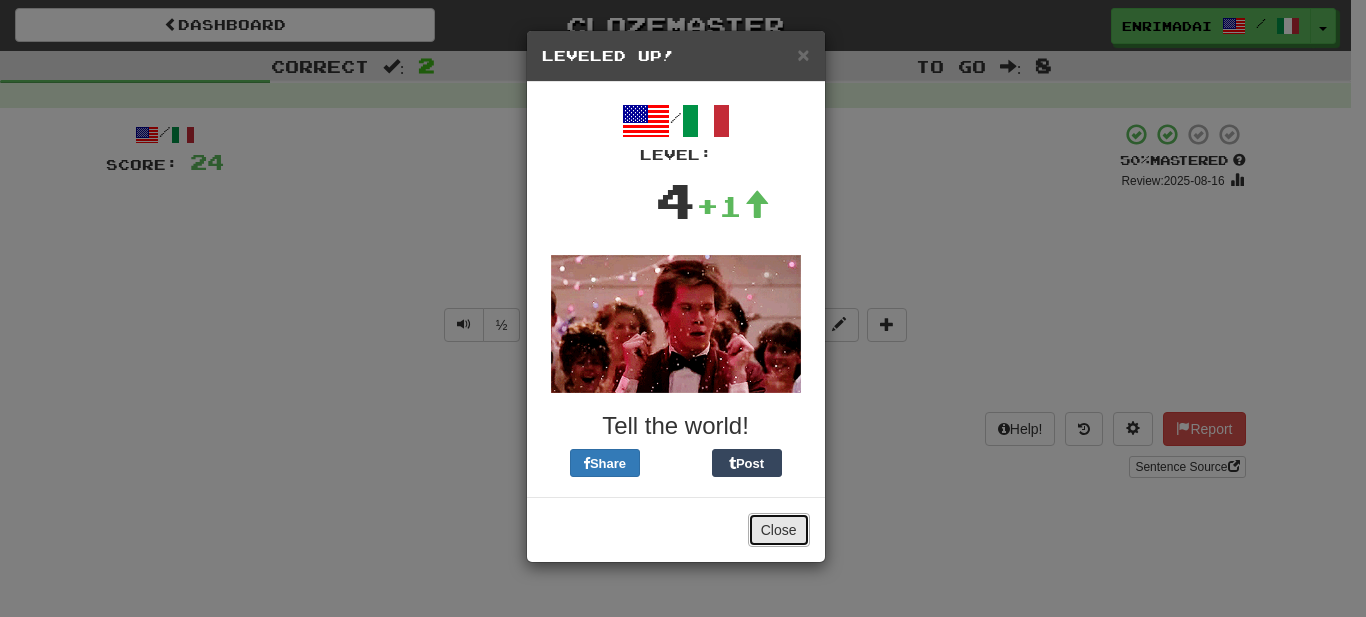 click on "Close" at bounding box center (779, 530) 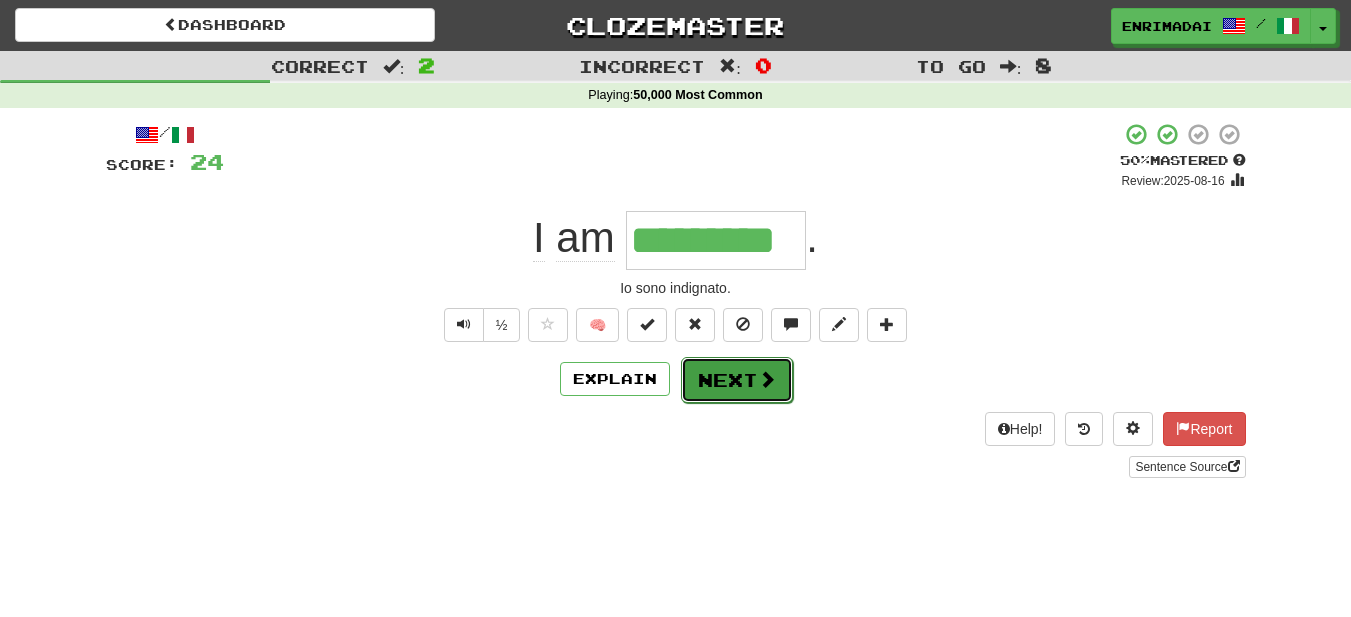 click at bounding box center [767, 379] 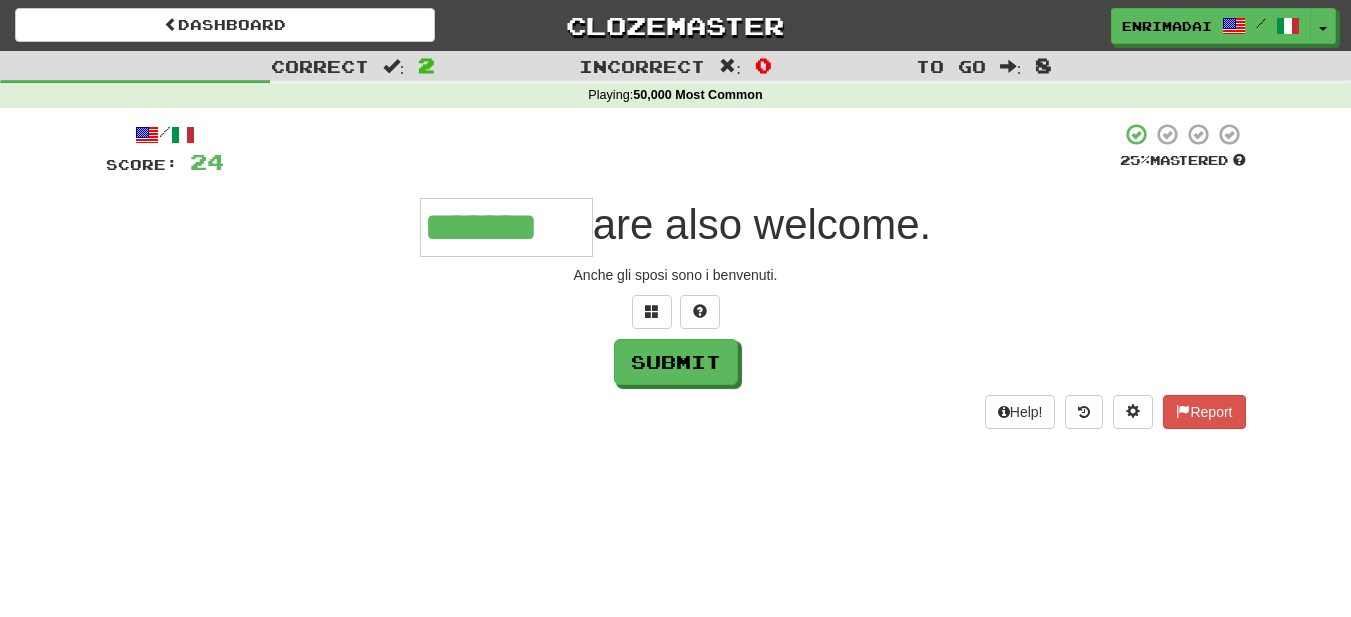 type on "*******" 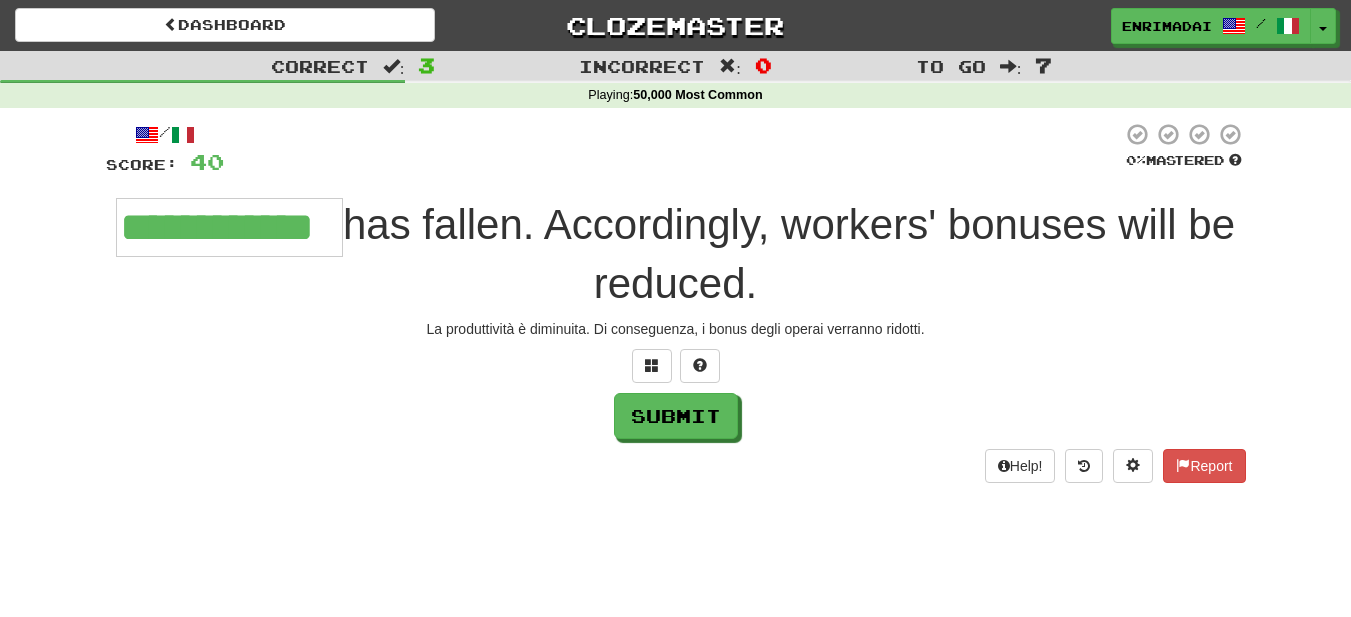 type on "**********" 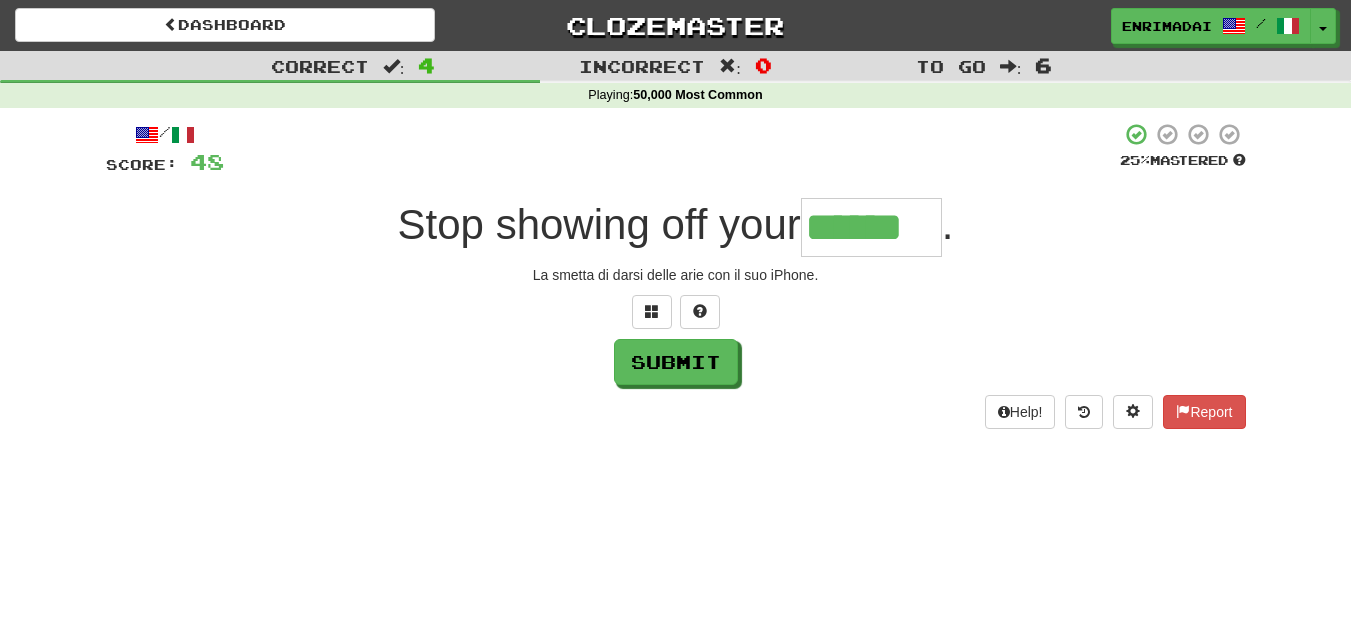type on "******" 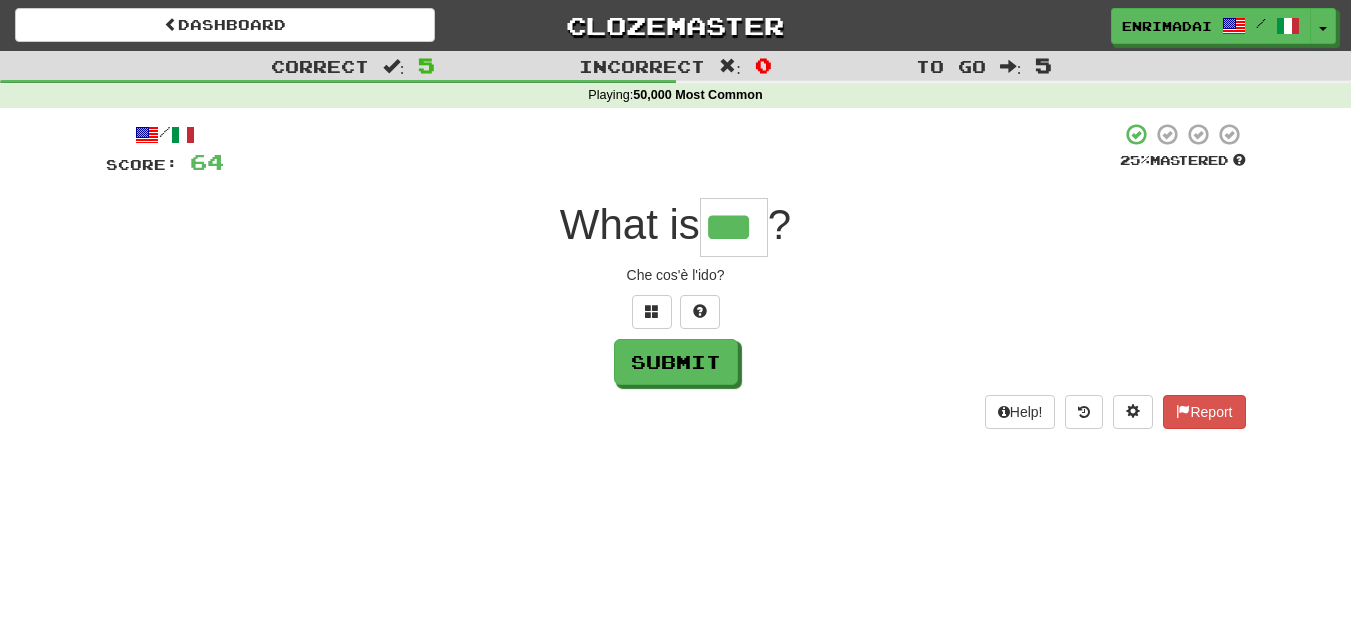 type on "***" 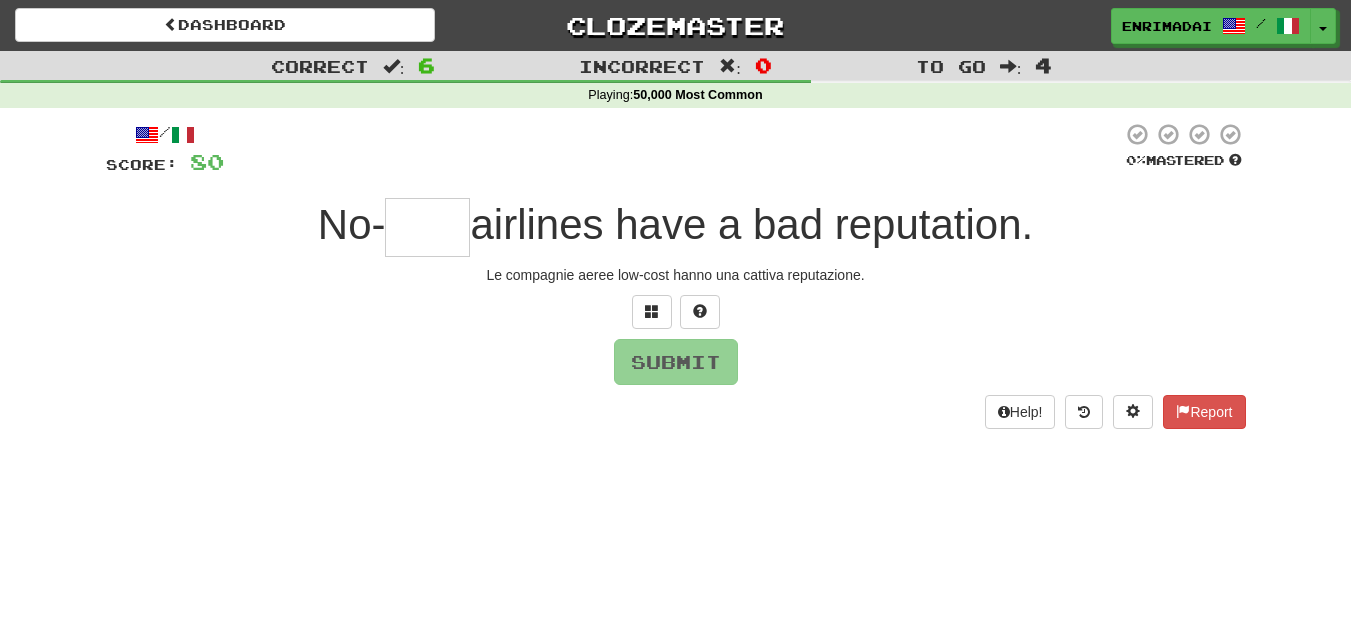 type on "*" 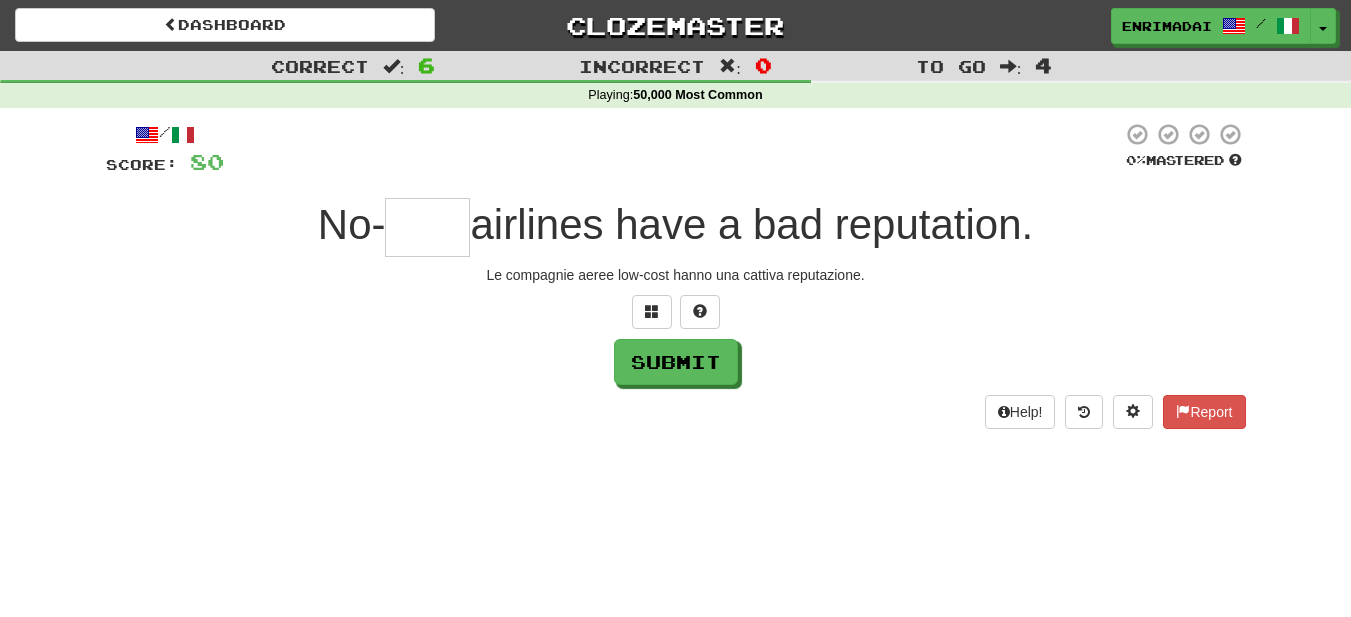 type on "*" 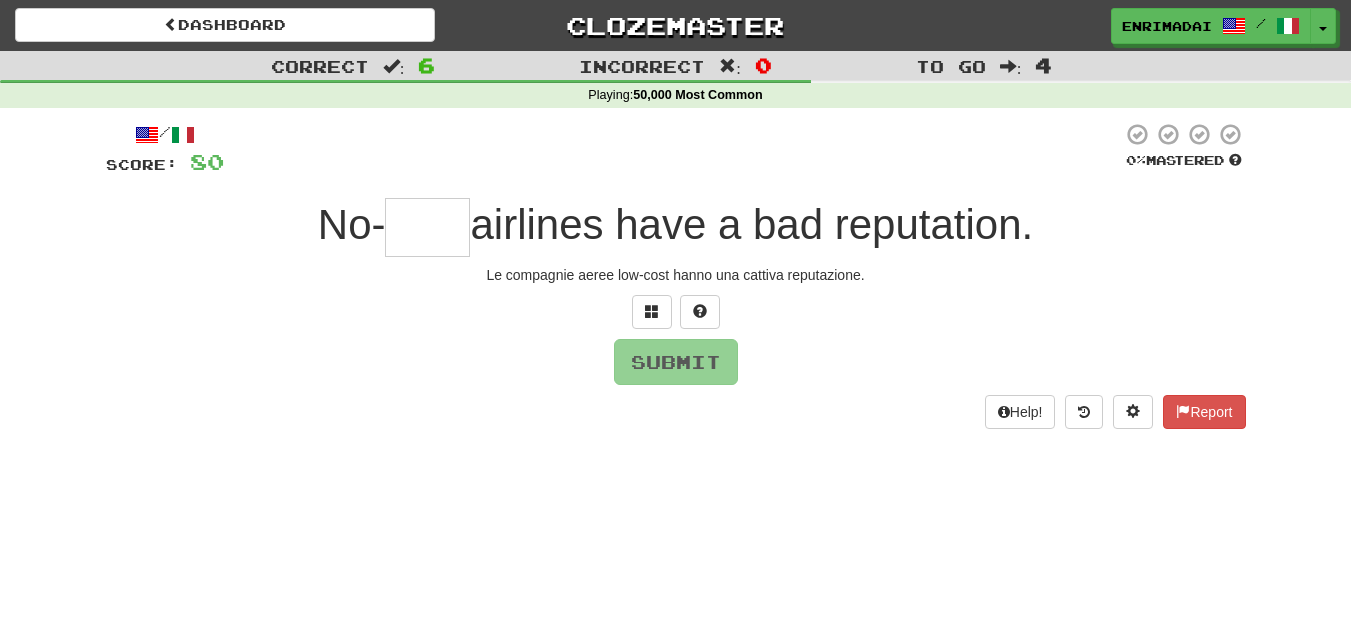 type on "*" 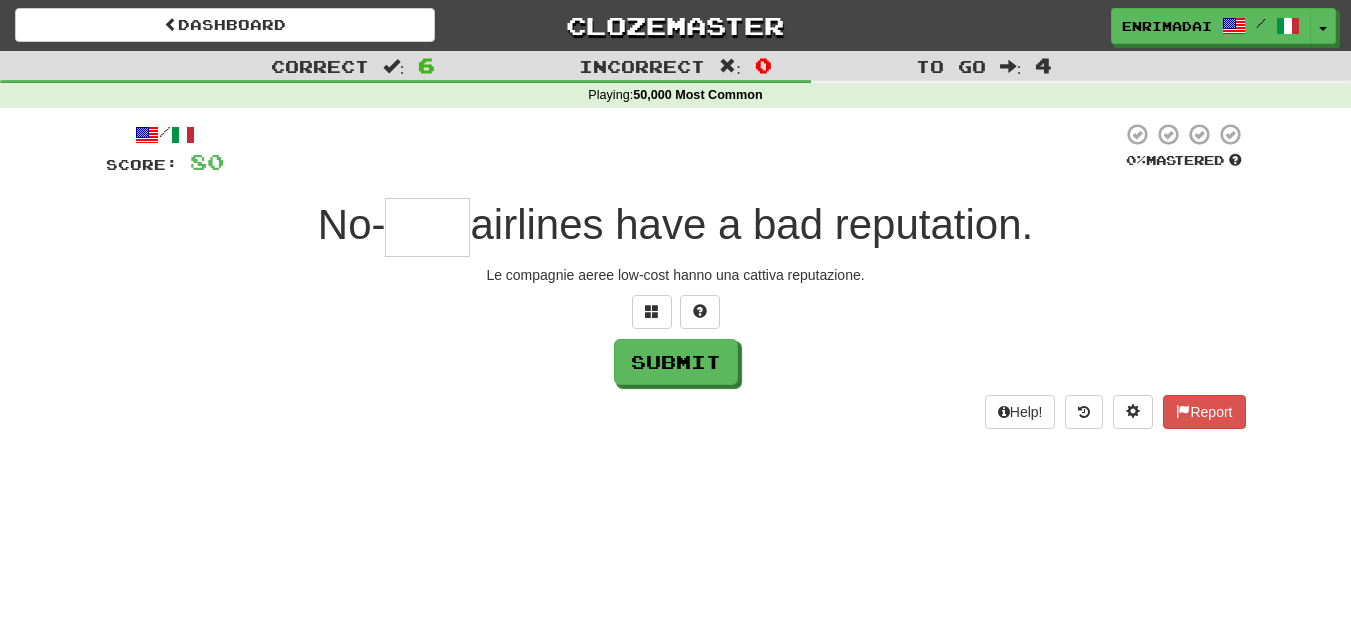 type on "*" 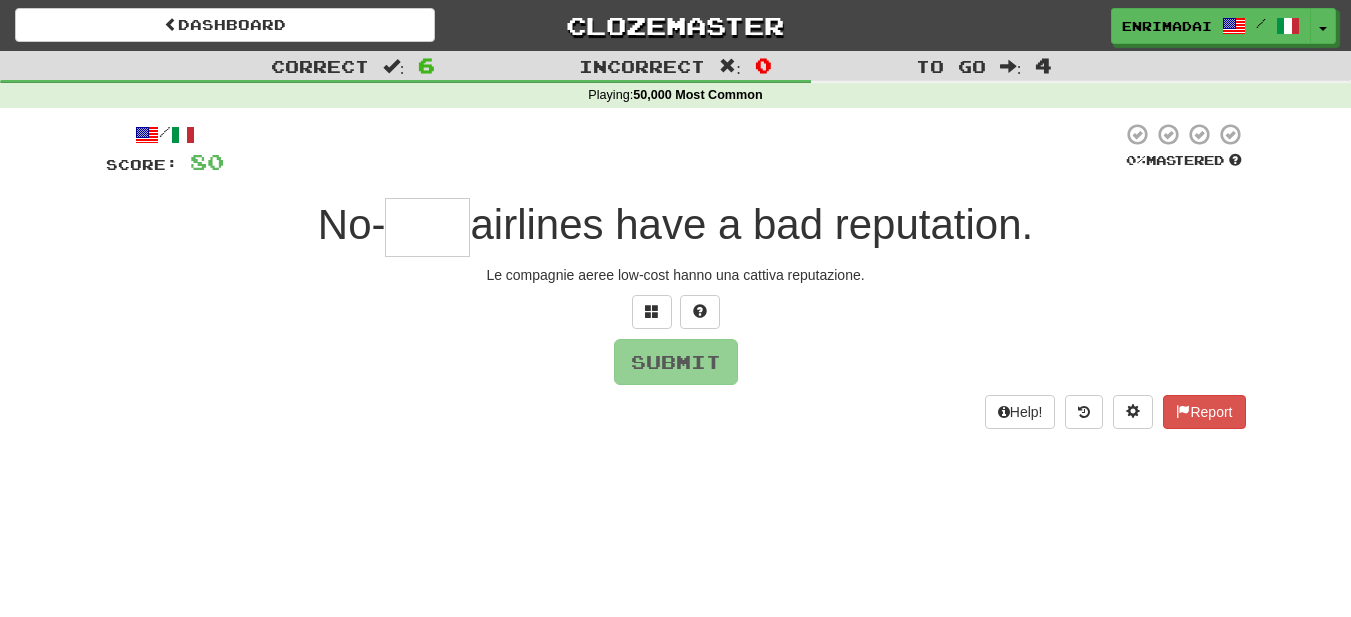 type on "*" 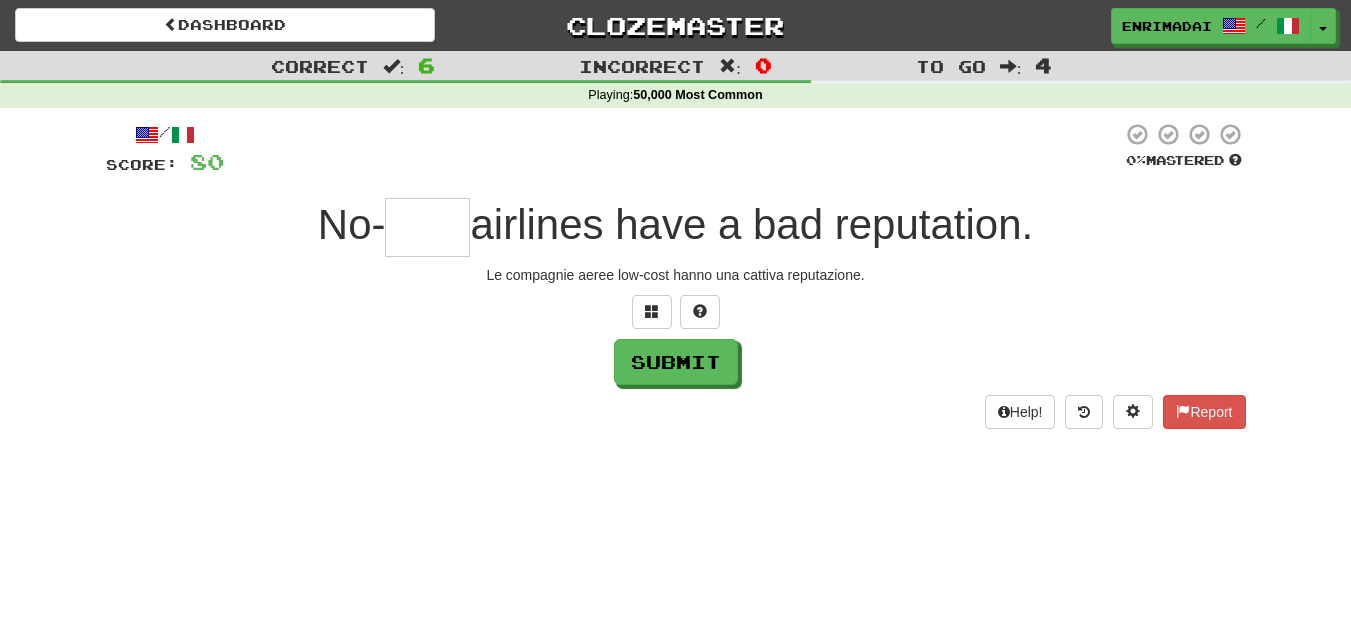 type on "*" 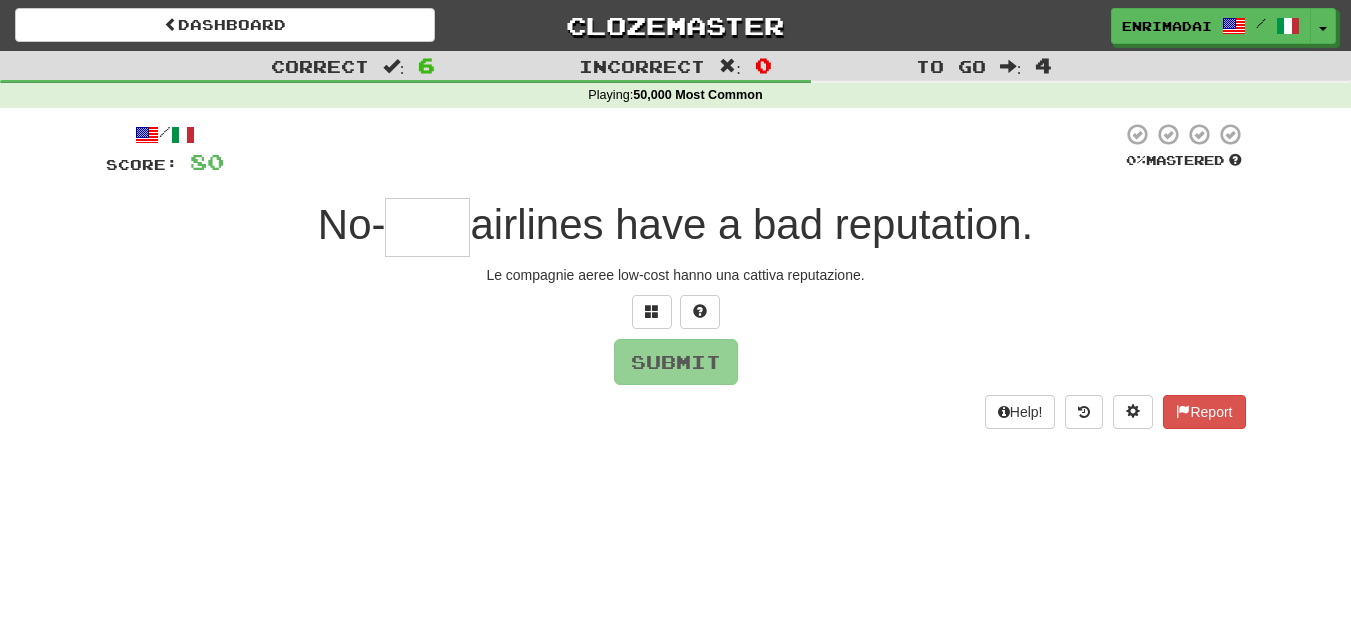 type on "*" 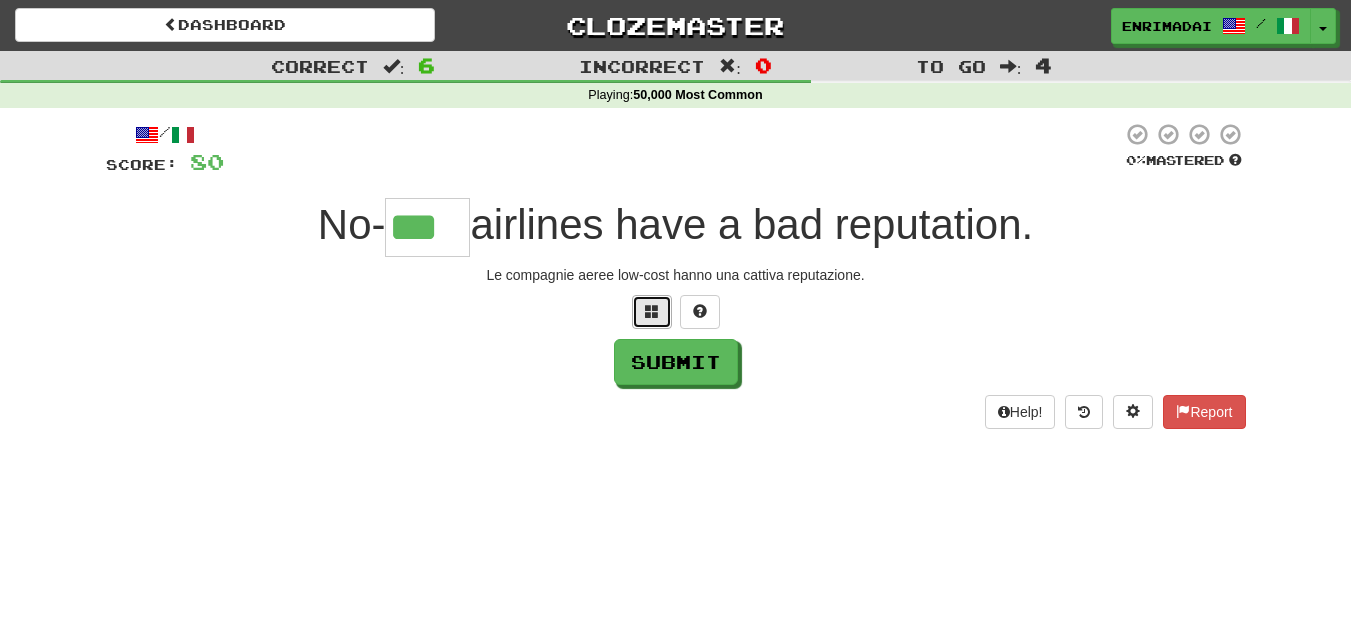 click at bounding box center [652, 311] 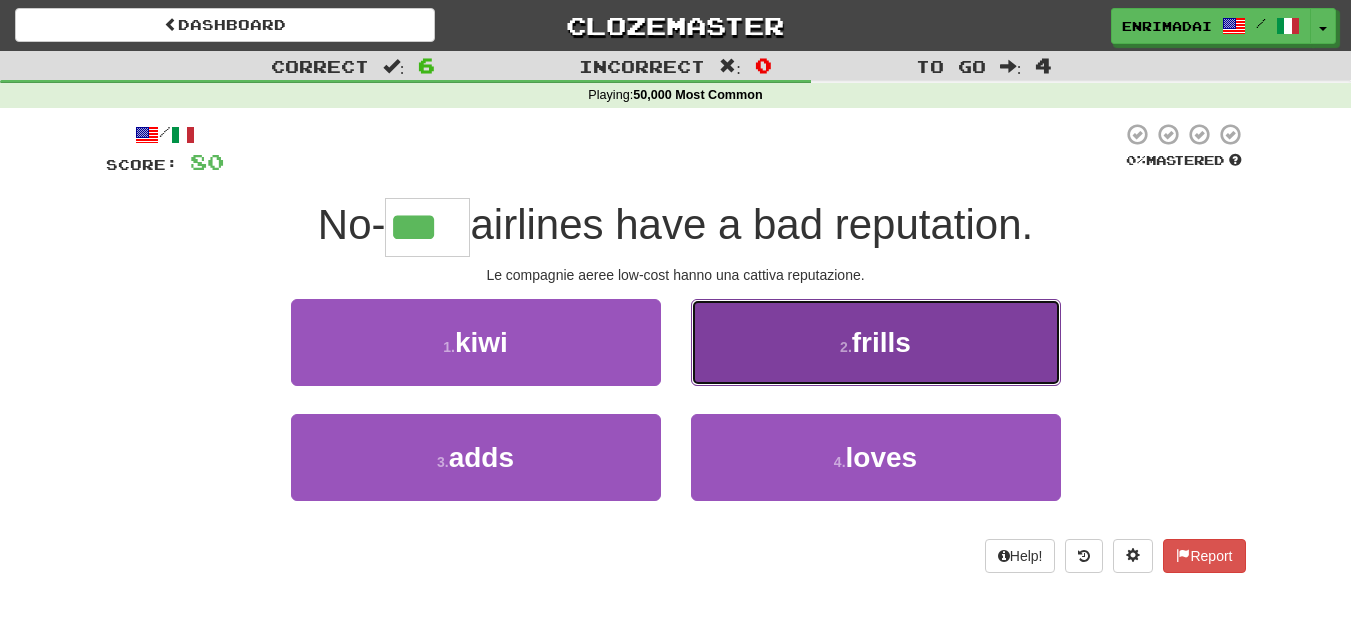 click on "2 .  frills" at bounding box center (876, 342) 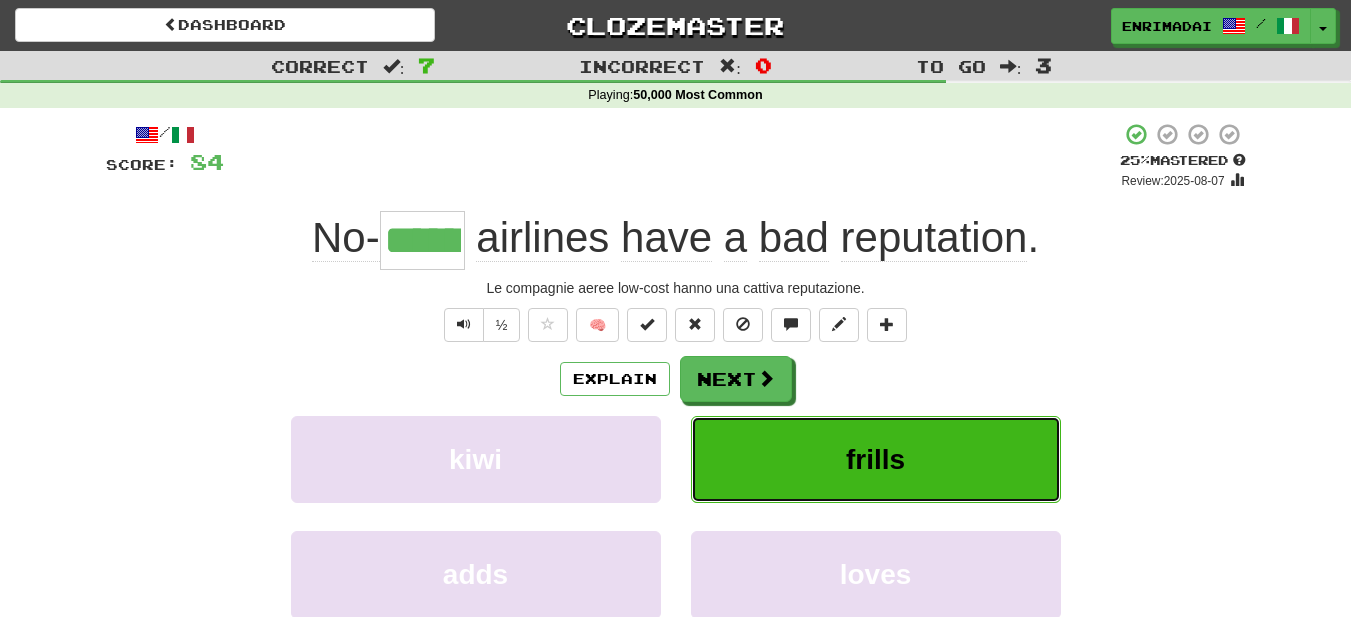 click on "frills" at bounding box center (875, 459) 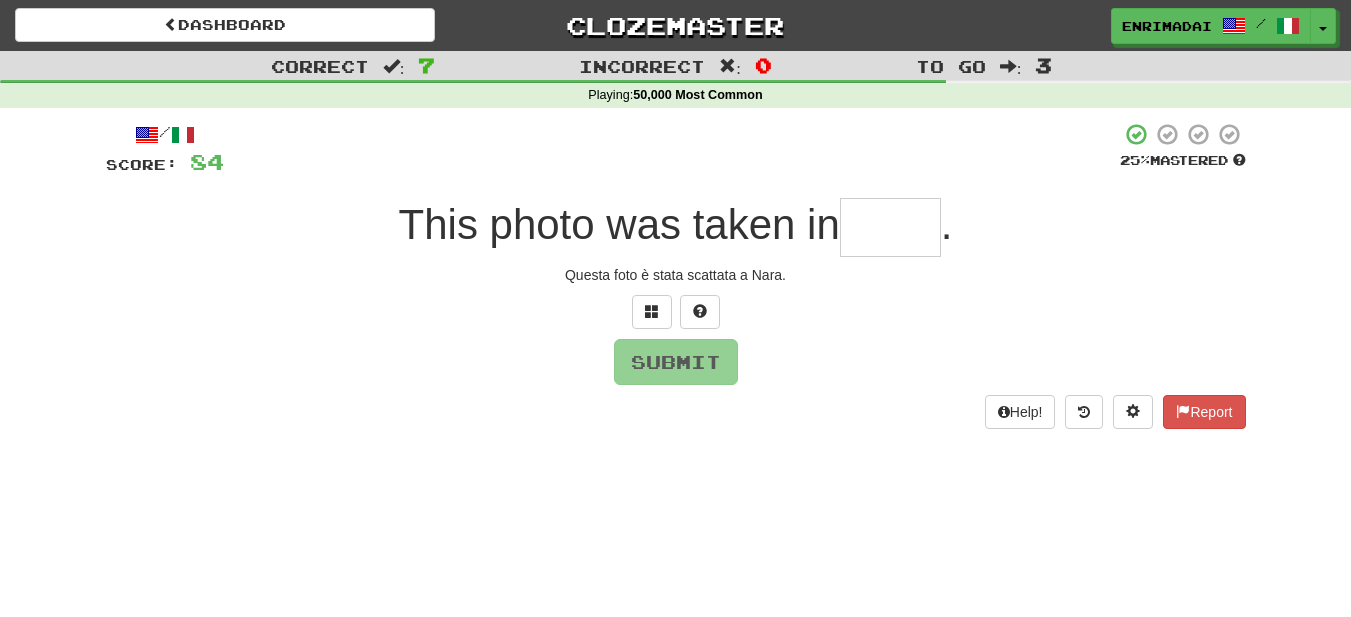 type on "*" 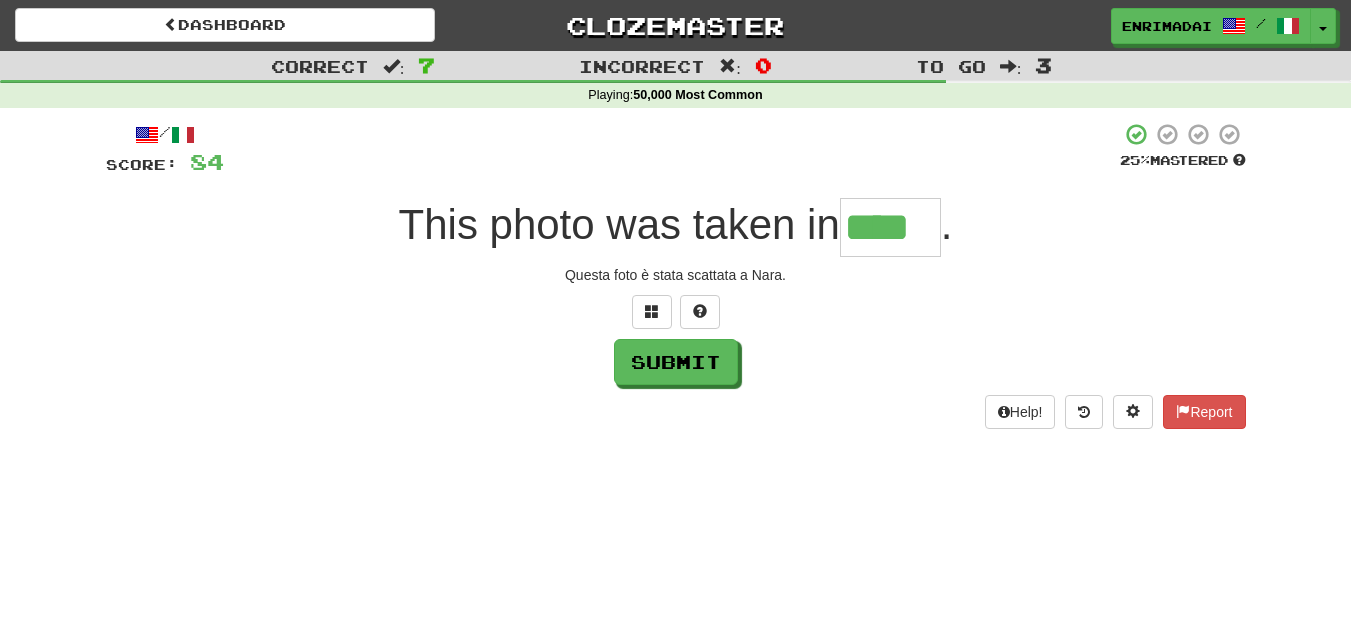 type on "****" 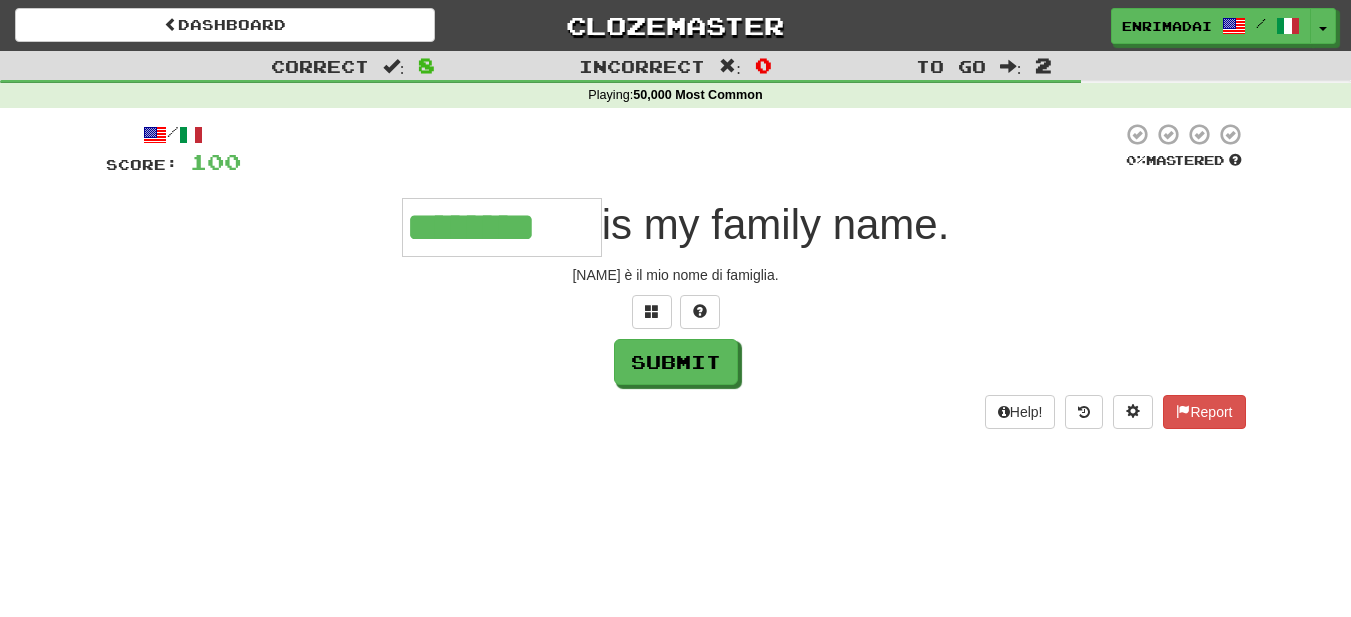 type on "********" 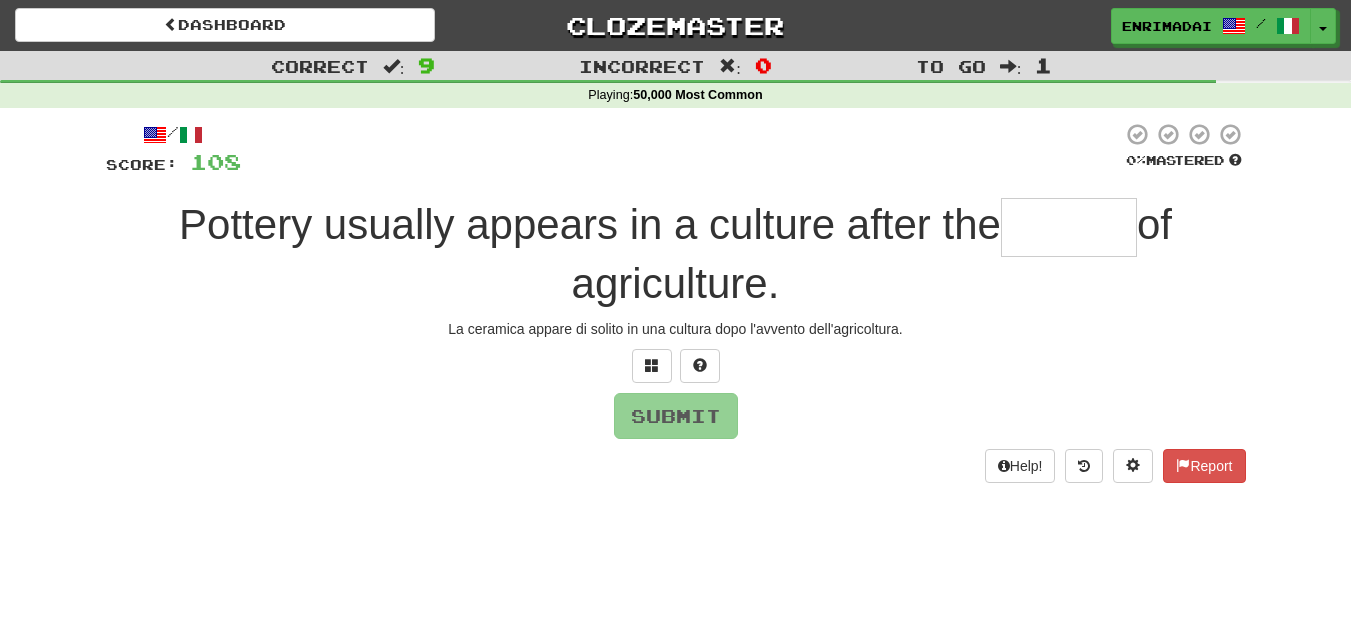 type on "*" 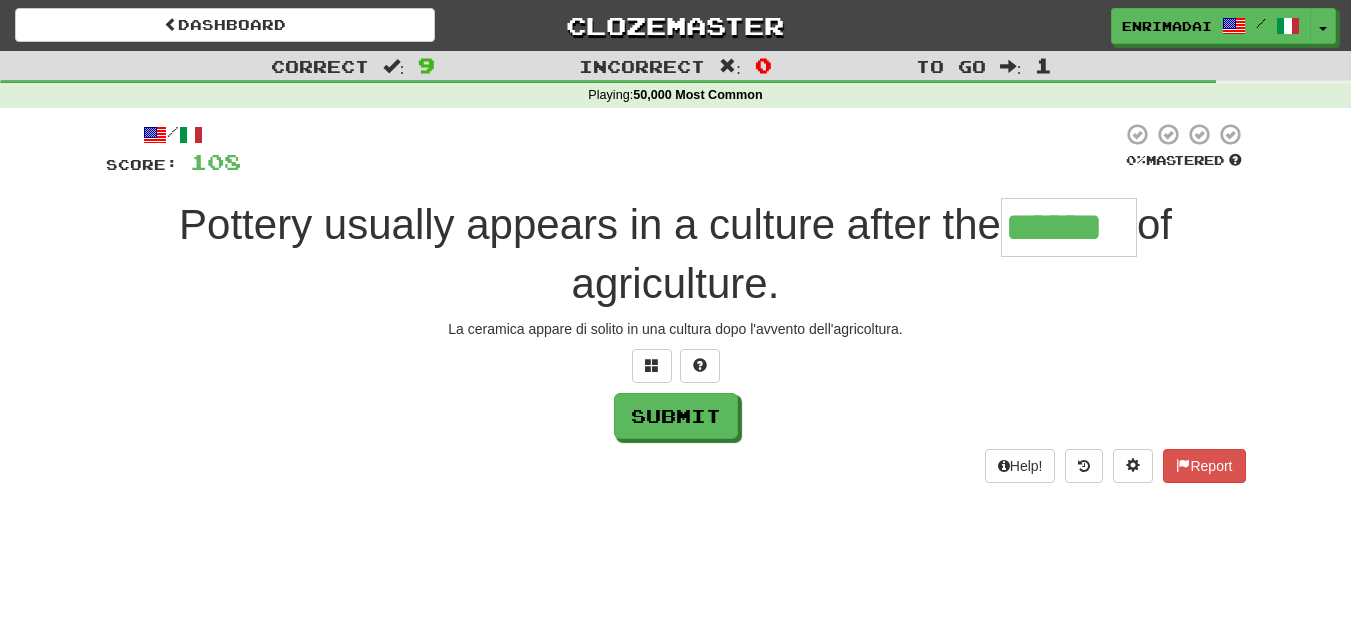 type on "******" 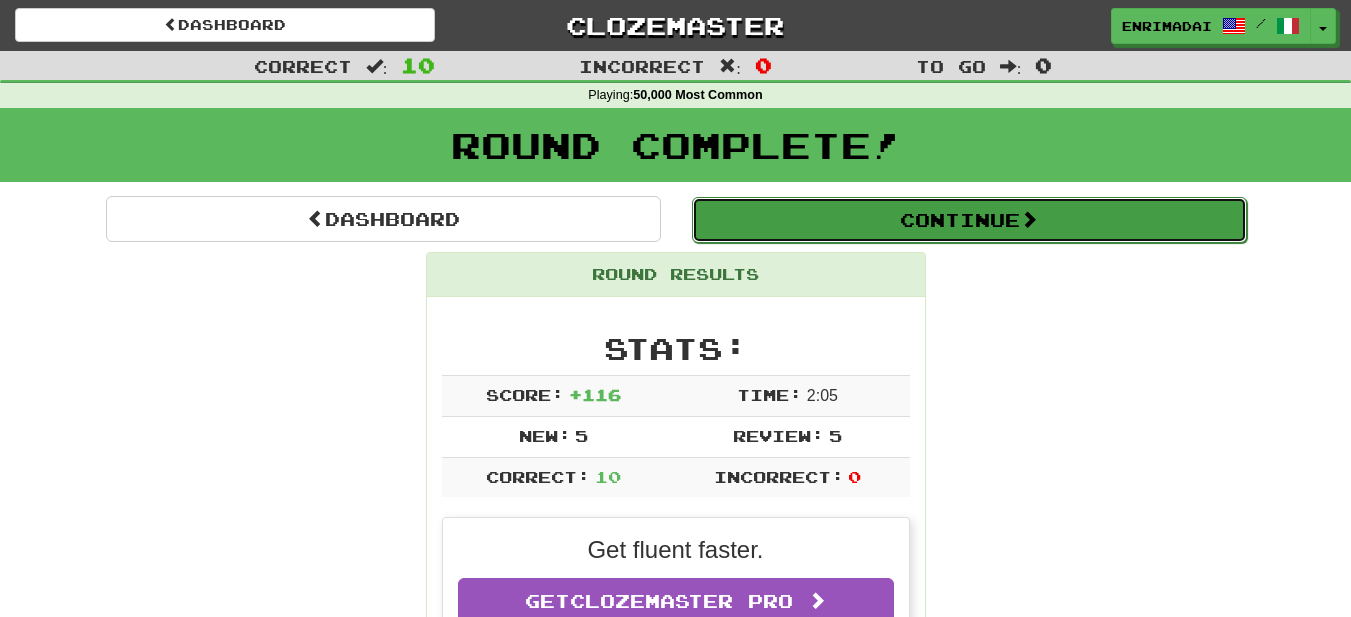click on "Continue" at bounding box center (969, 220) 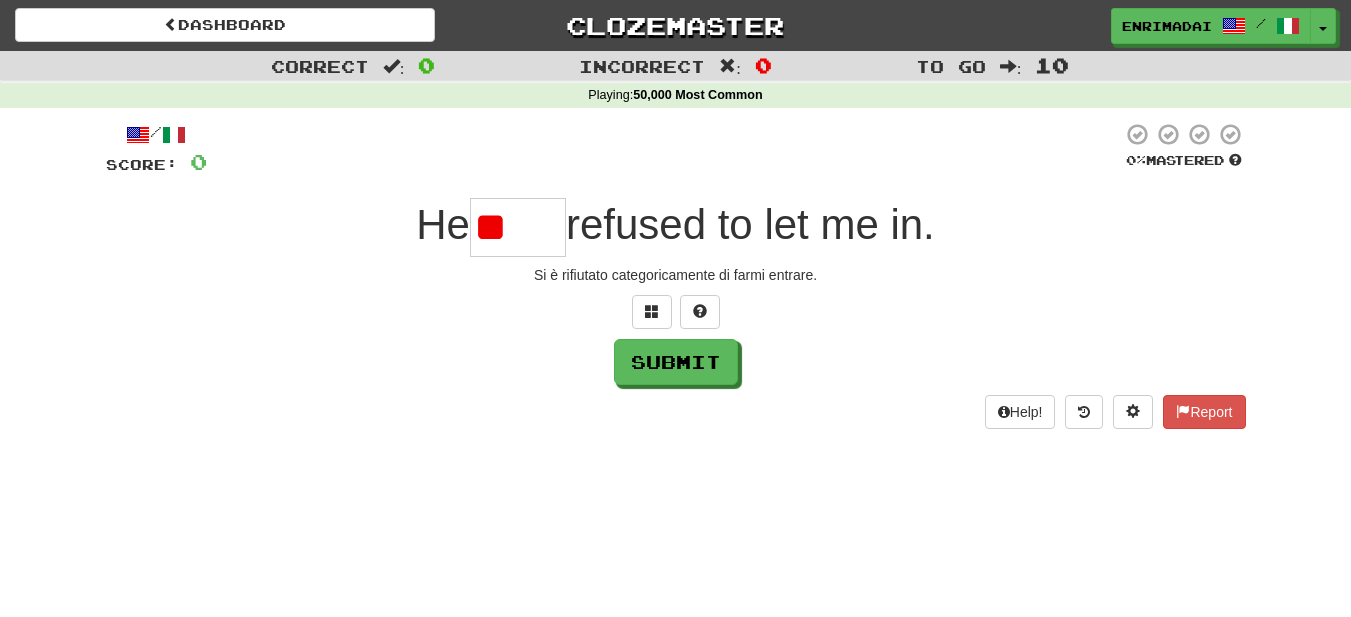 type on "*" 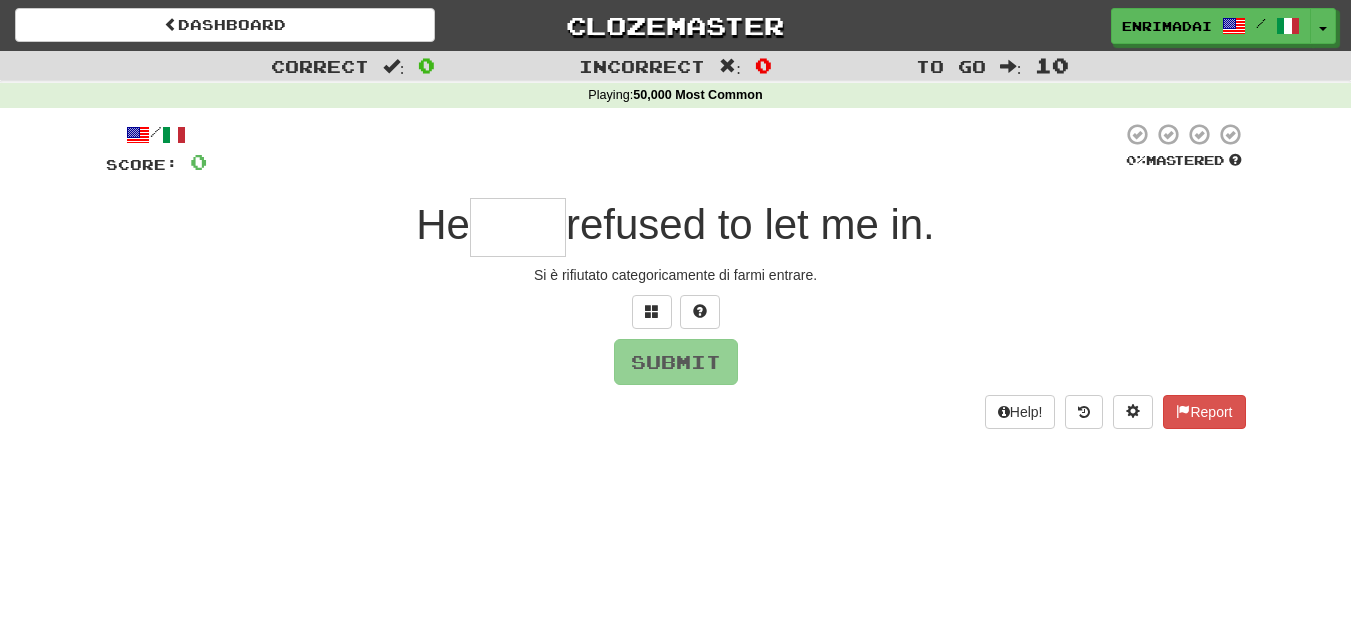 type on "*" 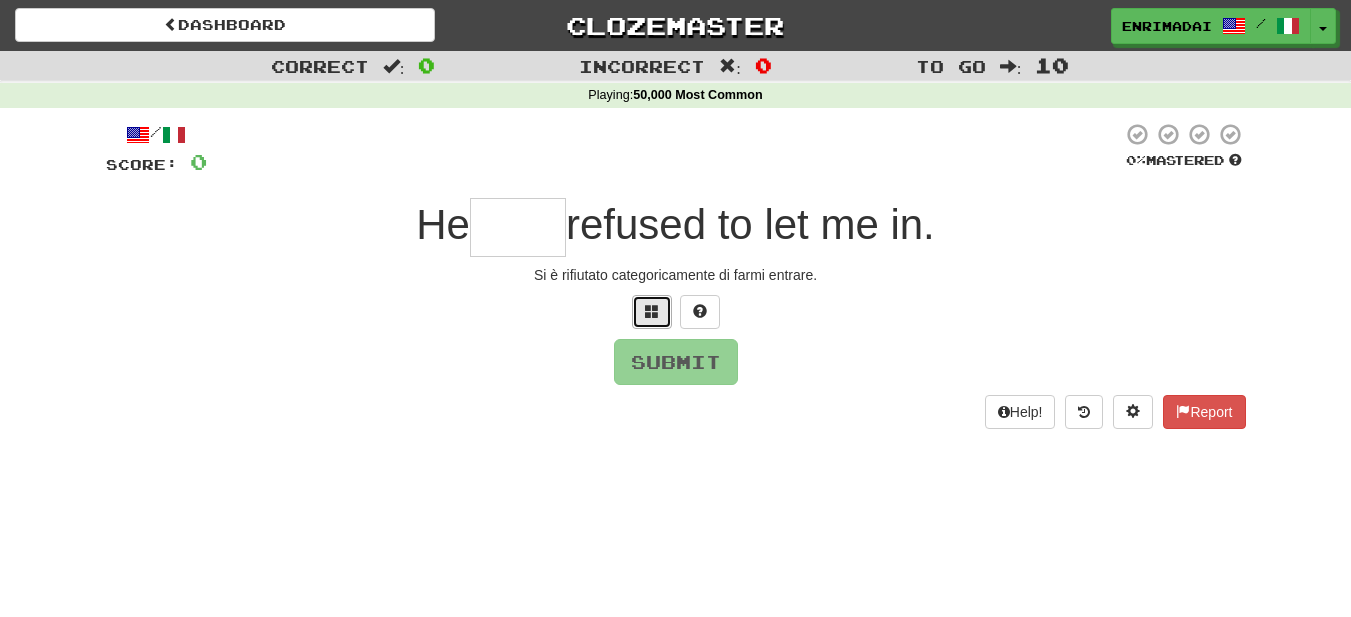 click at bounding box center [652, 312] 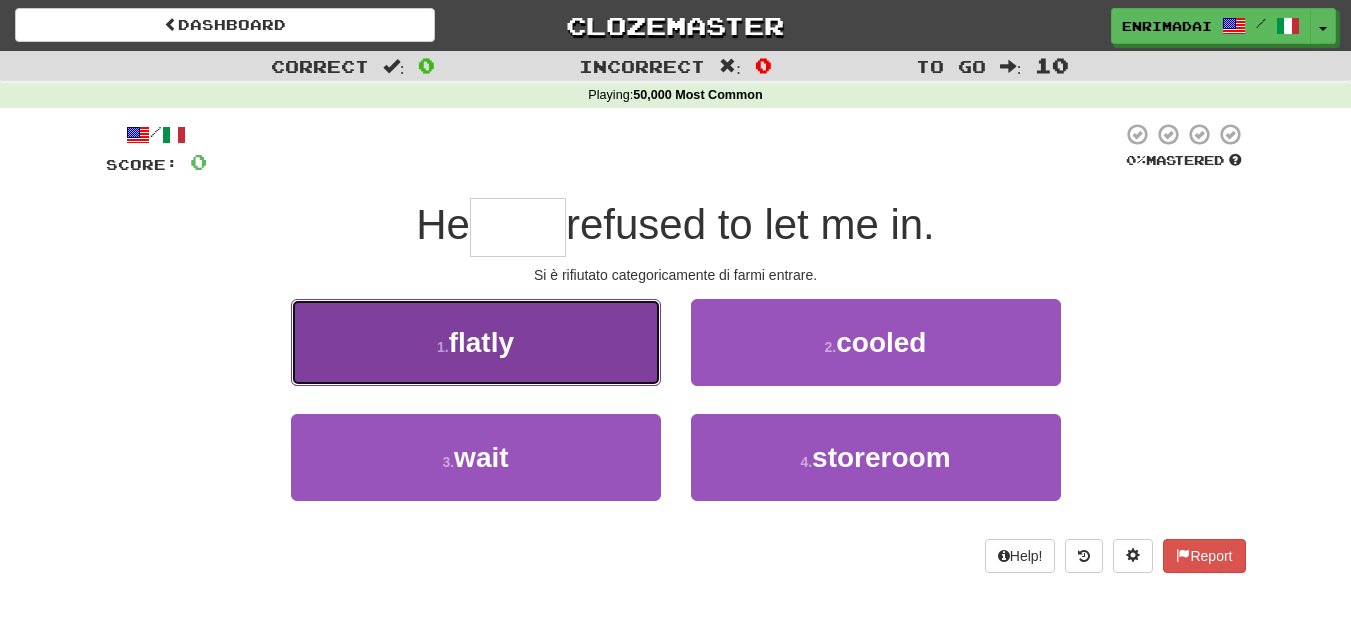 click on "1 .  flatly" at bounding box center [476, 342] 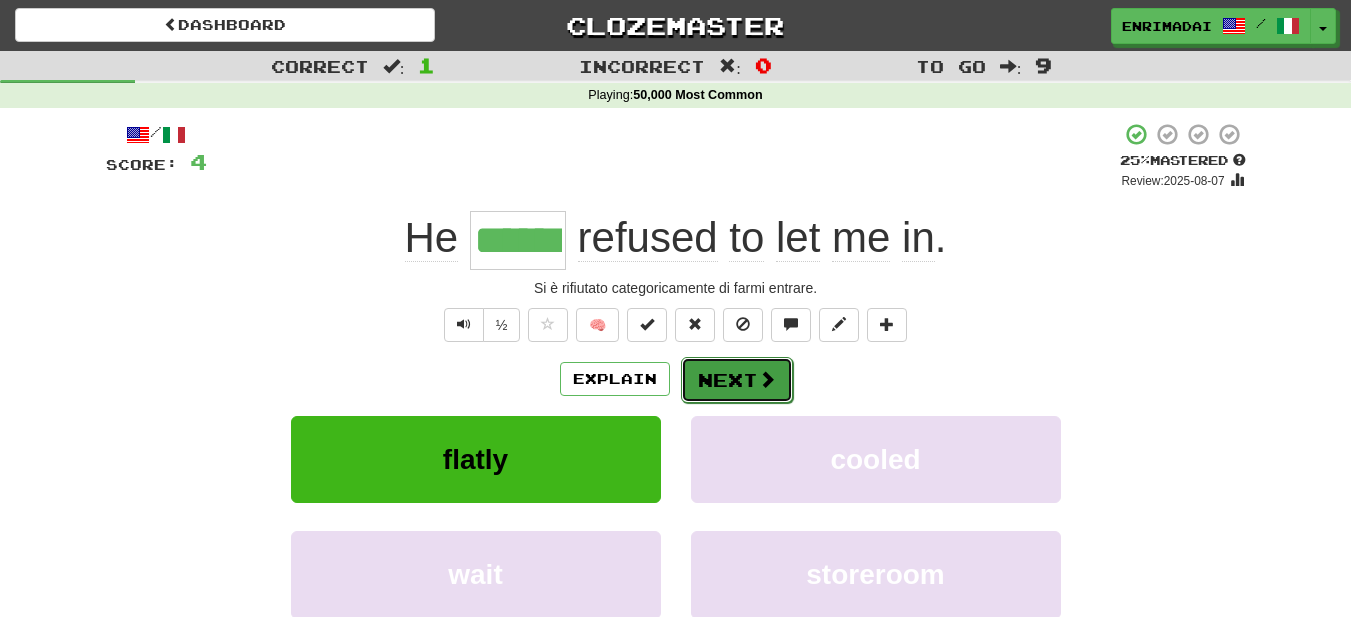 click on "Next" at bounding box center [737, 380] 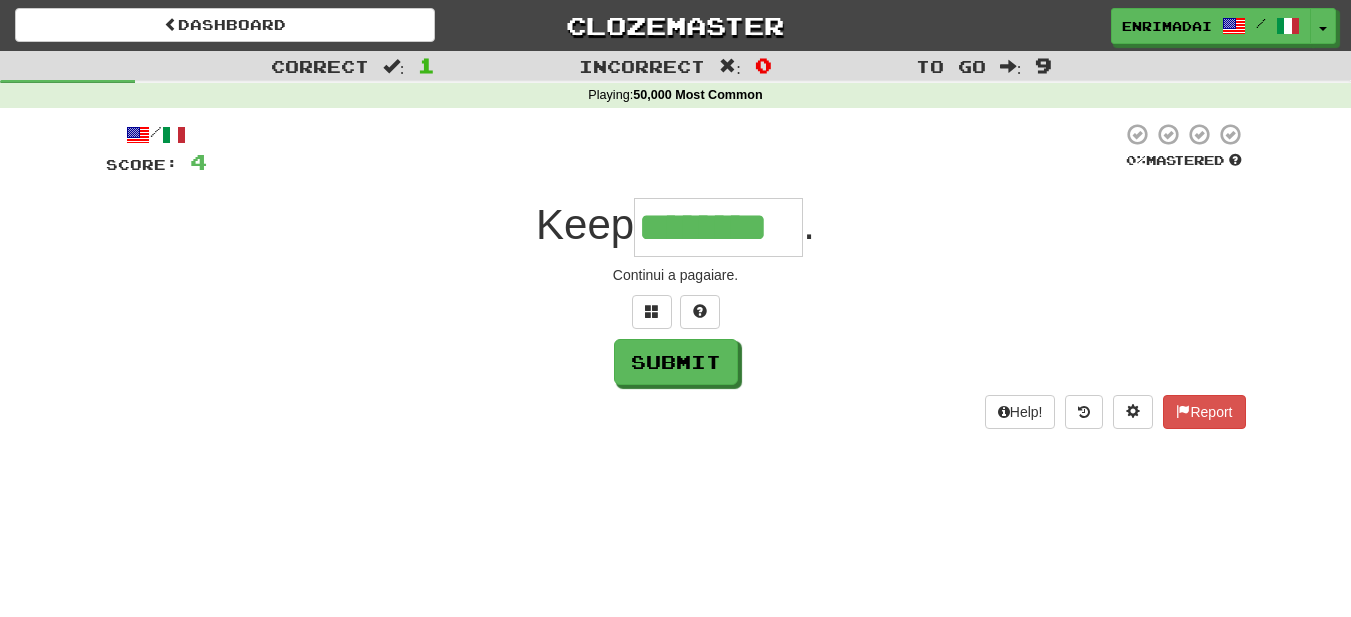 type on "********" 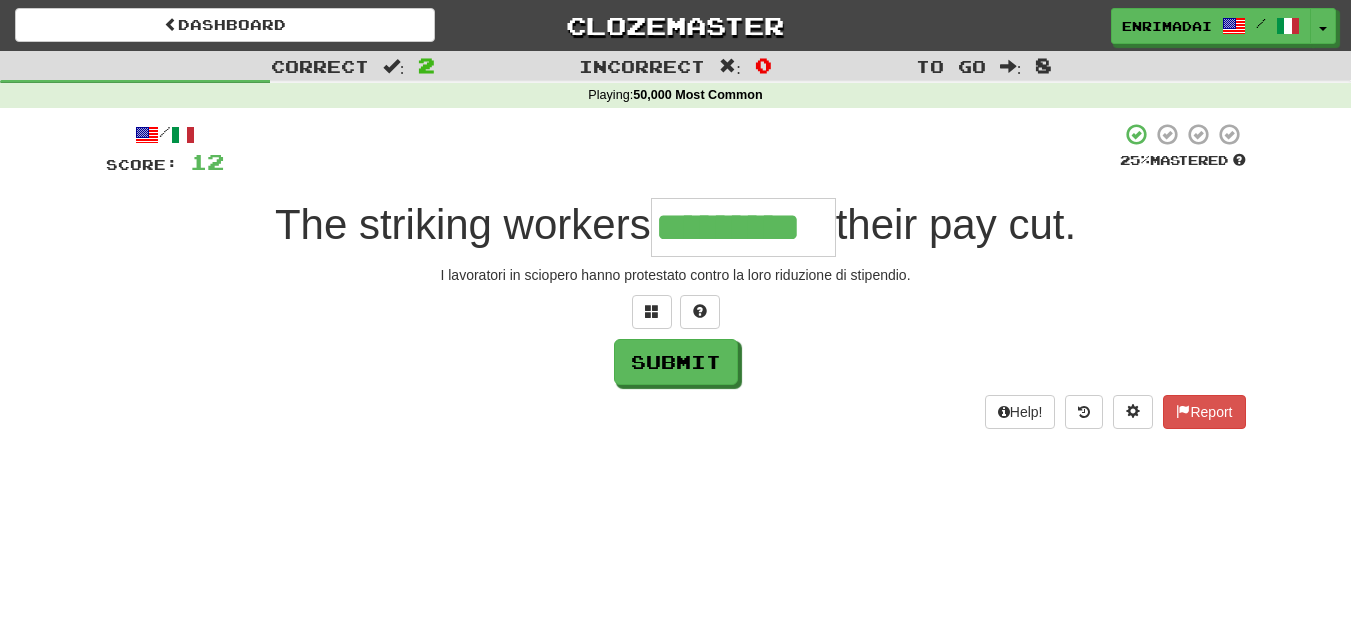 type on "*********" 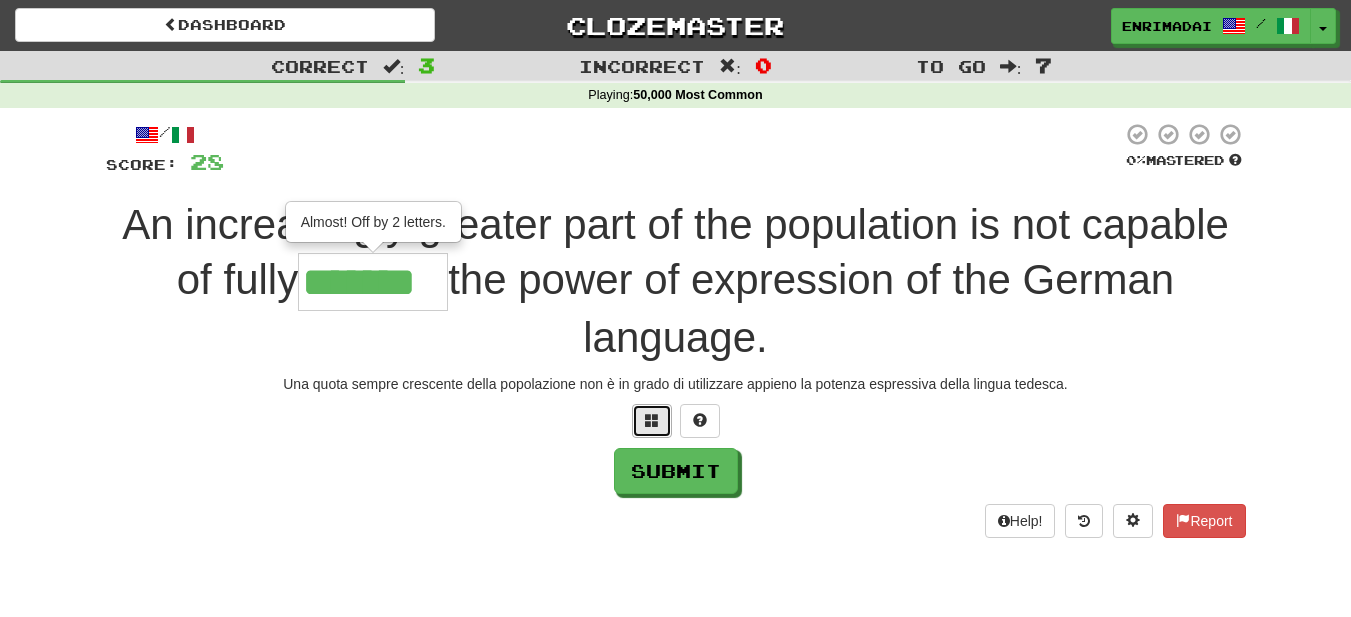 click at bounding box center (652, 420) 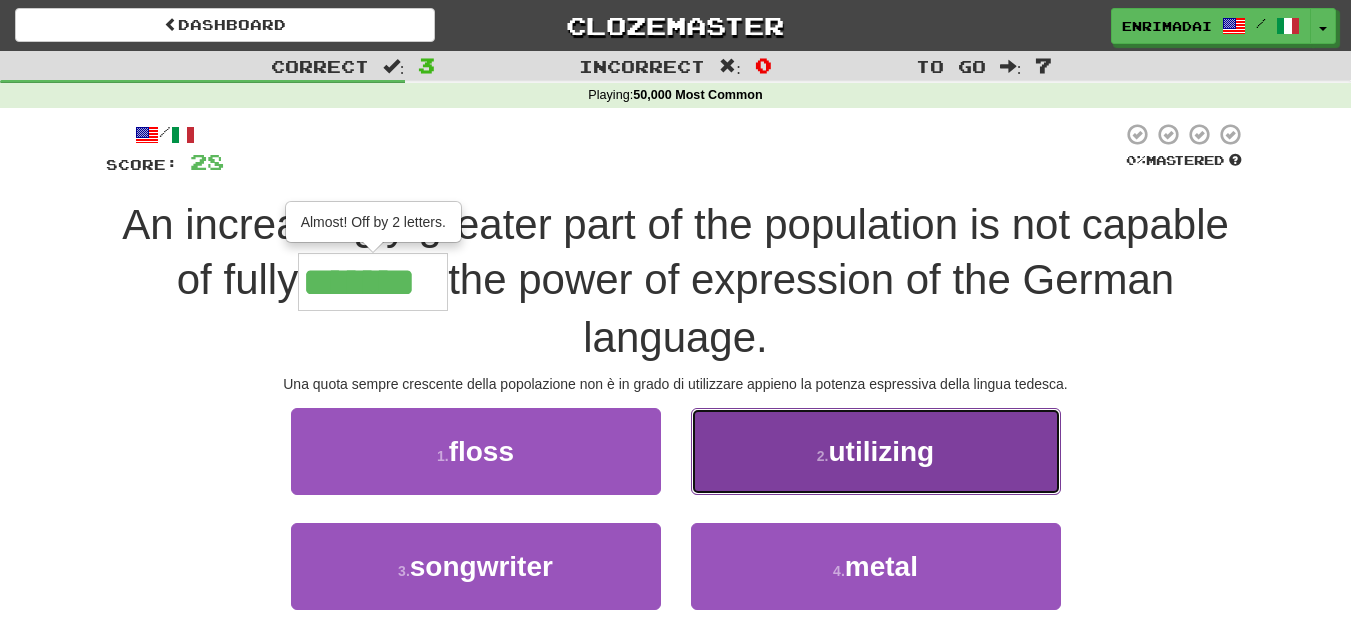 click on "utilizing" at bounding box center (881, 451) 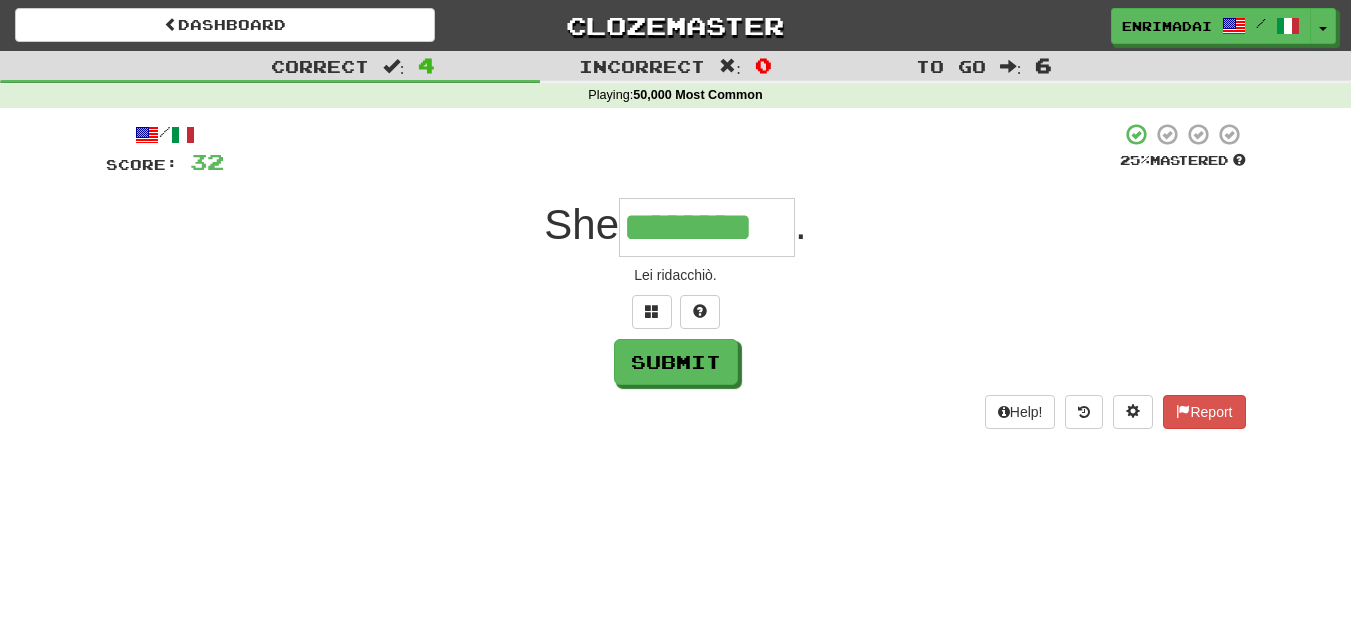 type on "********" 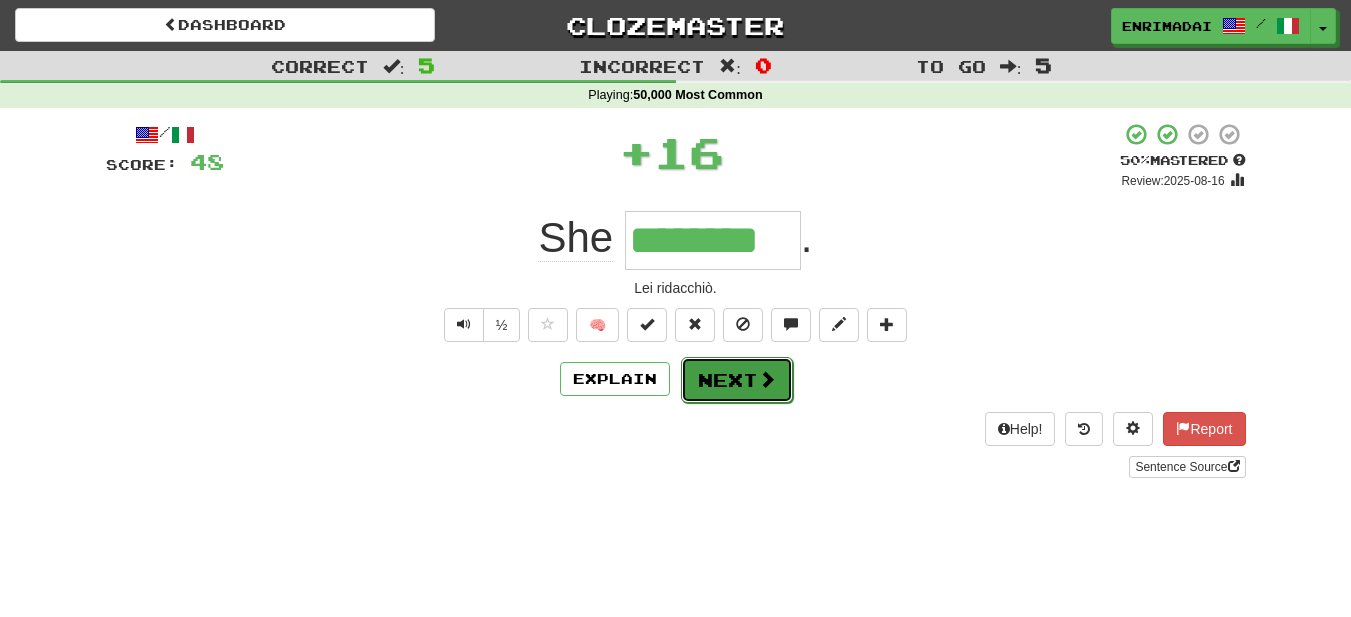 click at bounding box center (767, 379) 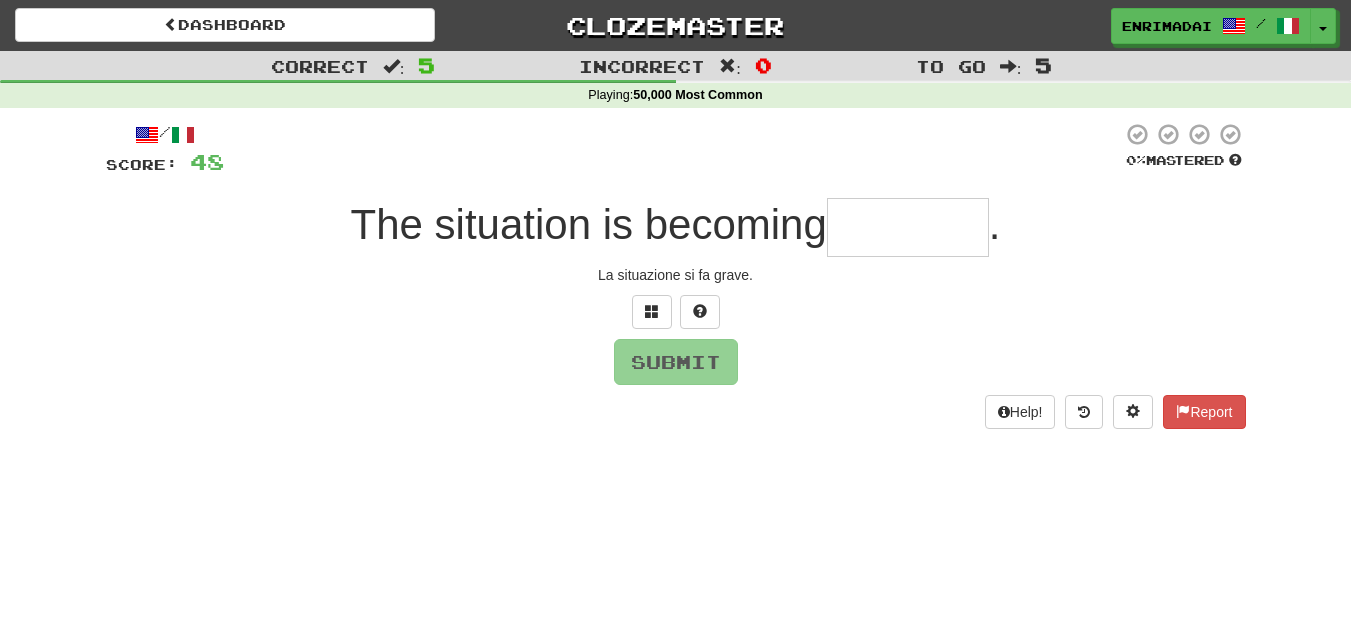 type on "*" 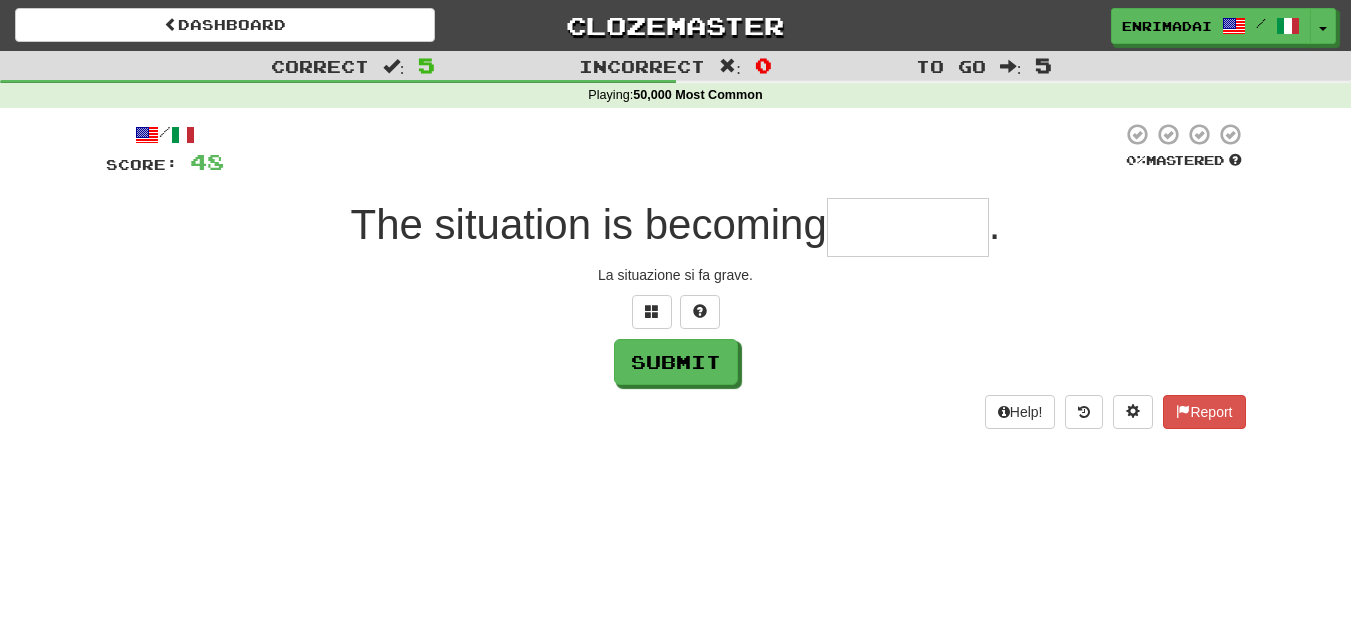 type on "*" 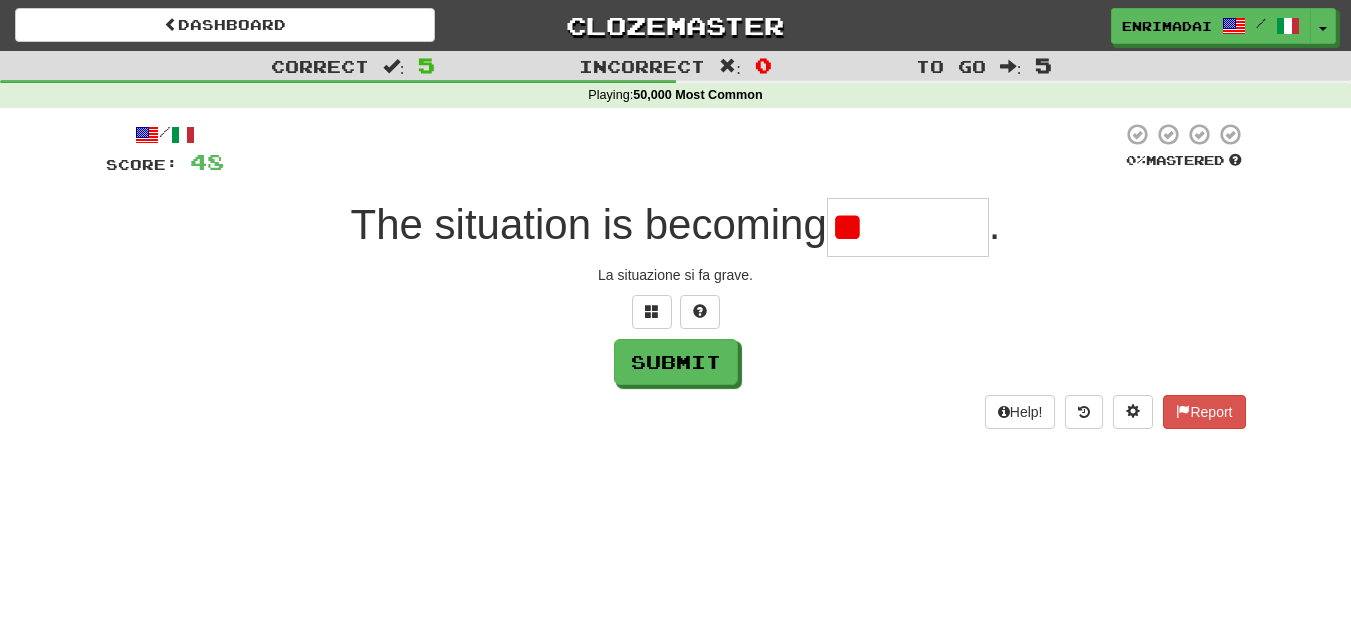 type on "*" 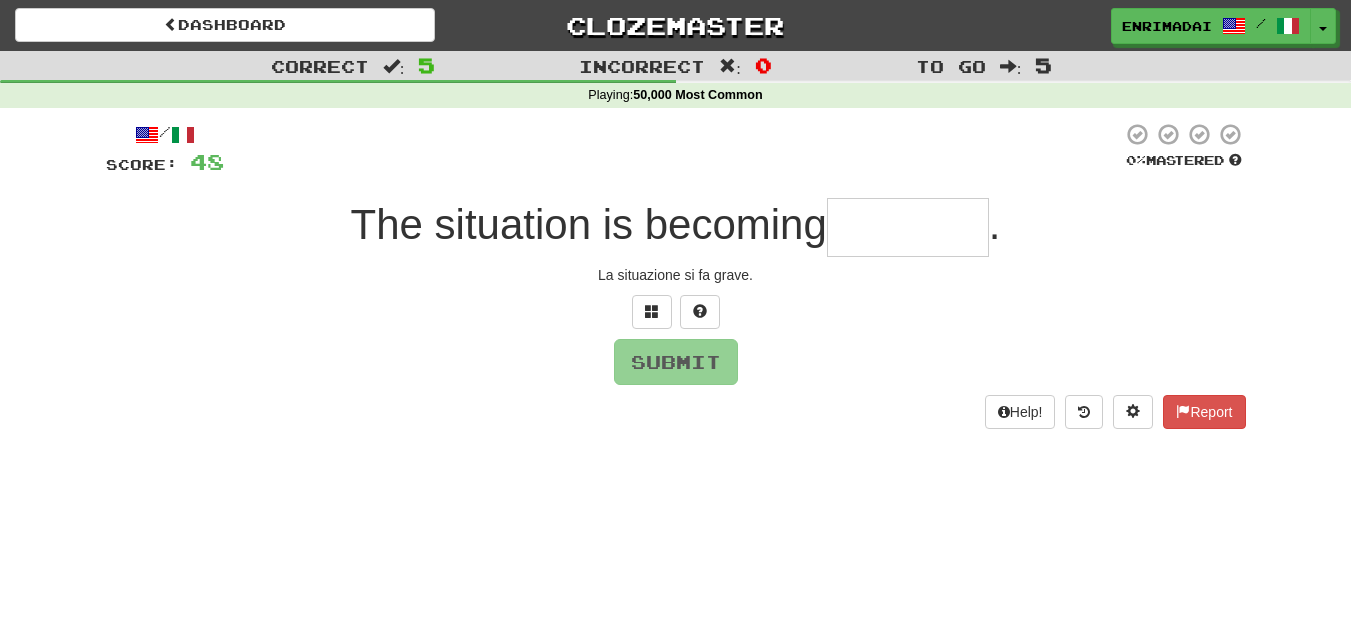 type on "*" 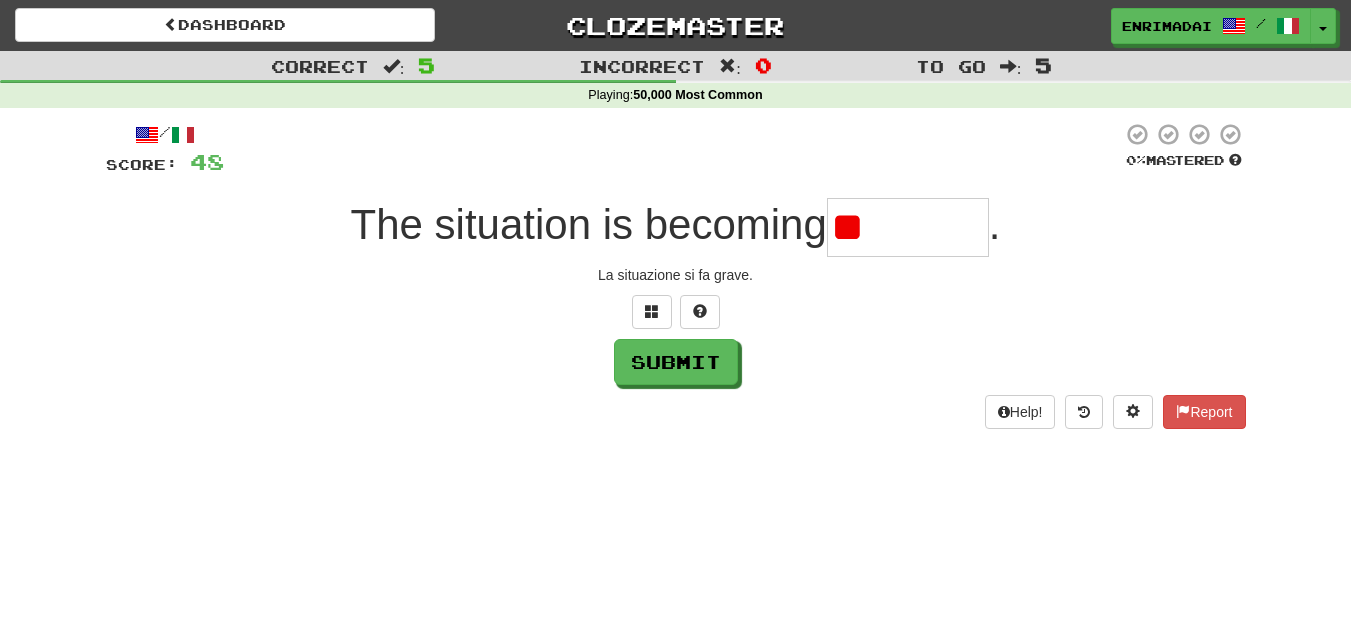 type on "*" 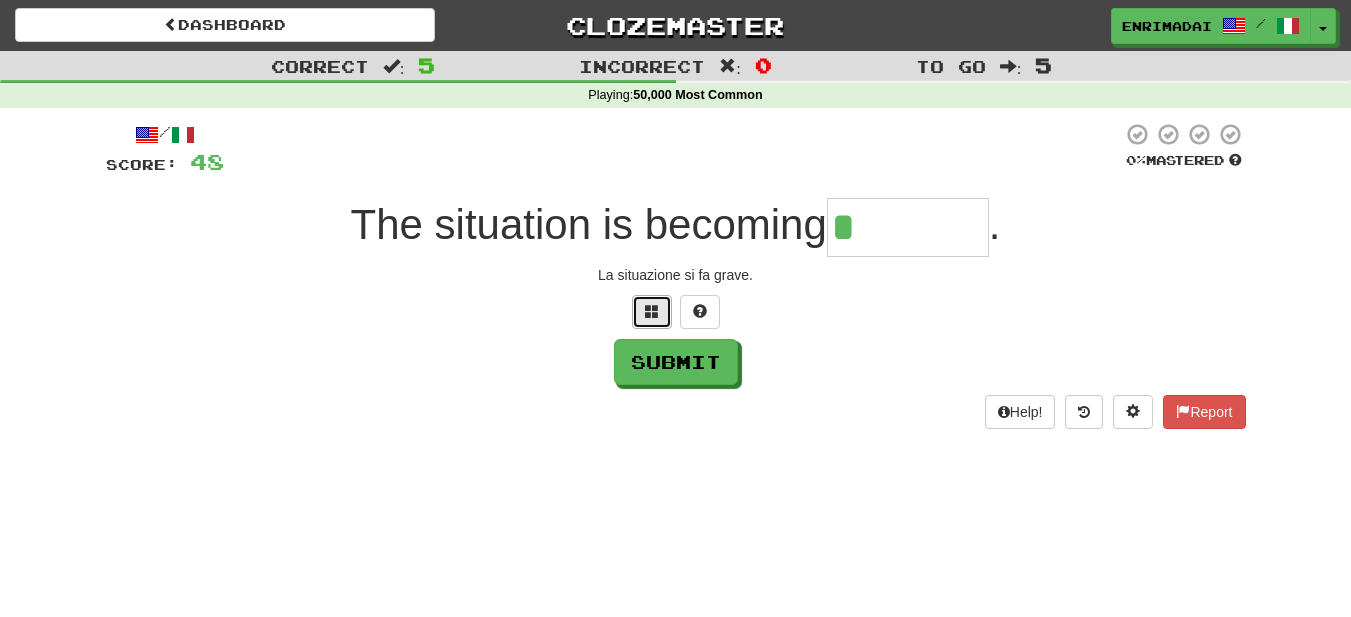 click at bounding box center (652, 311) 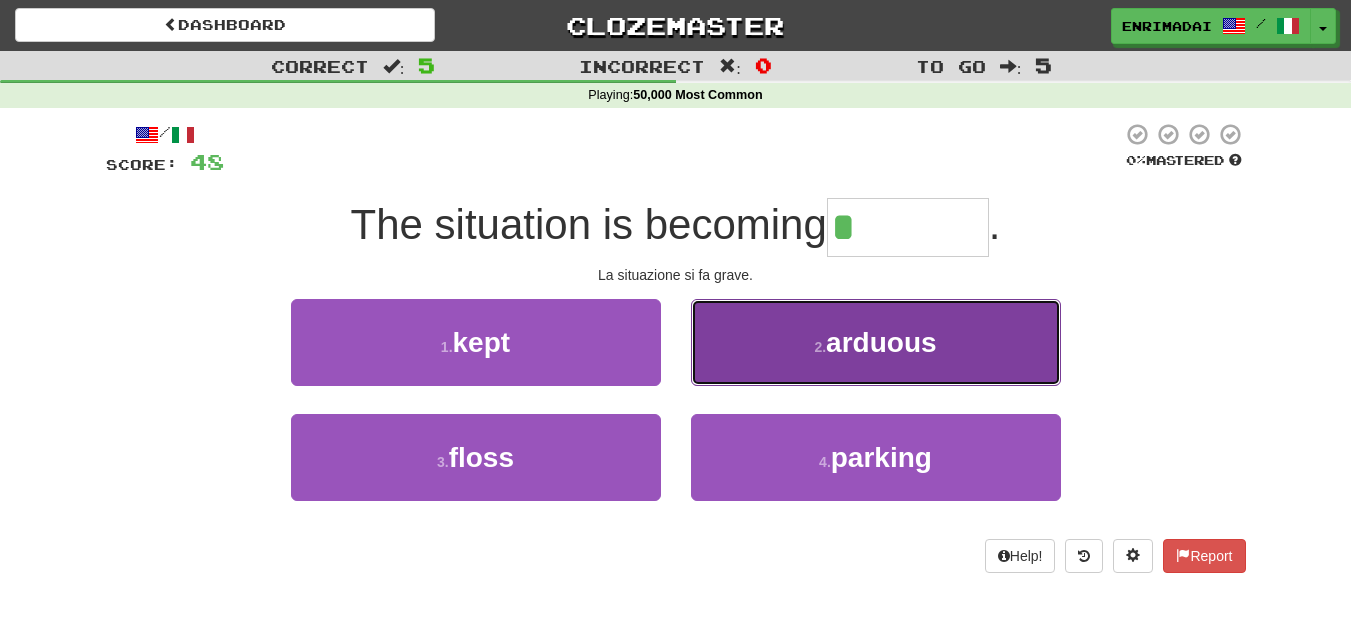 click on "2 .  arduous" at bounding box center [876, 342] 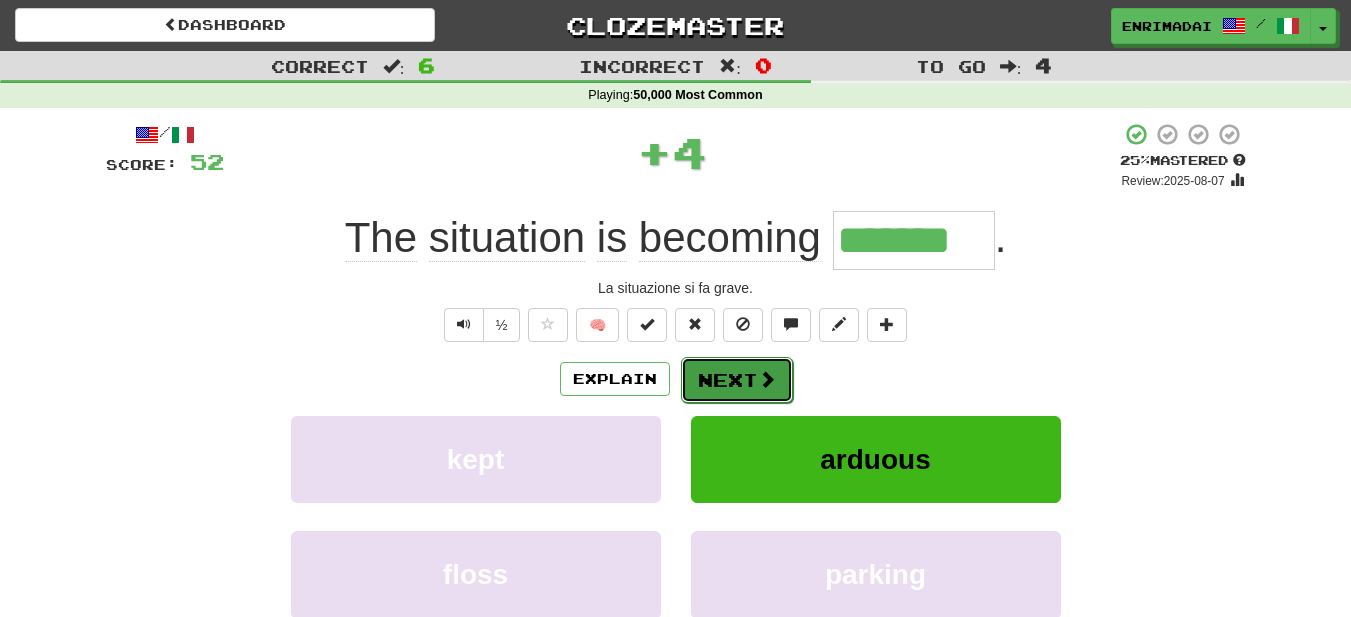 click on "Next" at bounding box center (737, 380) 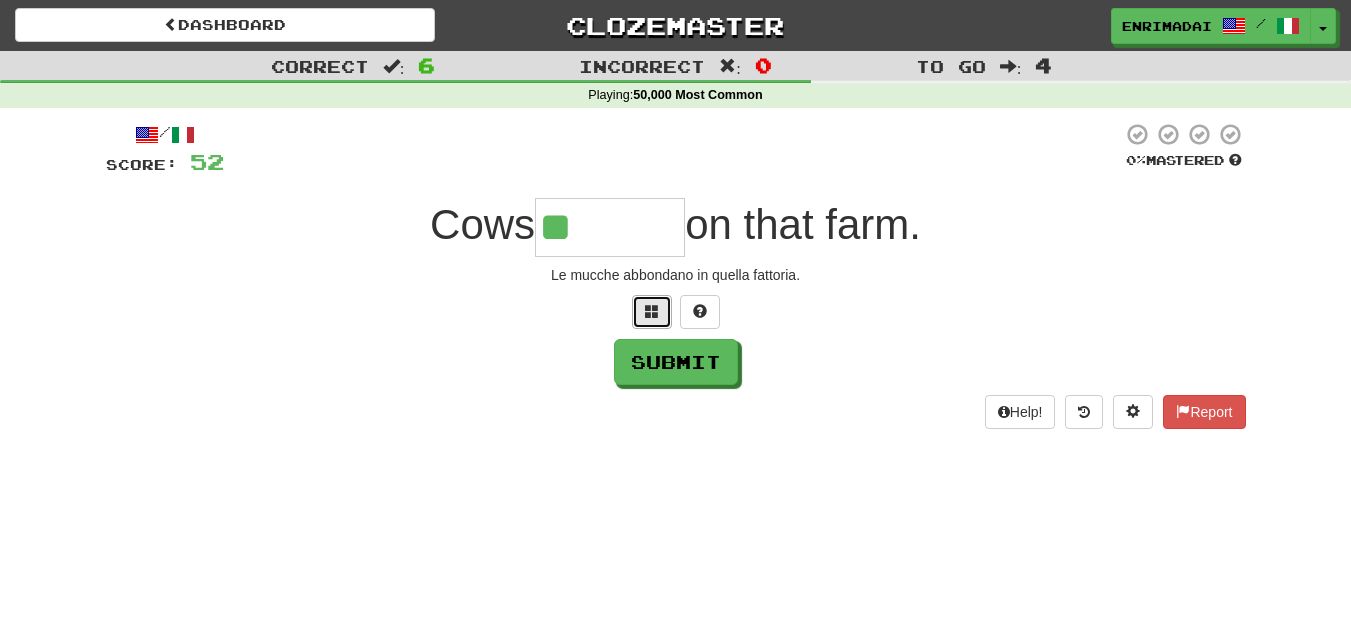 click at bounding box center [652, 311] 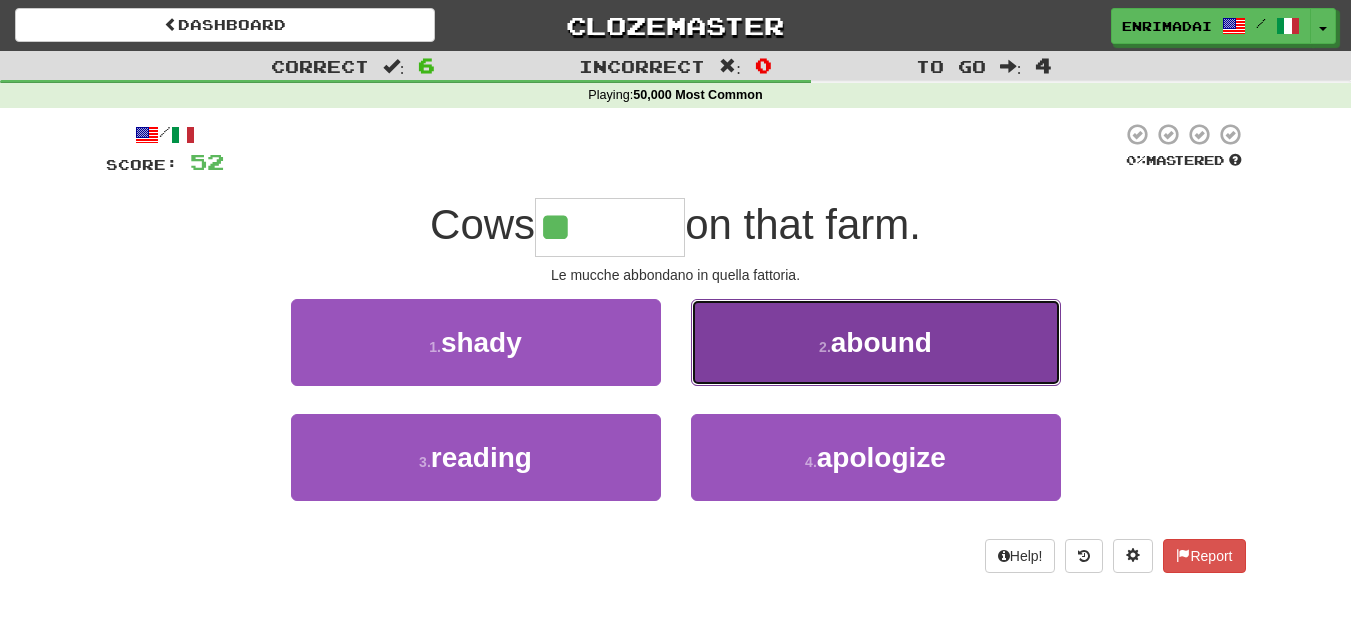 click on "2 .  abound" at bounding box center [876, 342] 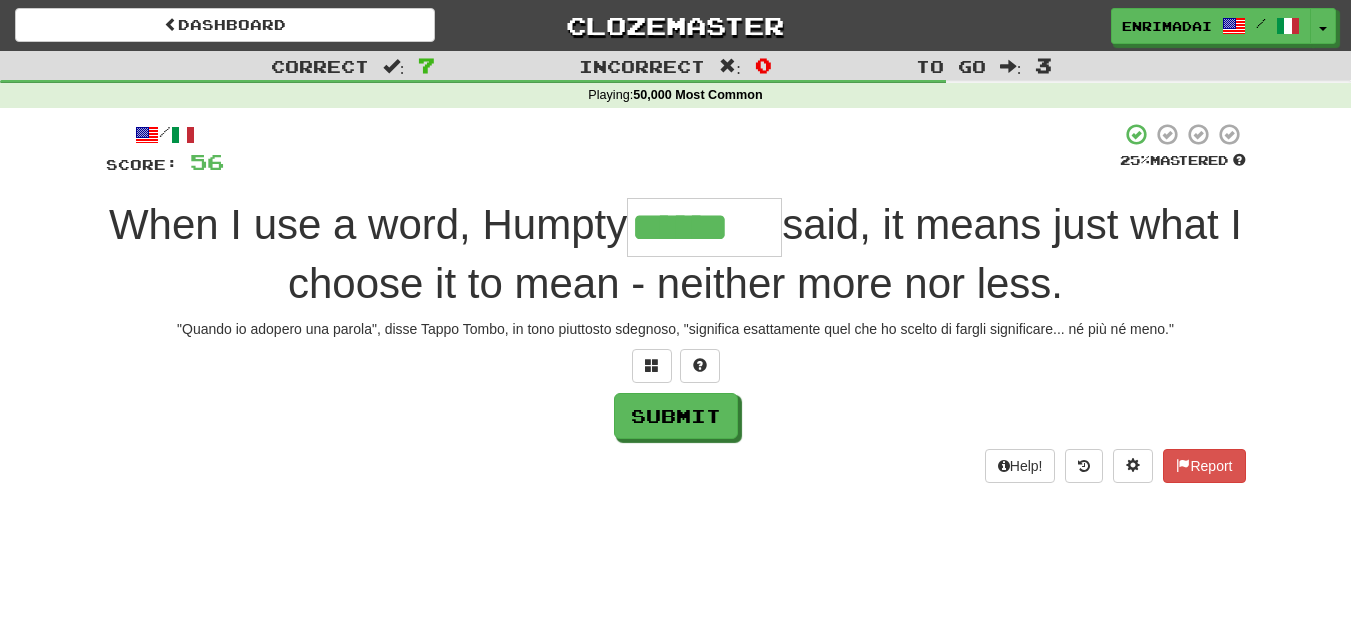 type on "******" 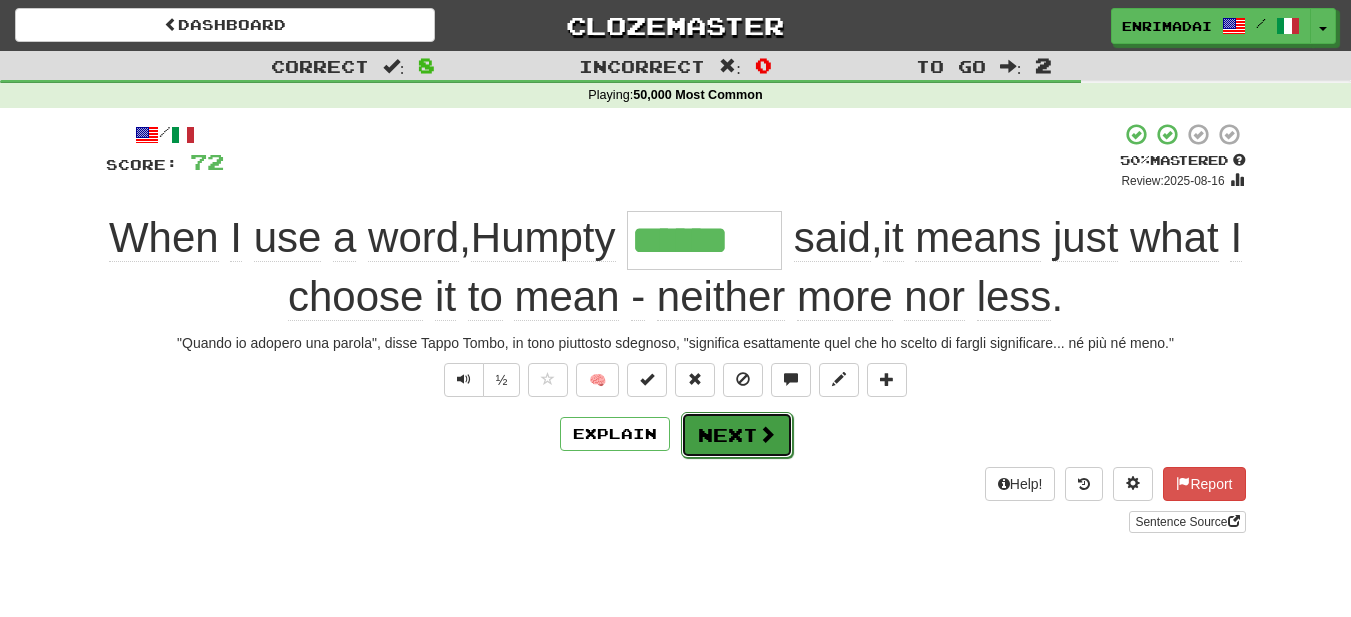click on "Next" at bounding box center (737, 435) 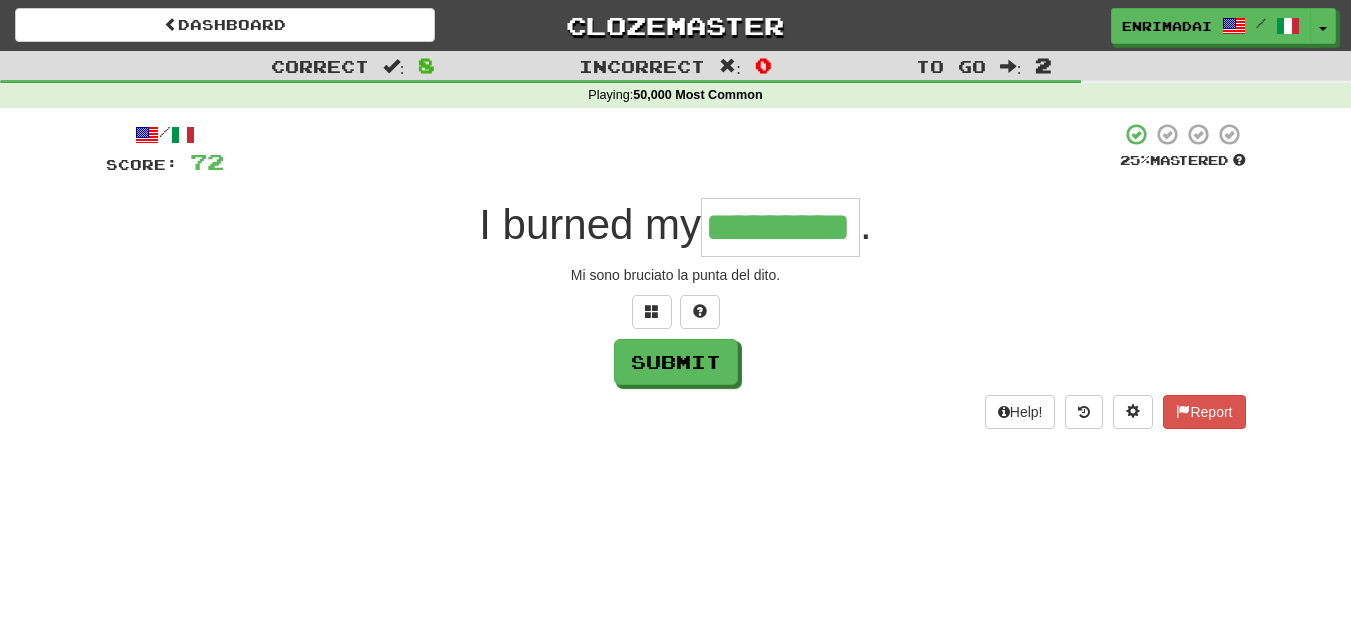 type on "*********" 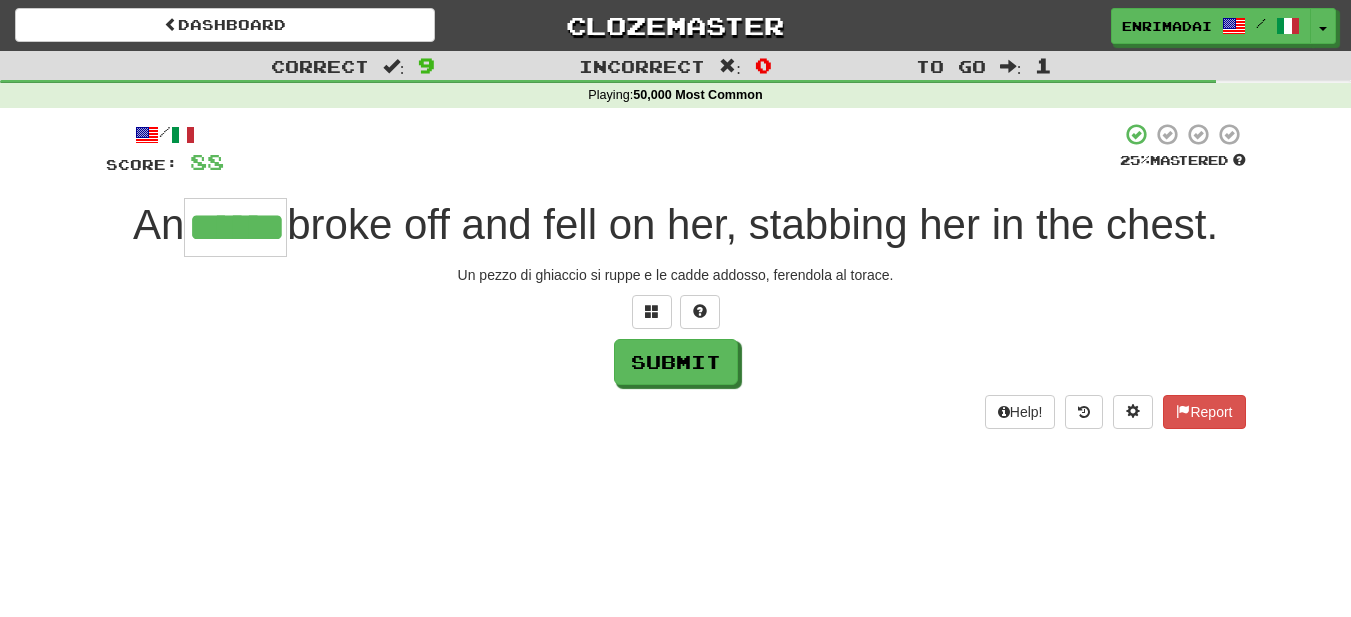 type on "******" 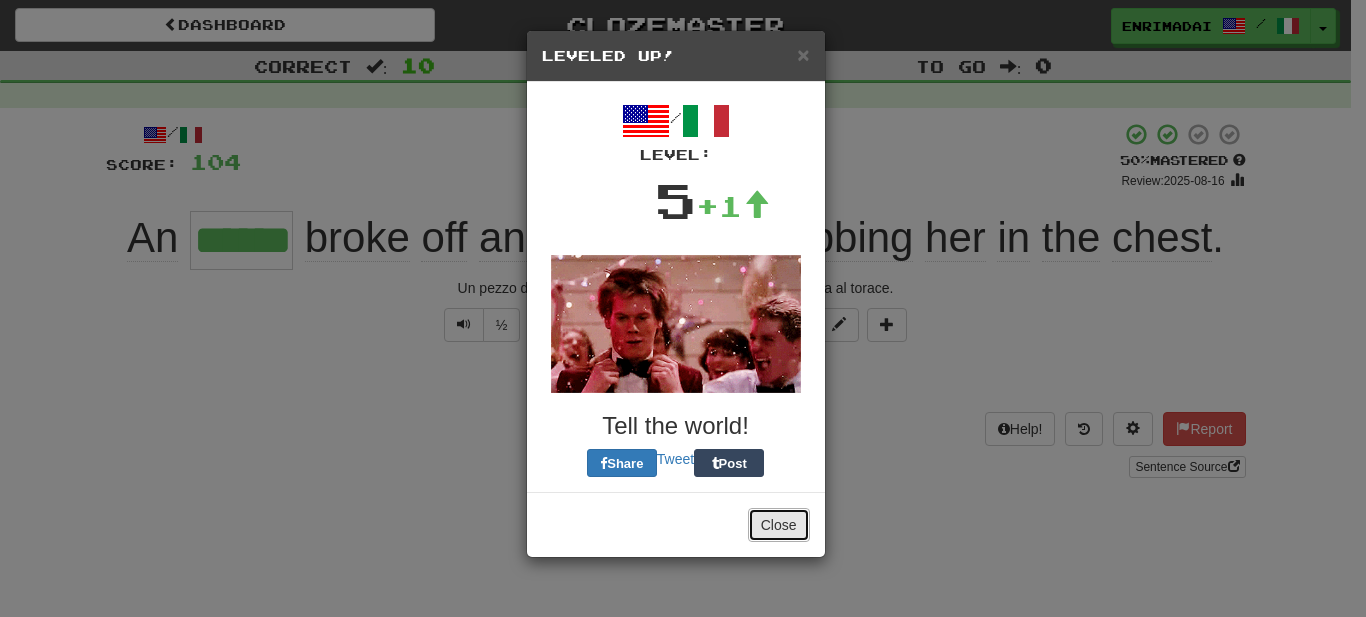 click on "Close" at bounding box center (779, 525) 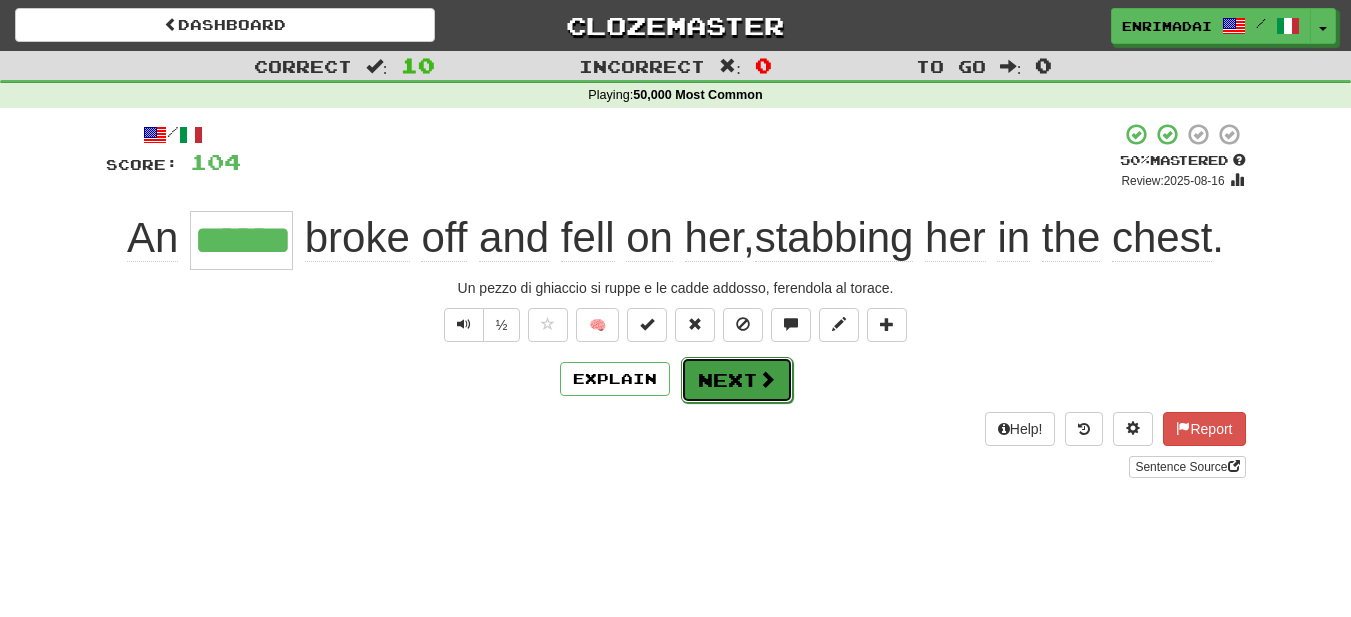 click at bounding box center (767, 379) 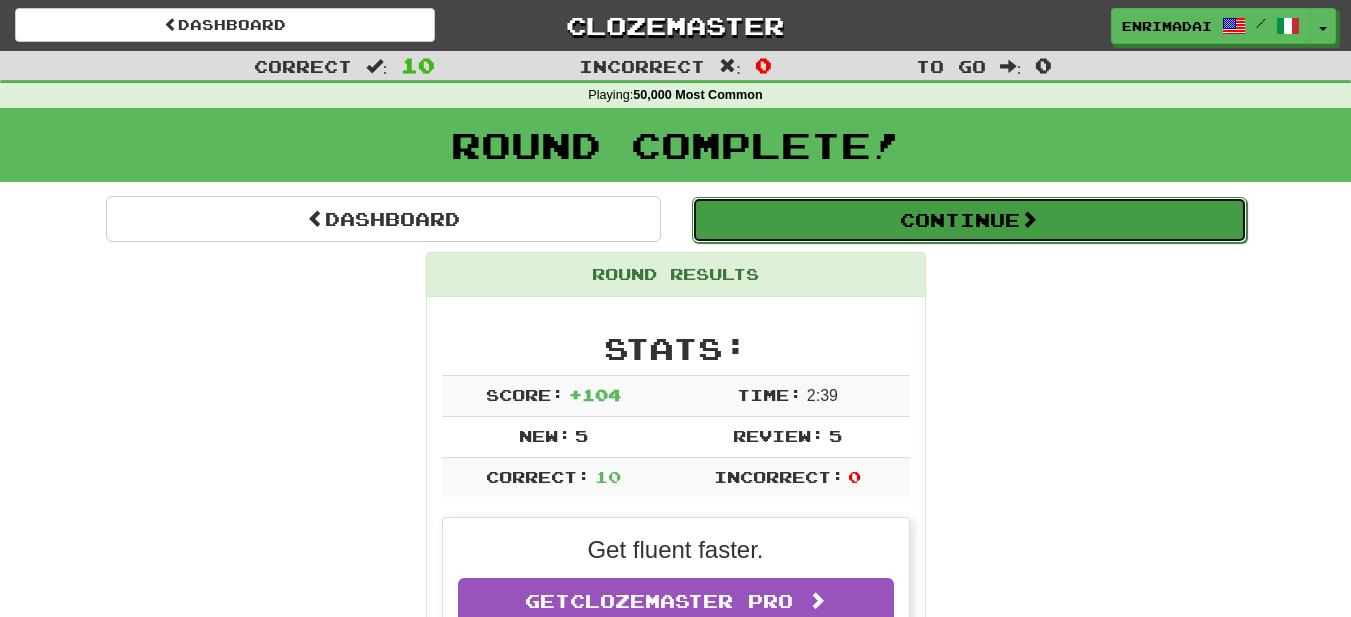 click on "Continue" at bounding box center (969, 220) 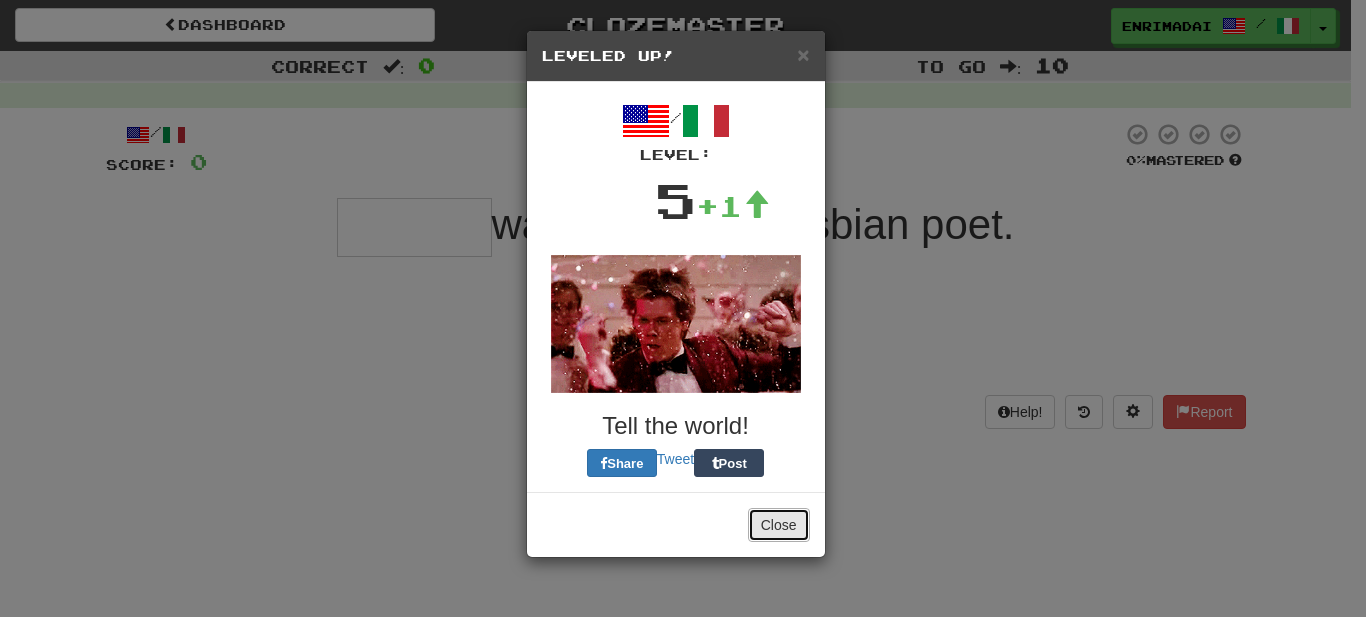 click on "Close" at bounding box center [779, 525] 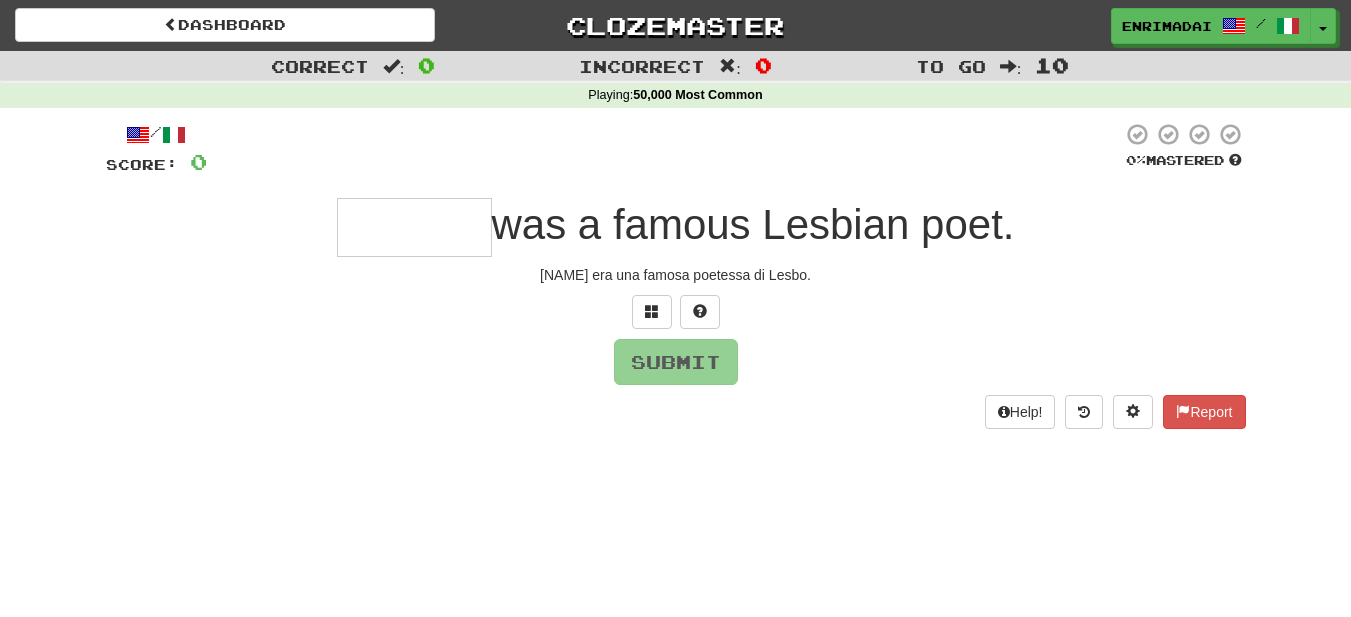 click at bounding box center (414, 227) 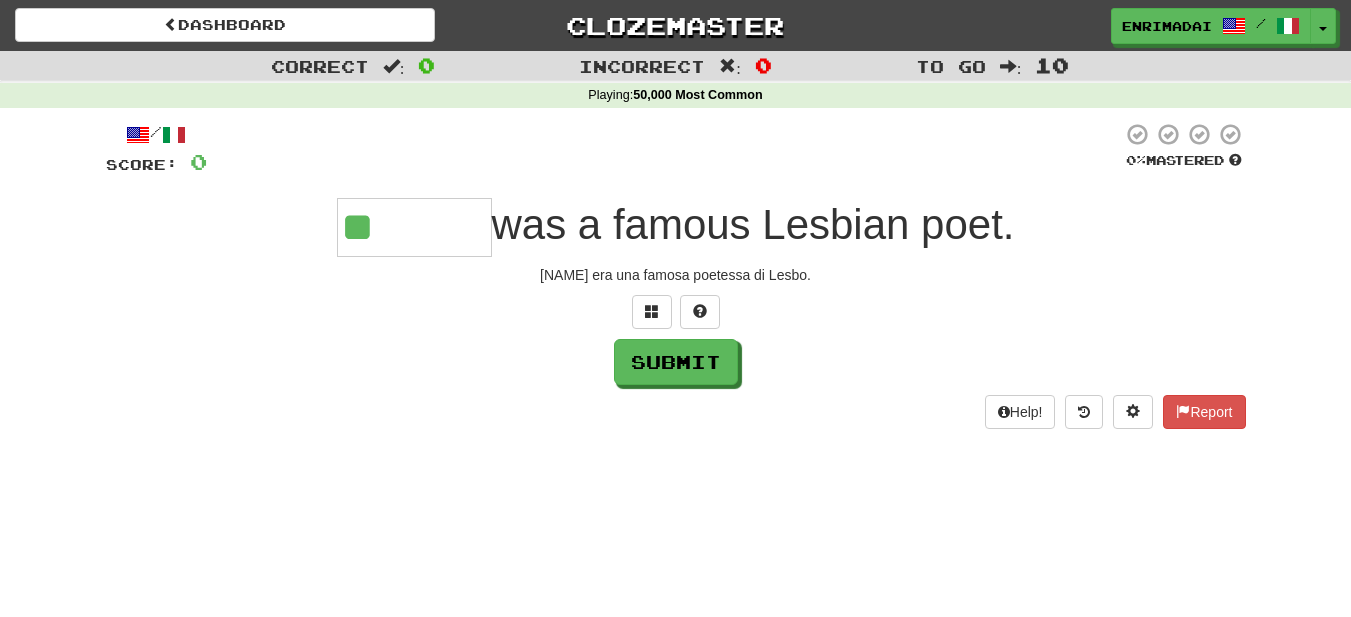 type on "*" 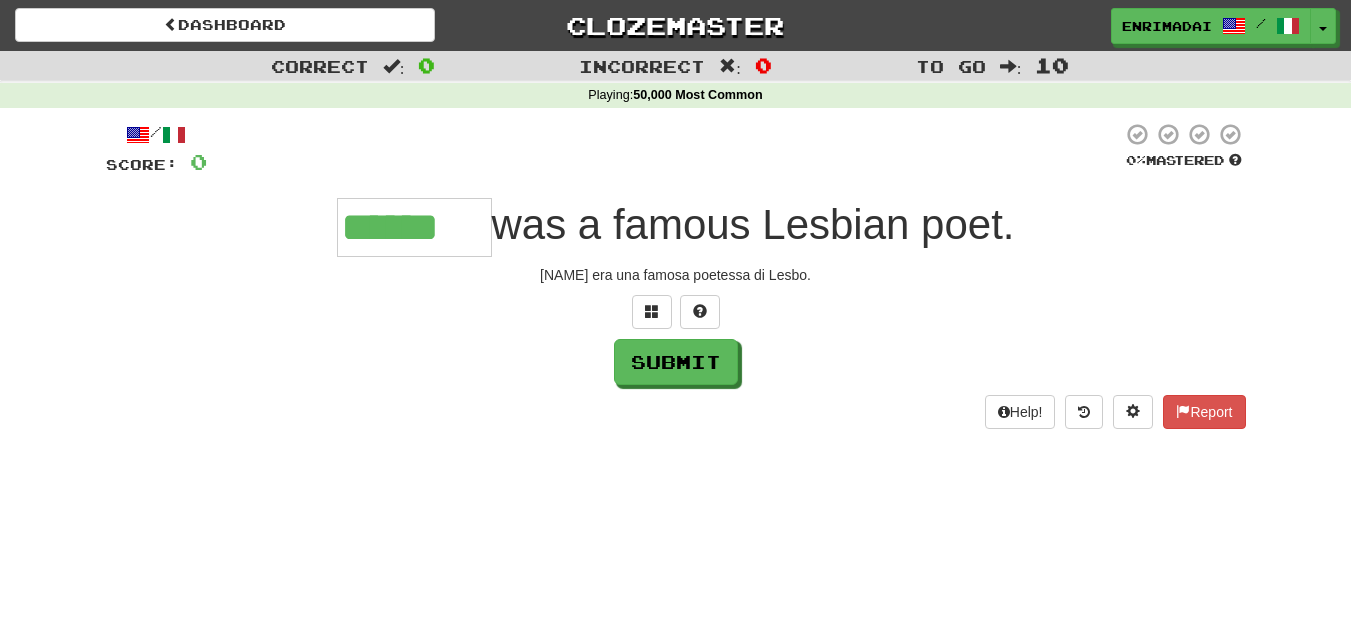 scroll, scrollTop: 0, scrollLeft: 0, axis: both 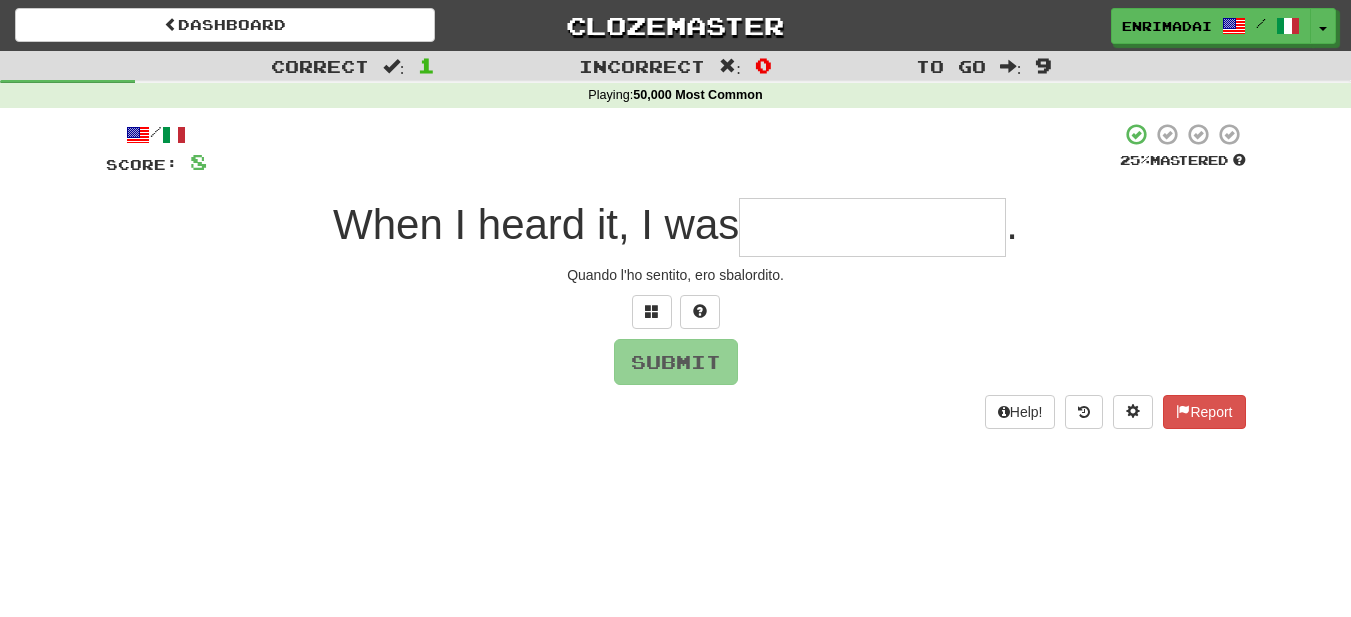 type on "*" 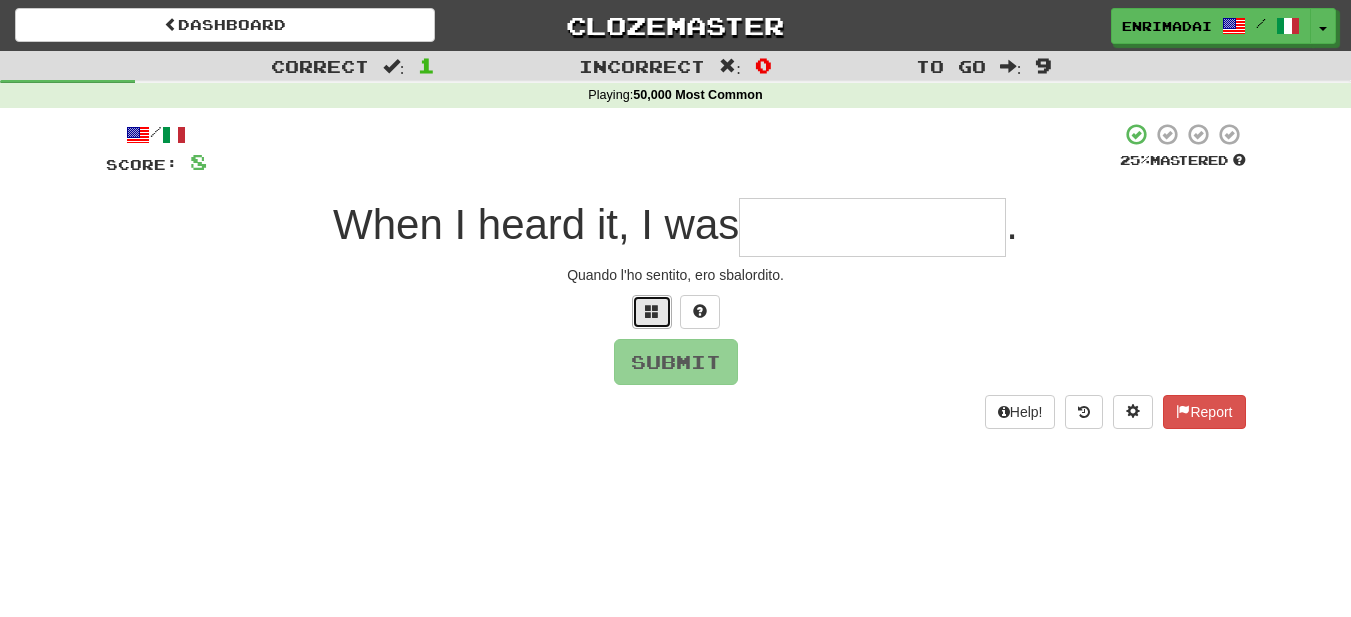 click at bounding box center [652, 311] 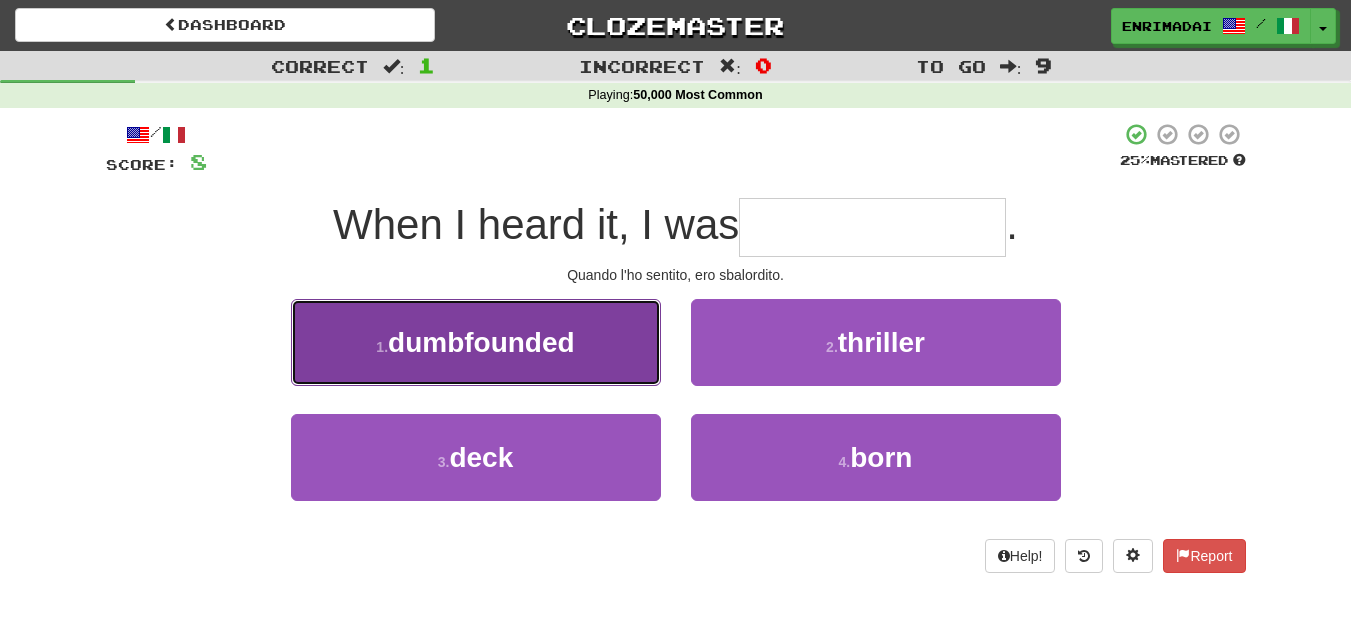 click on "dumbfounded" at bounding box center (481, 342) 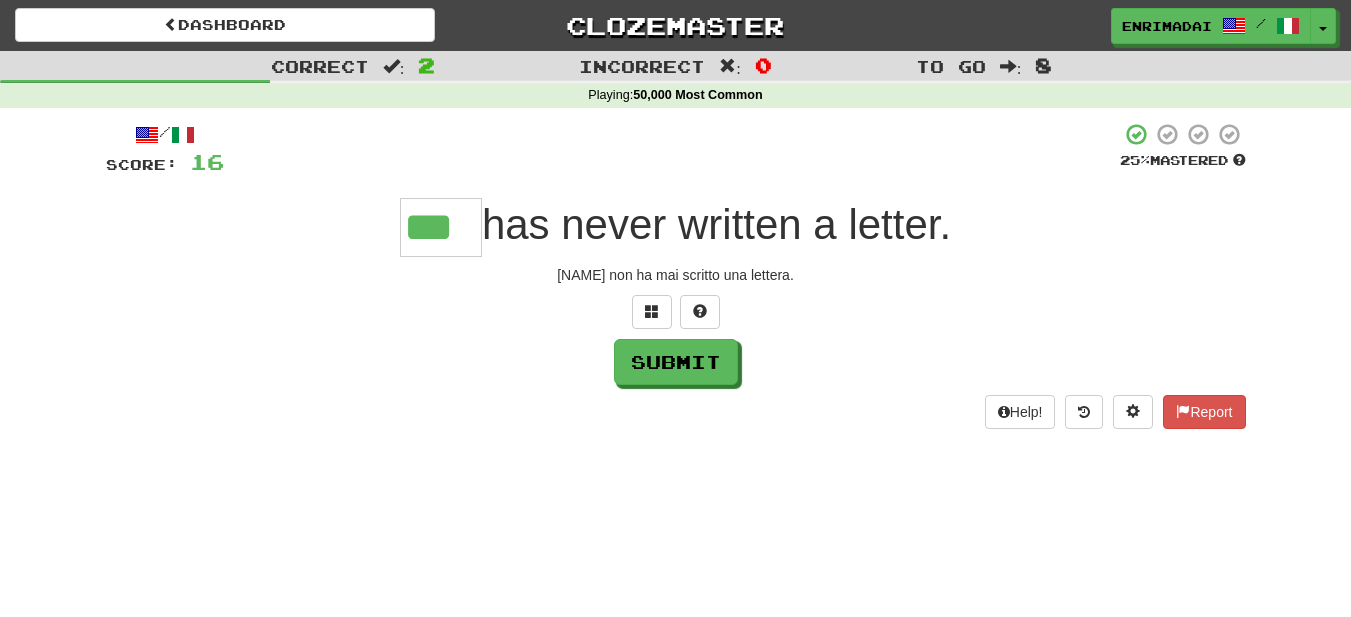 type on "***" 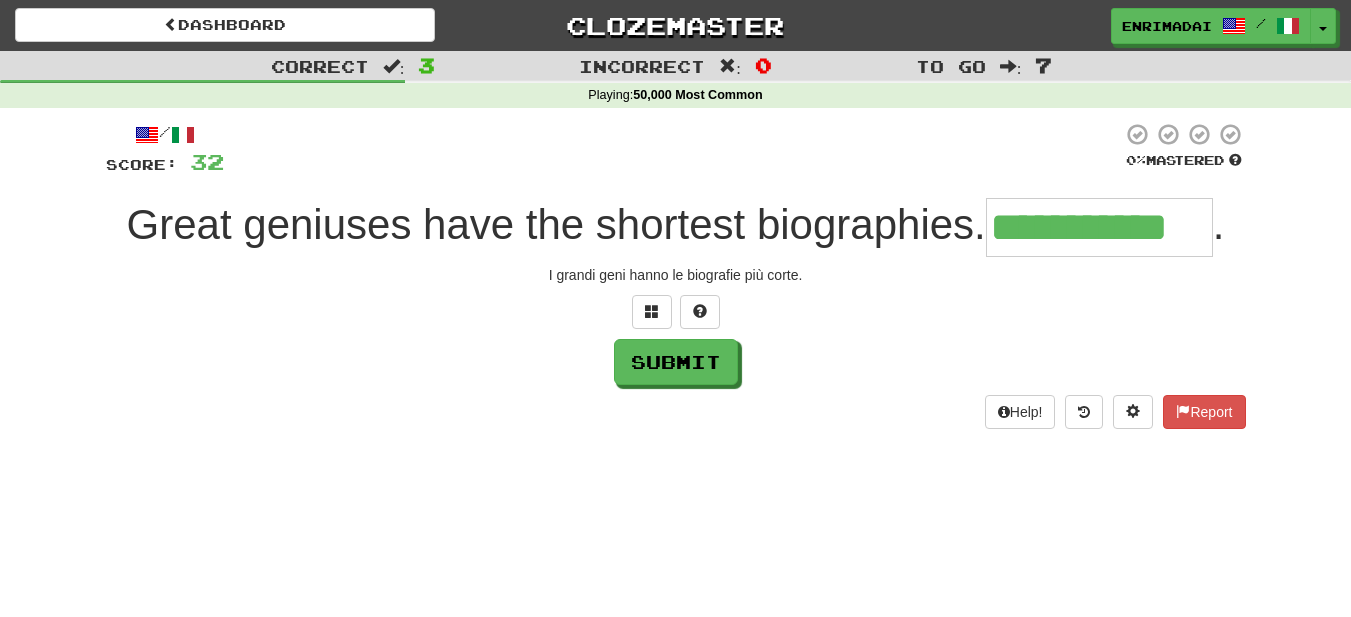 type on "**********" 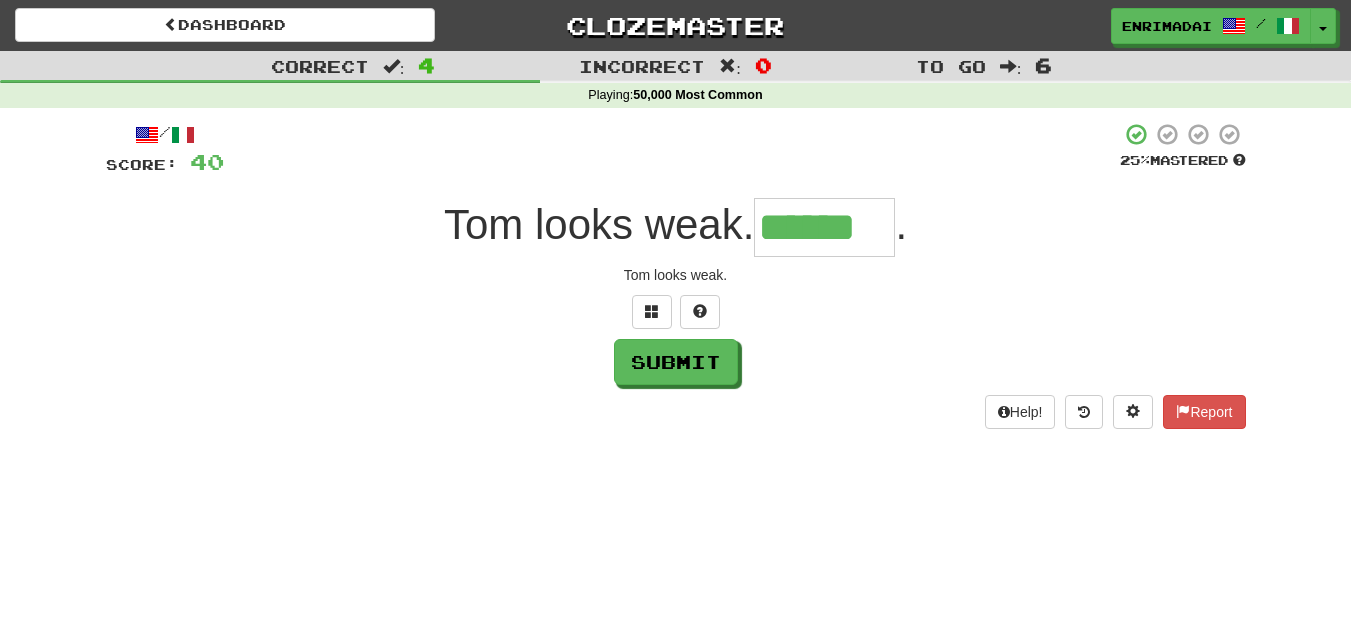 type on "******" 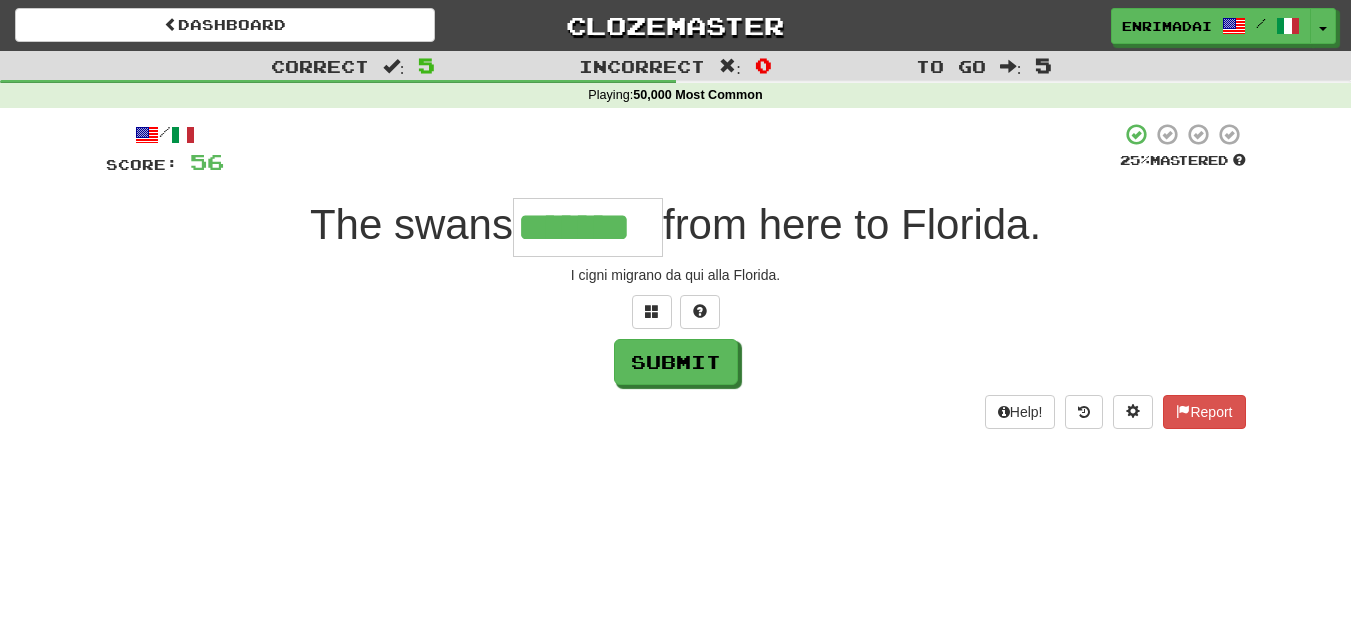 type on "*******" 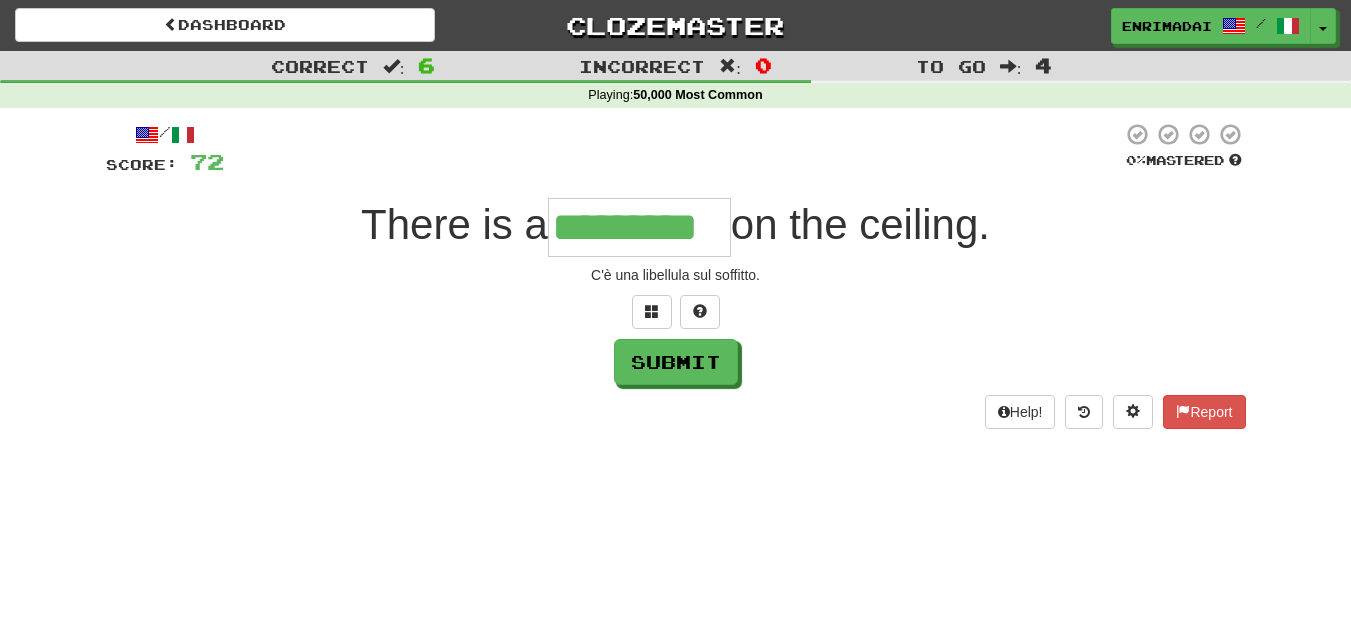 type on "*********" 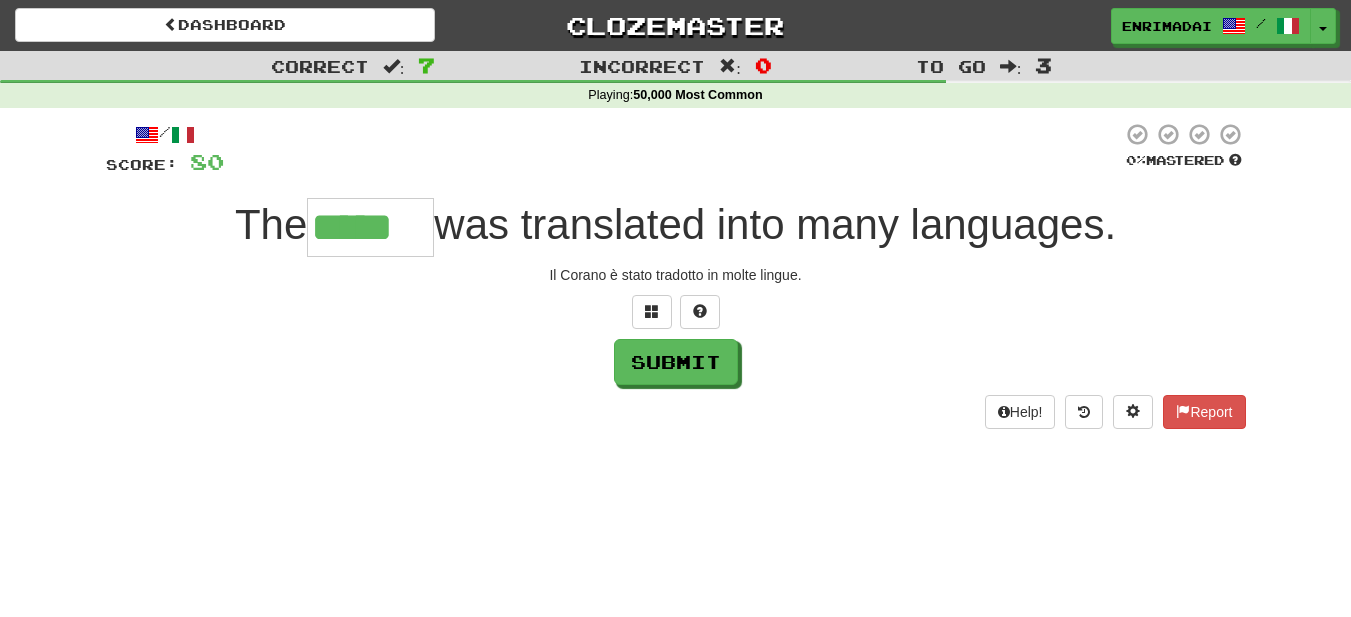 type on "*****" 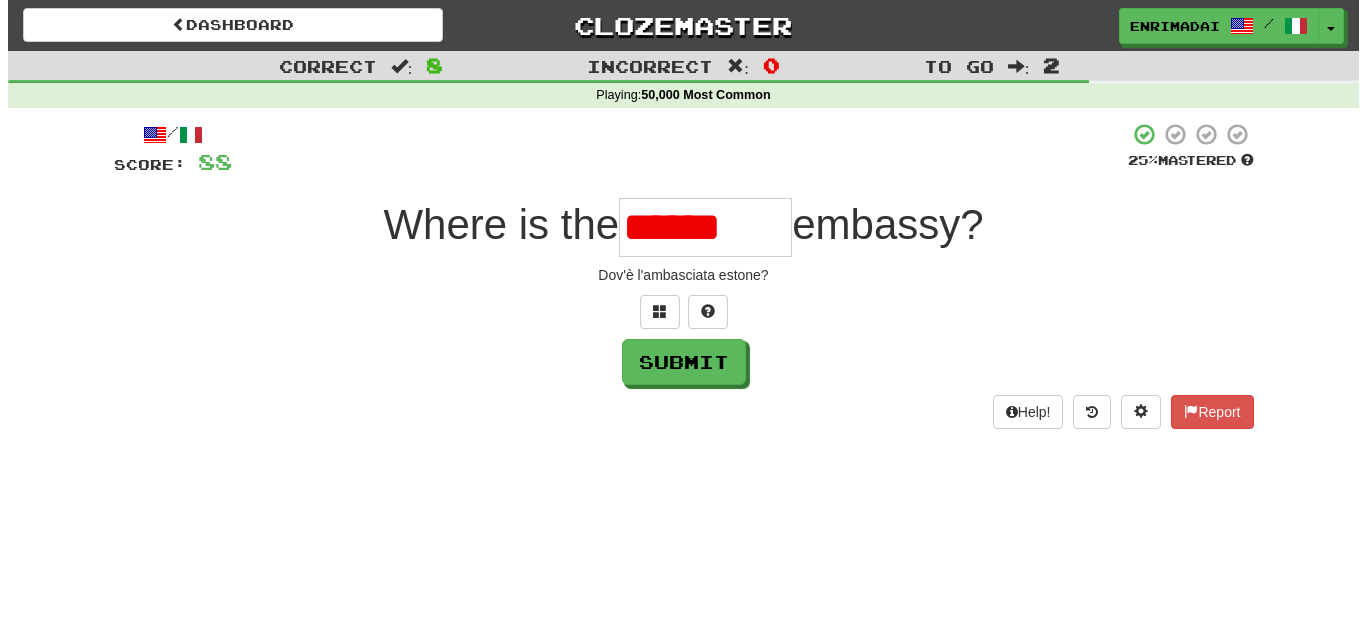 scroll, scrollTop: 0, scrollLeft: 0, axis: both 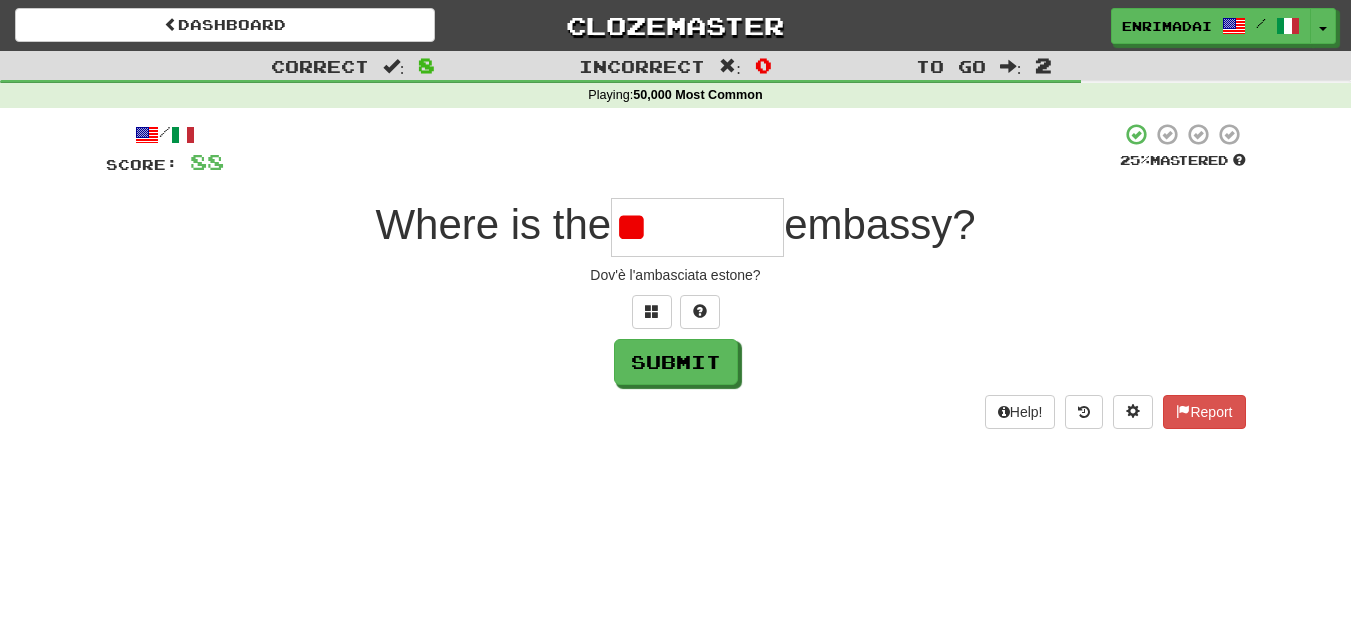type on "*" 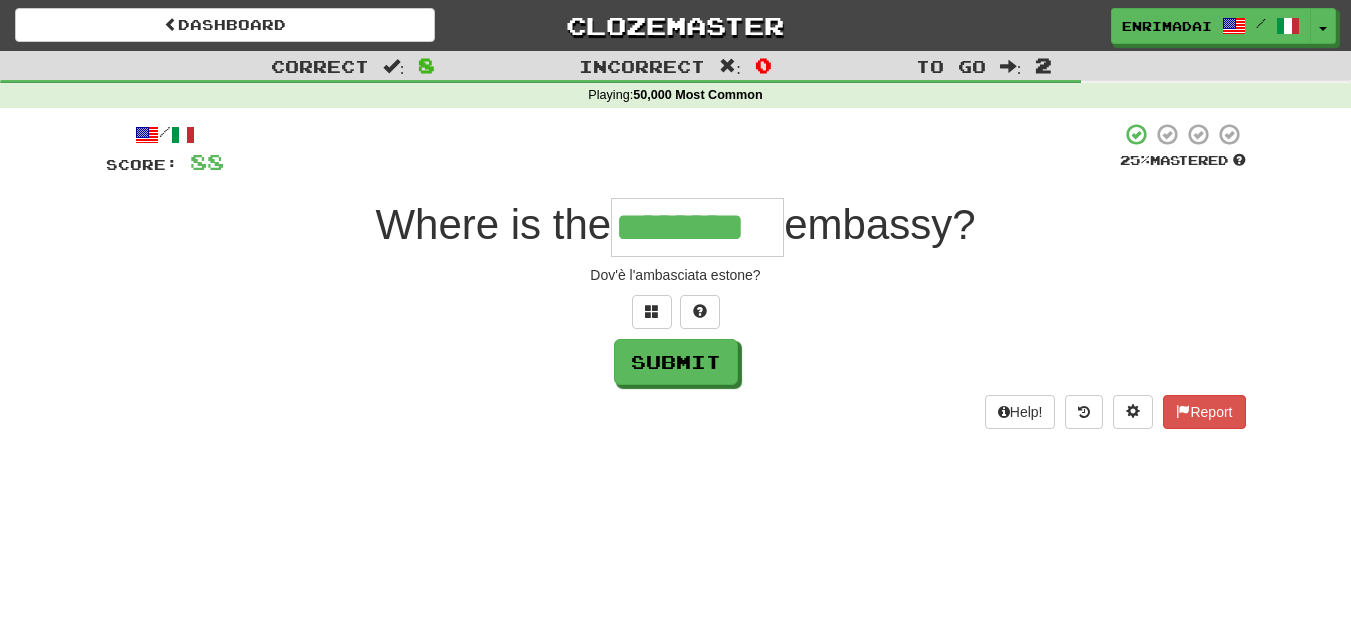 type on "********" 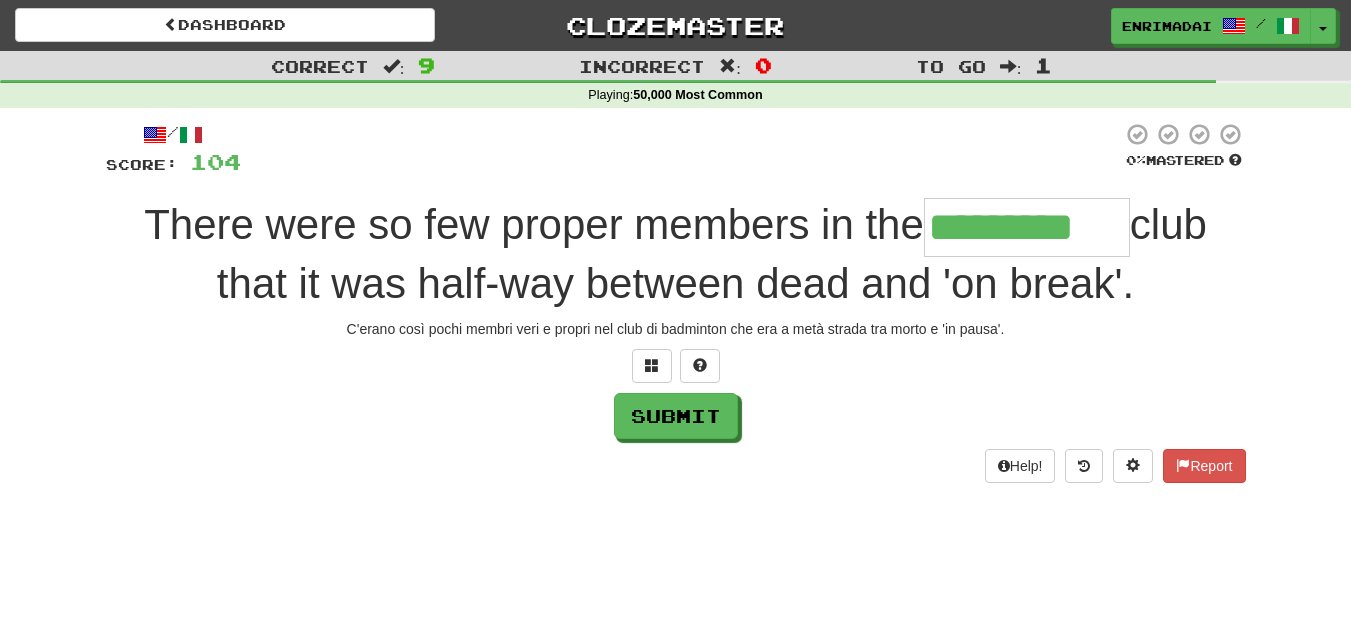 type on "*********" 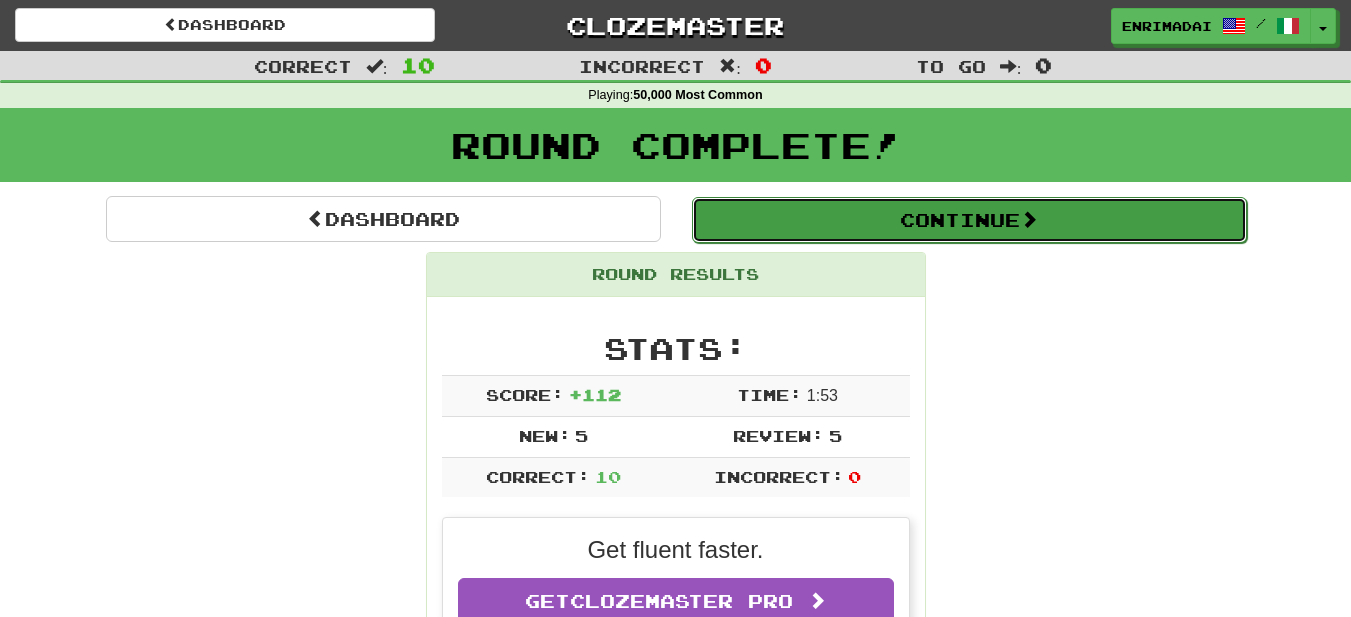 click on "Continue" at bounding box center [969, 220] 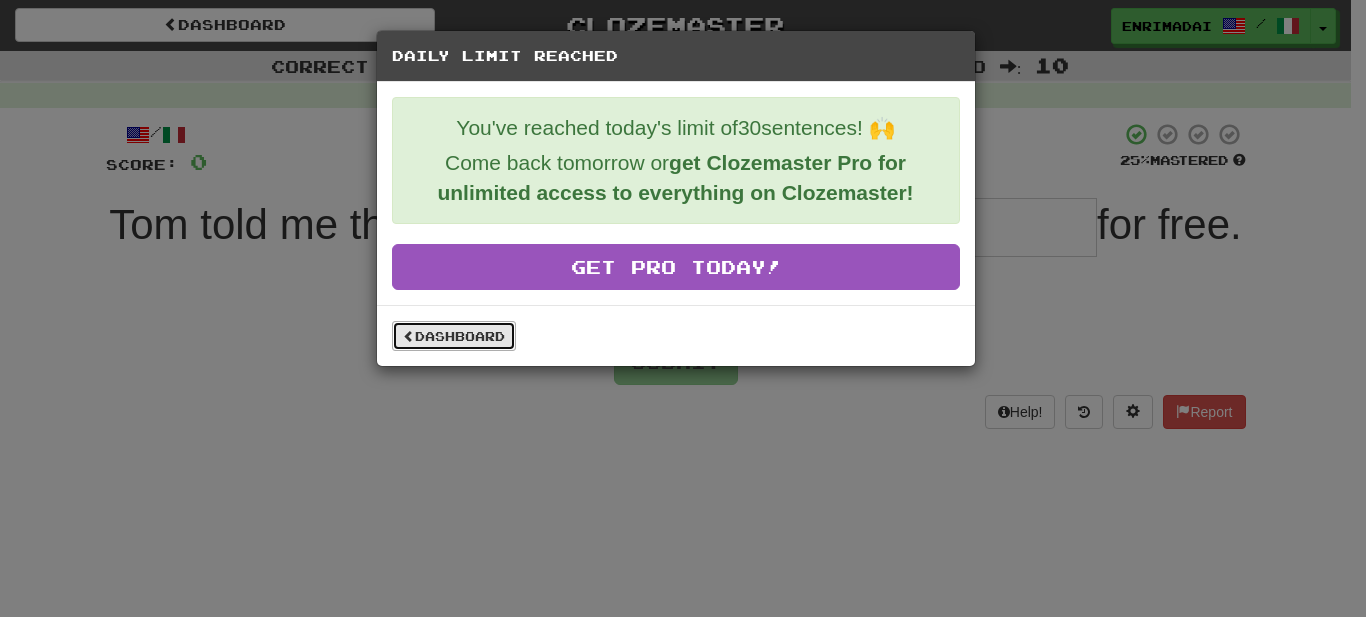 click on "Dashboard" at bounding box center (454, 336) 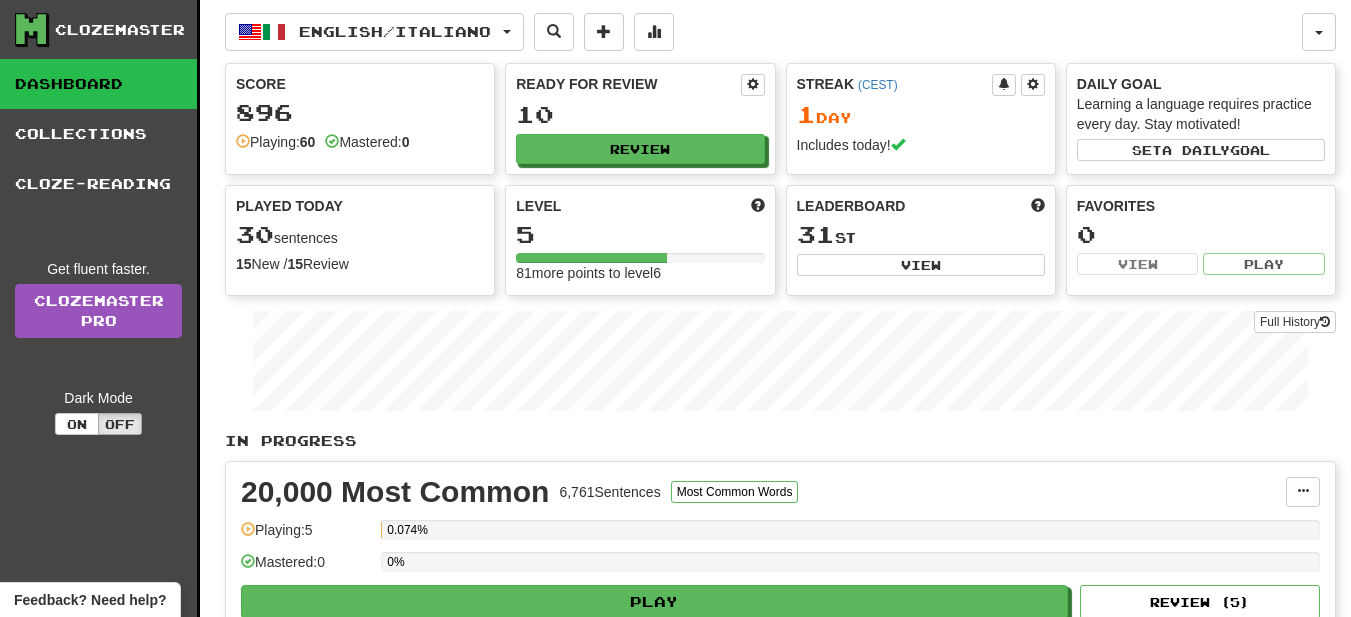 scroll, scrollTop: 0, scrollLeft: 0, axis: both 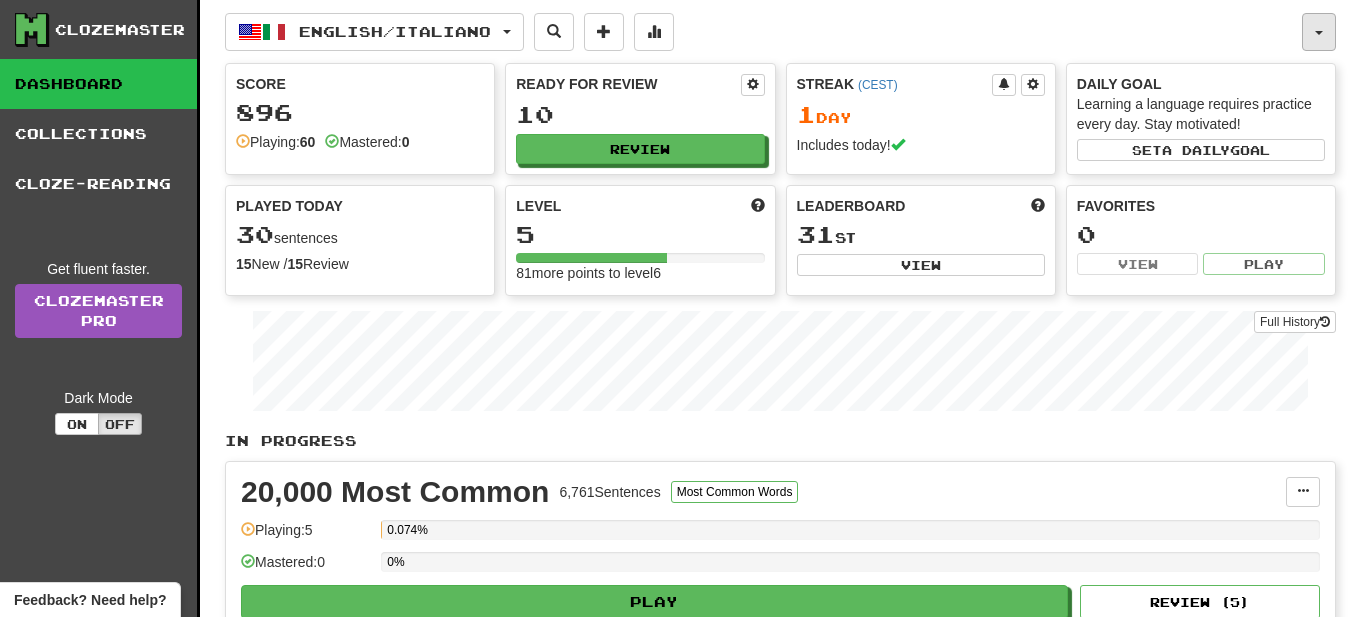 click at bounding box center (1319, 32) 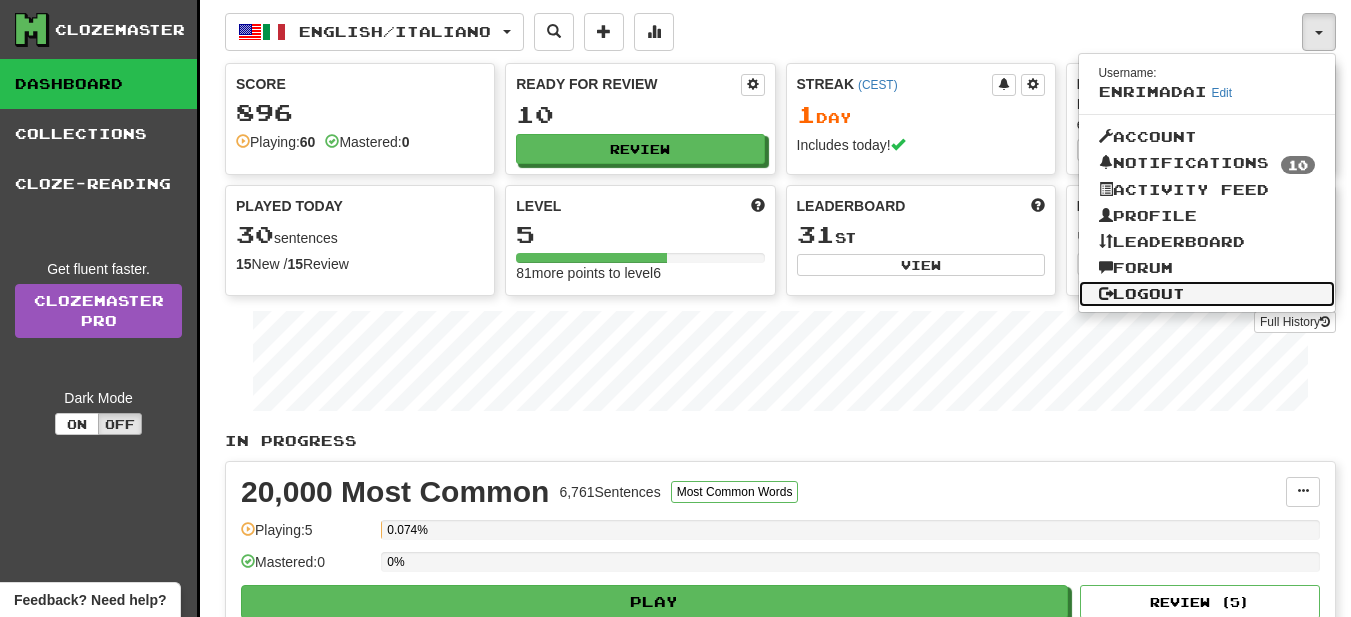 click on "Logout" at bounding box center [1207, 294] 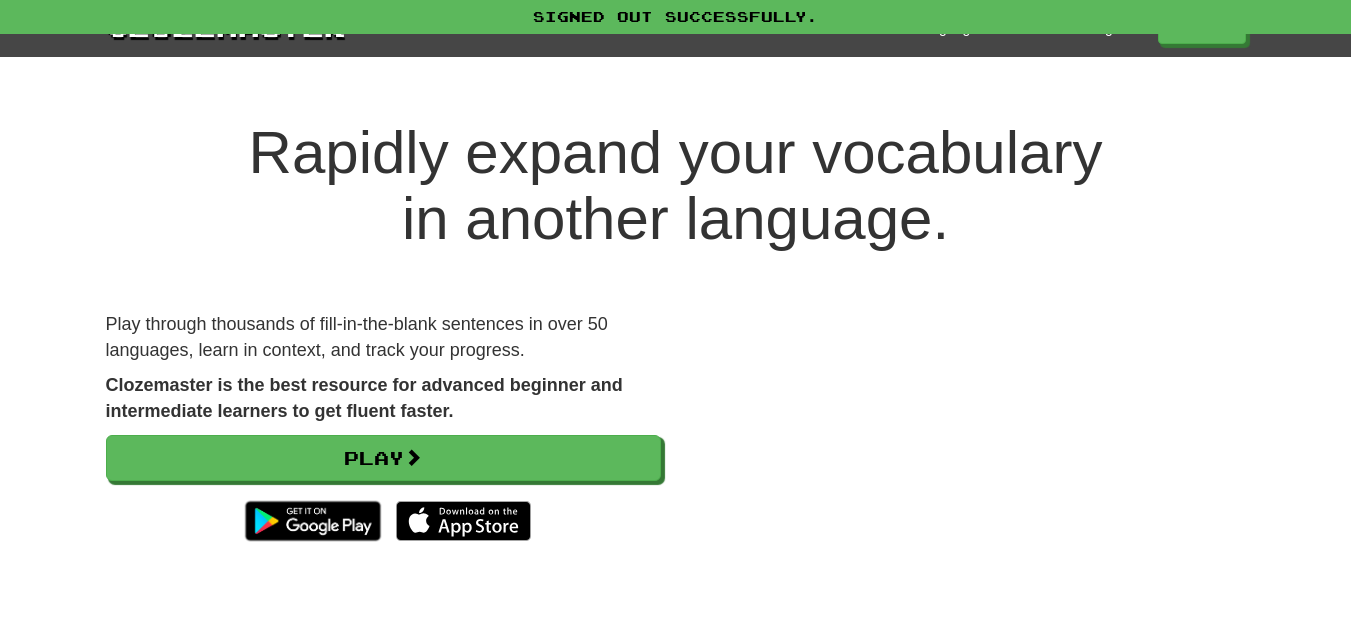 scroll, scrollTop: 0, scrollLeft: 0, axis: both 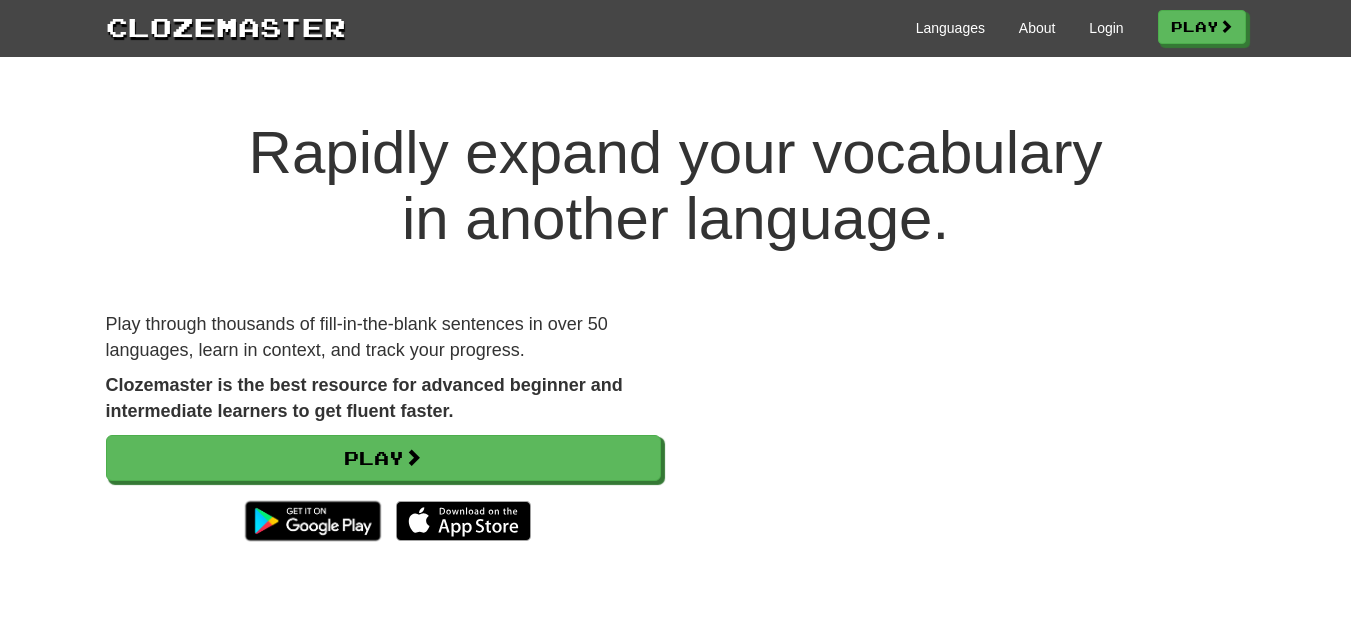 click on "Rapidly expand your vocabulary  in another language.
Play through thousands of fill-in-the-blank sentences in over 50 languages, learn in context, and track your progress.
Clozemaster is the best resource for advanced beginner and intermediate learners to get fluent faster.
Play" at bounding box center [675, 388] 